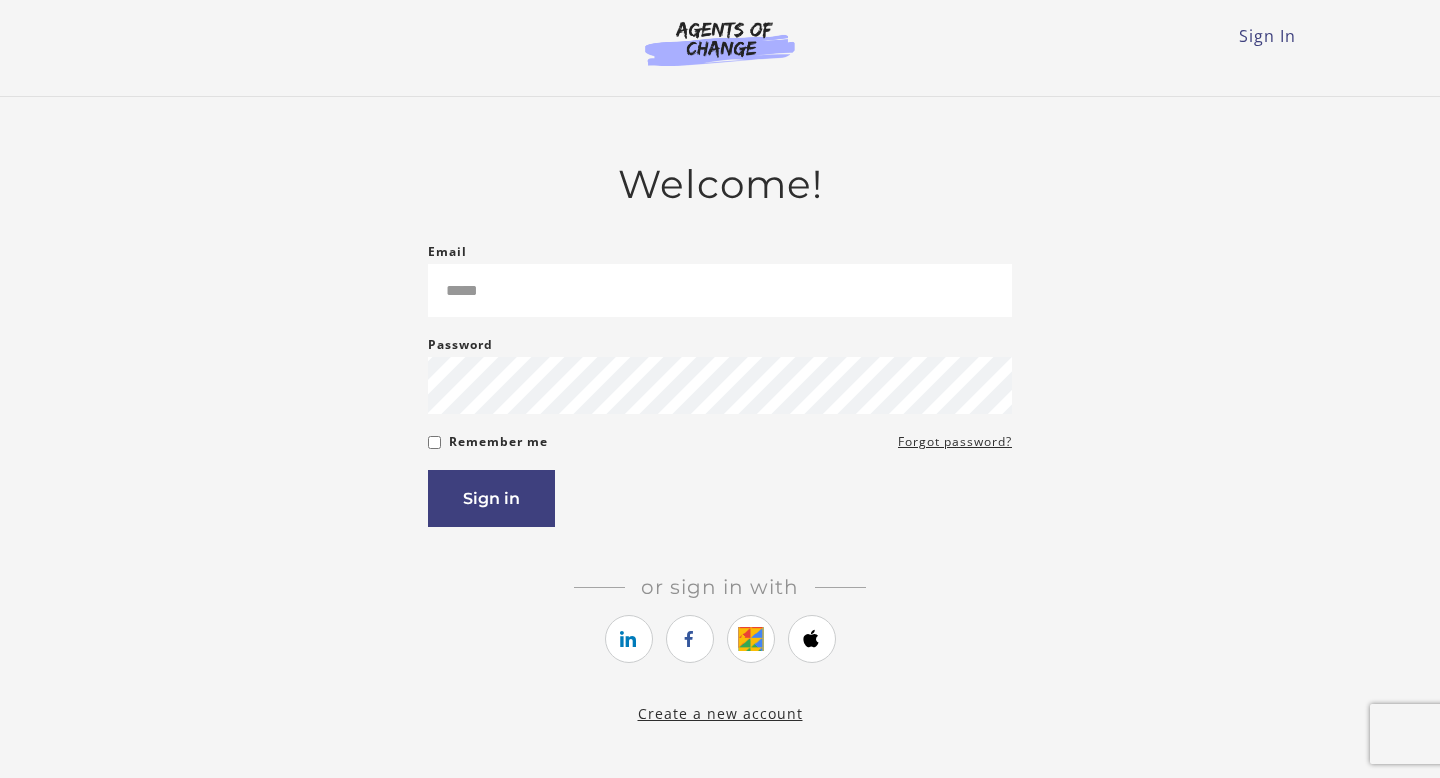 scroll, scrollTop: 0, scrollLeft: 0, axis: both 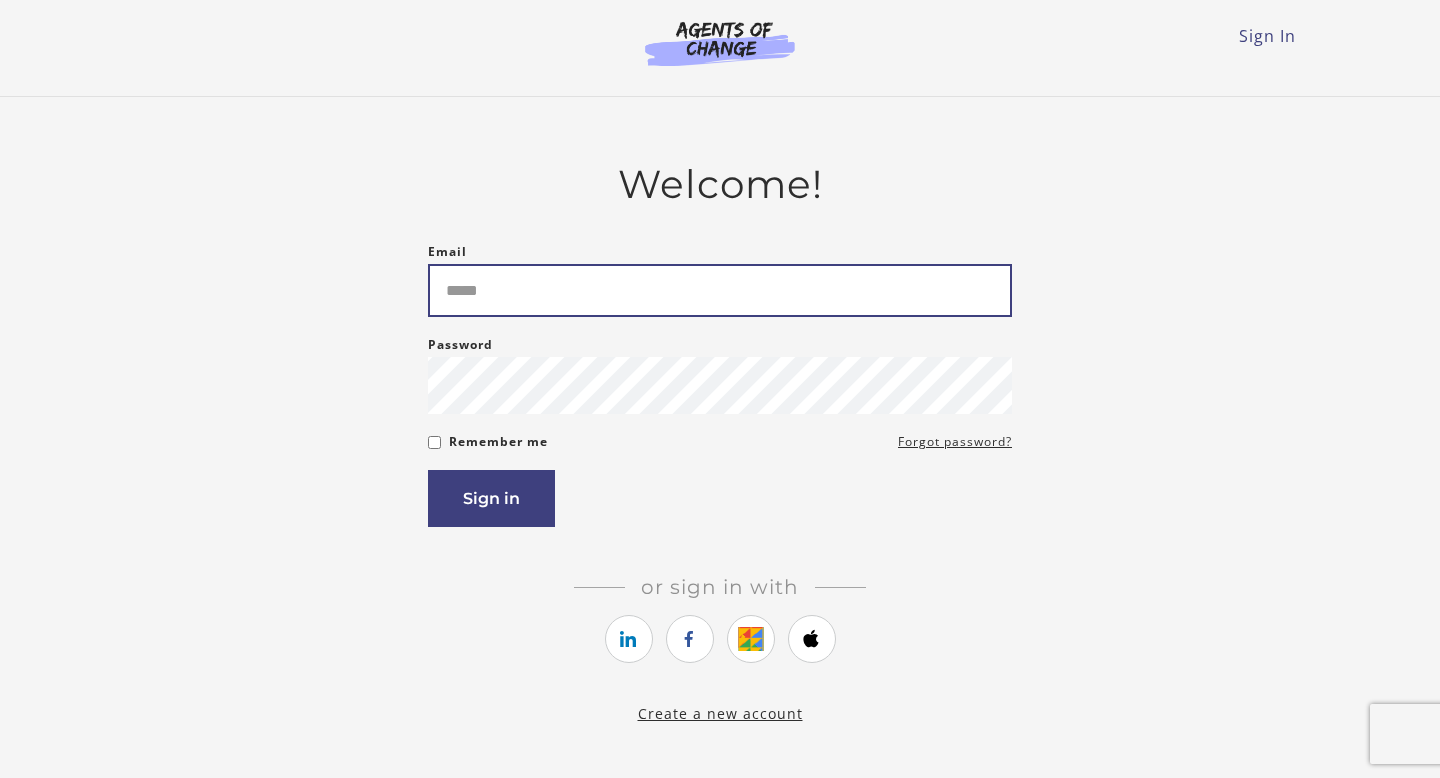 click on "Email" at bounding box center [720, 290] 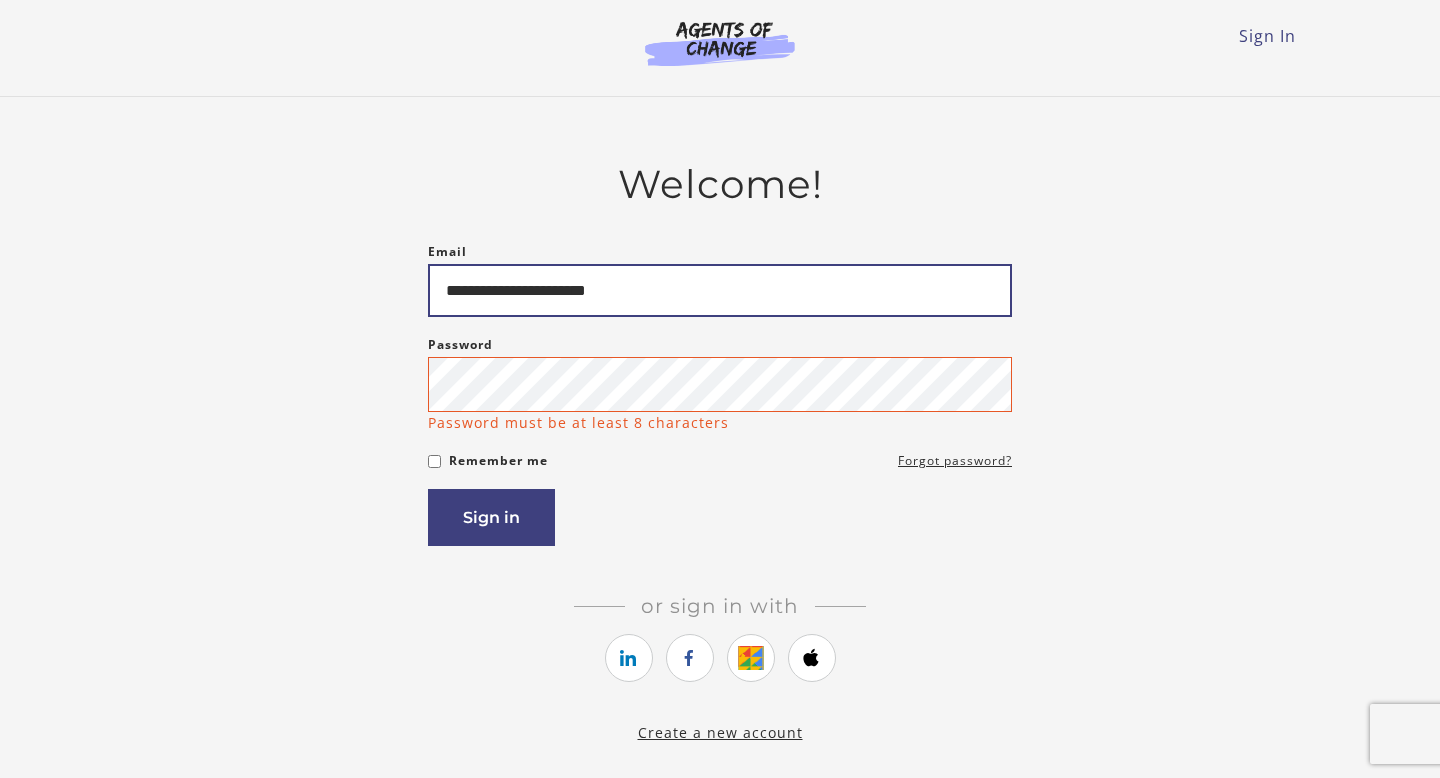 click on "**********" at bounding box center (720, 290) 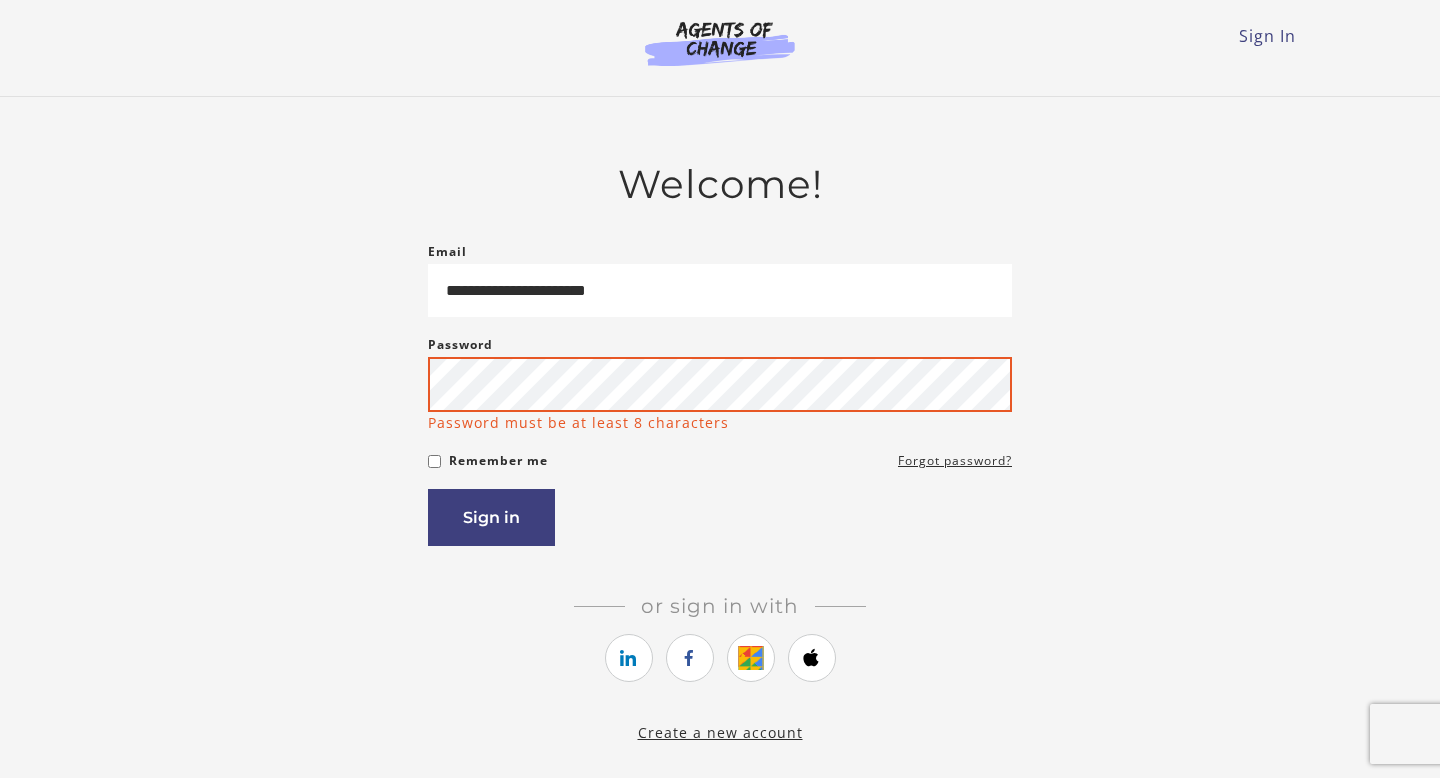 click on "Sign in" at bounding box center [491, 517] 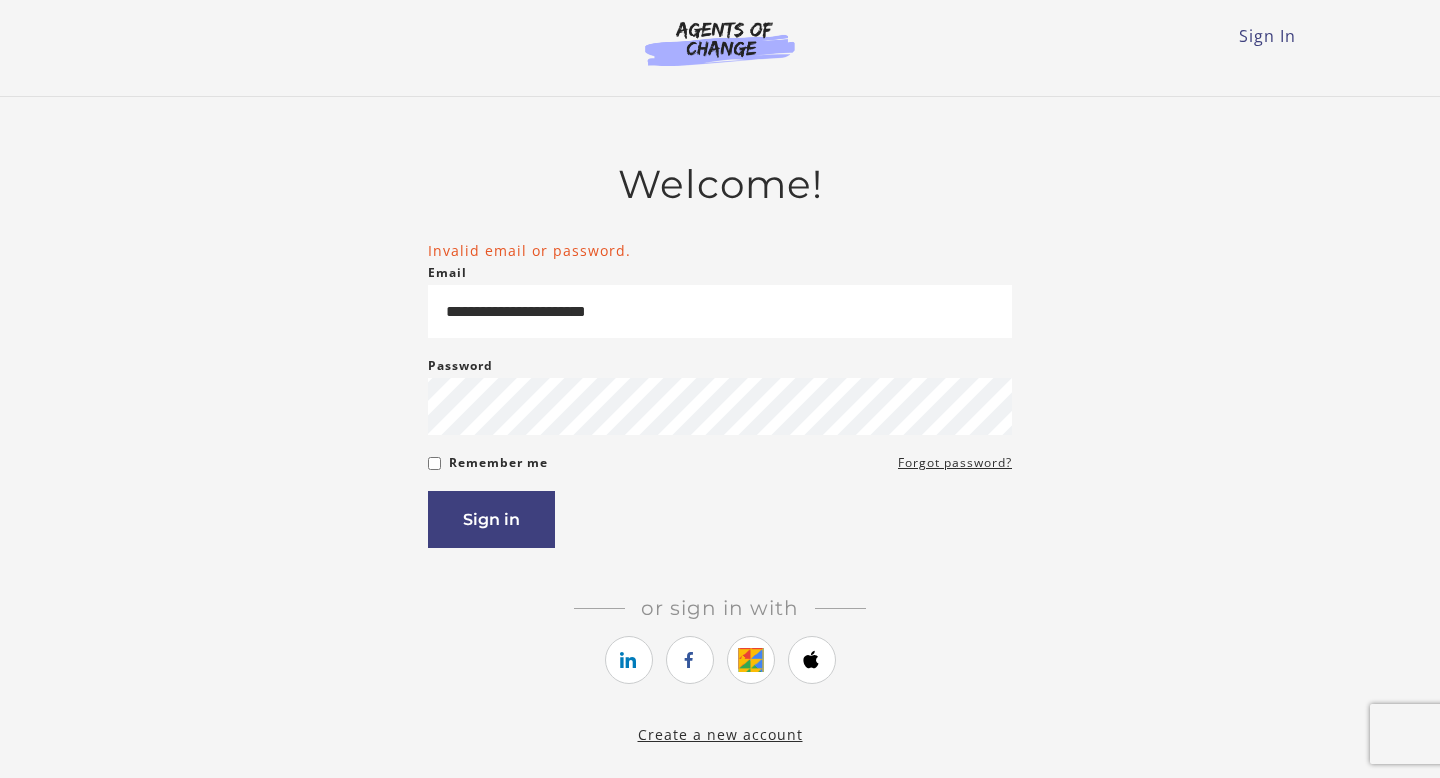scroll, scrollTop: 0, scrollLeft: 0, axis: both 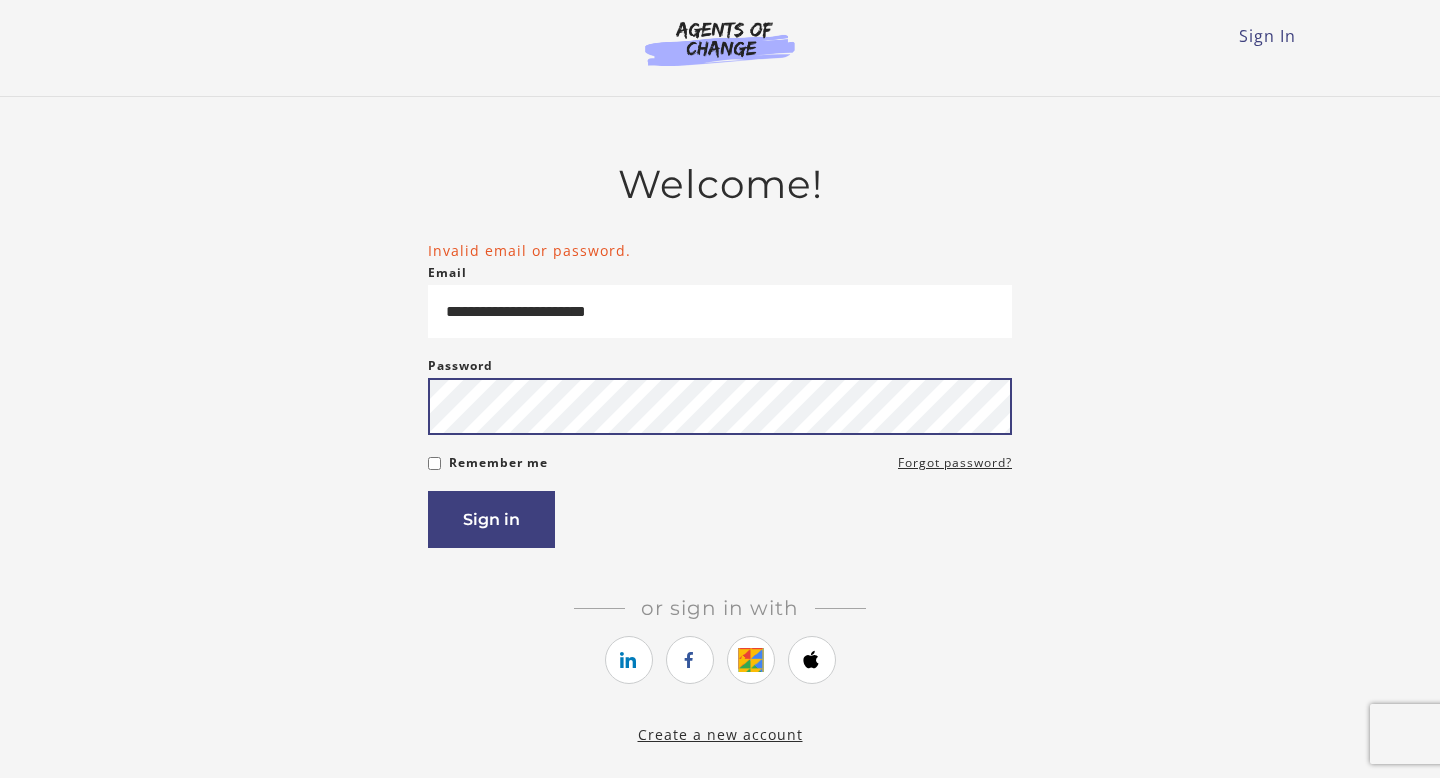 click on "Sign in" at bounding box center [491, 519] 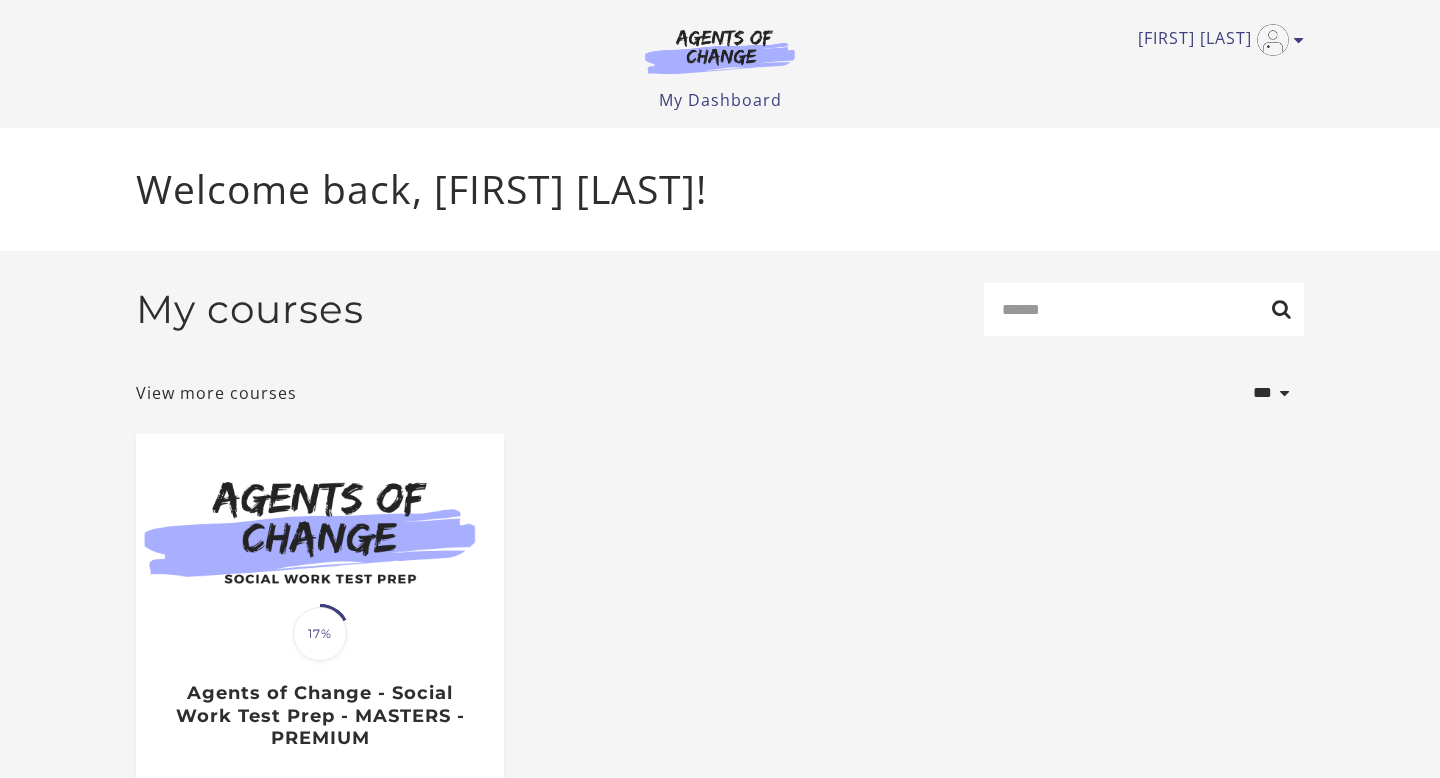 scroll, scrollTop: 0, scrollLeft: 0, axis: both 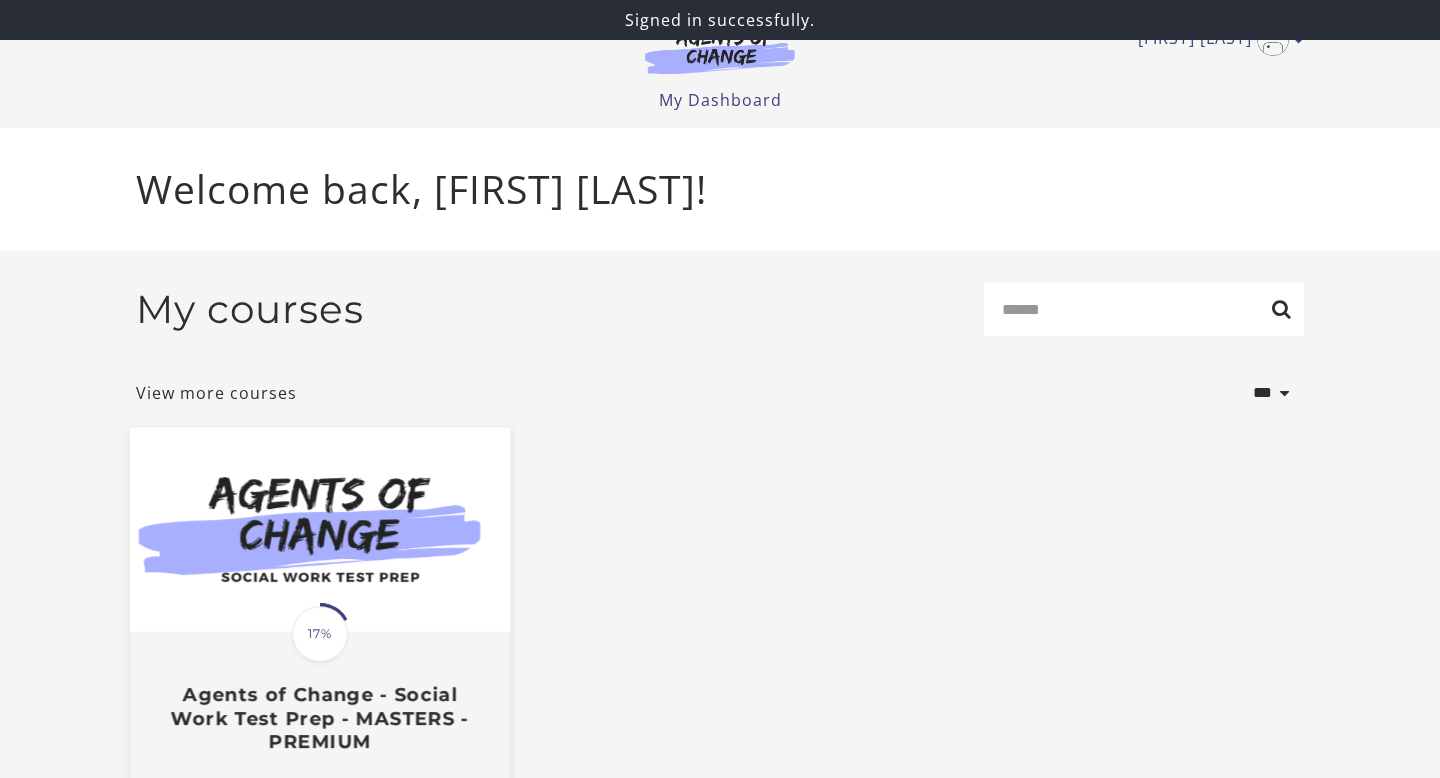 click on "17%" at bounding box center (320, 634) 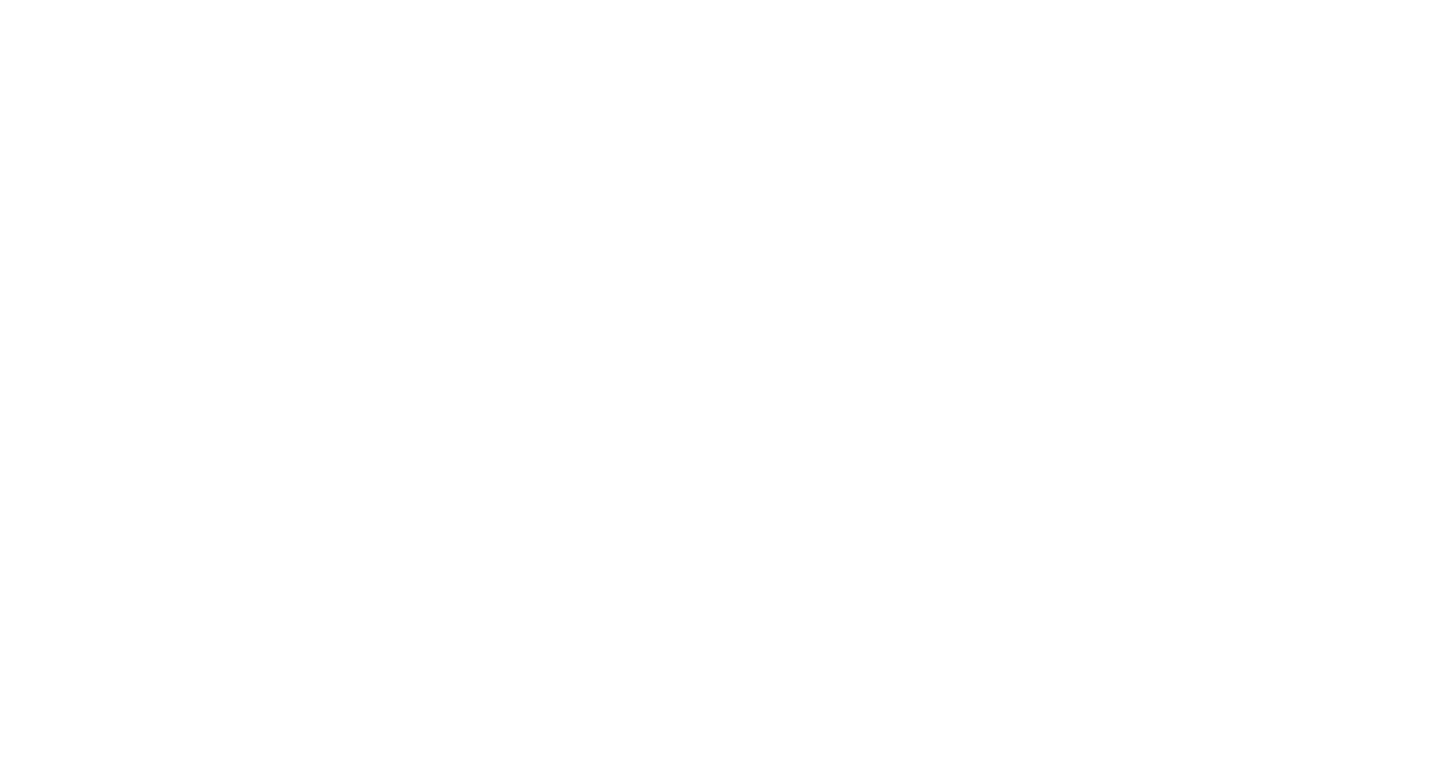 scroll, scrollTop: 0, scrollLeft: 0, axis: both 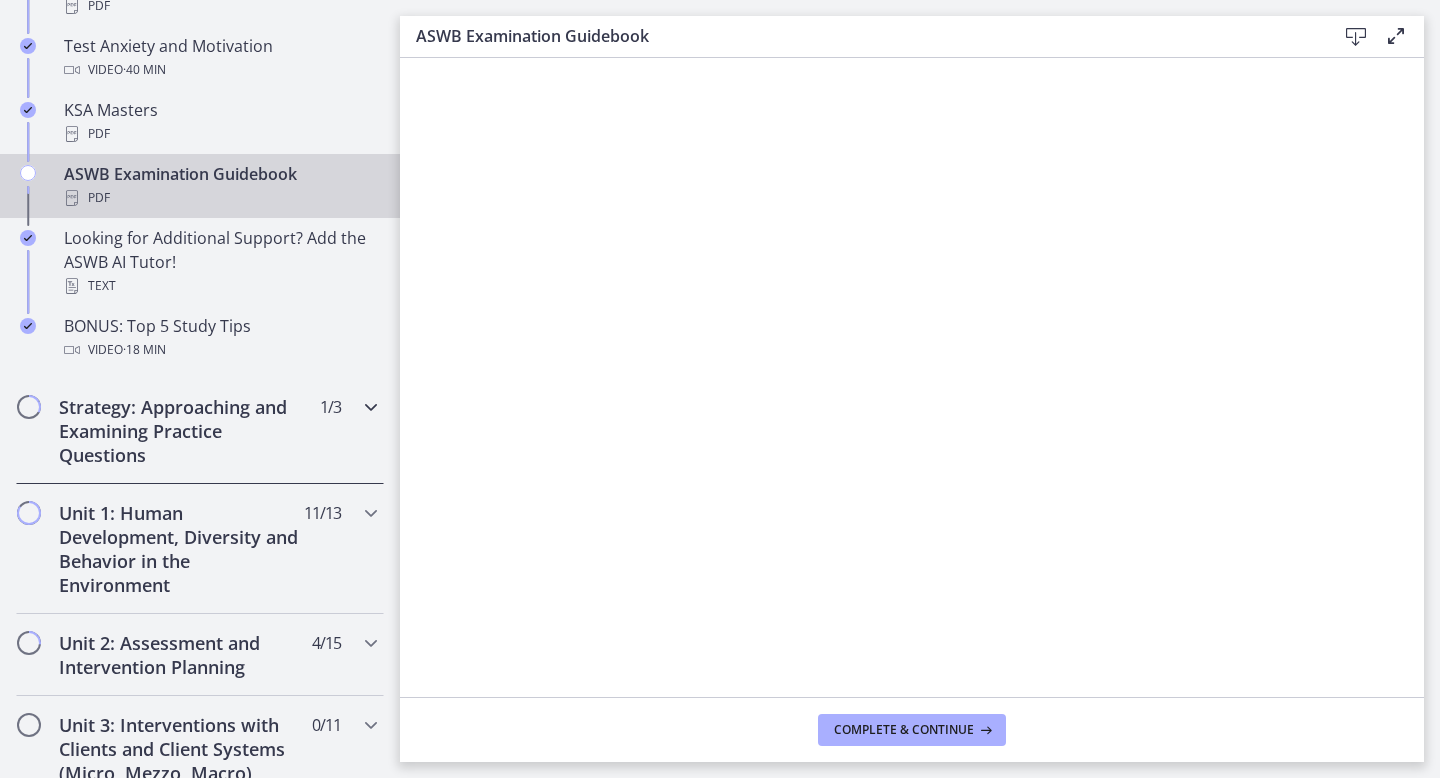 click on "Strategy: Approaching and Examining Practice Questions" at bounding box center [181, 431] 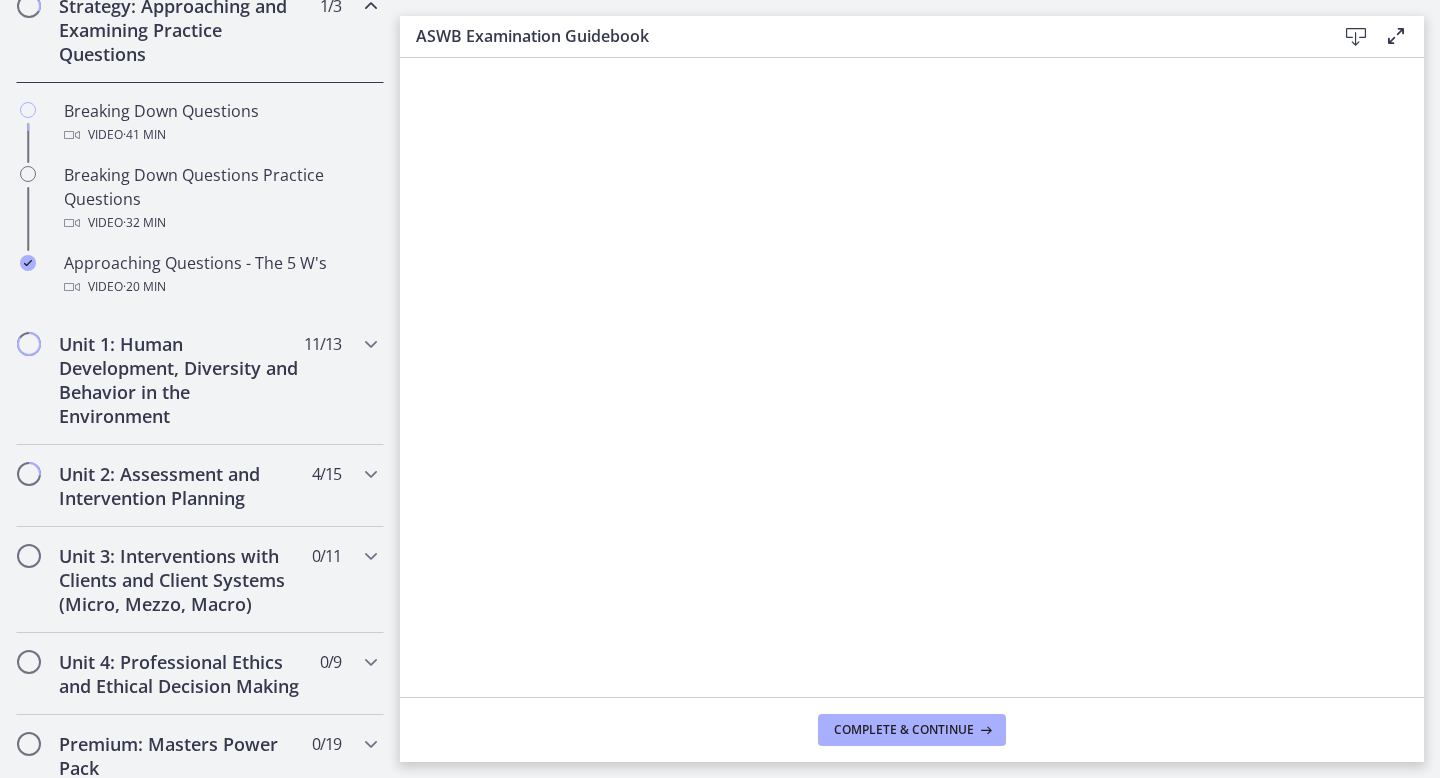 scroll, scrollTop: 463, scrollLeft: 0, axis: vertical 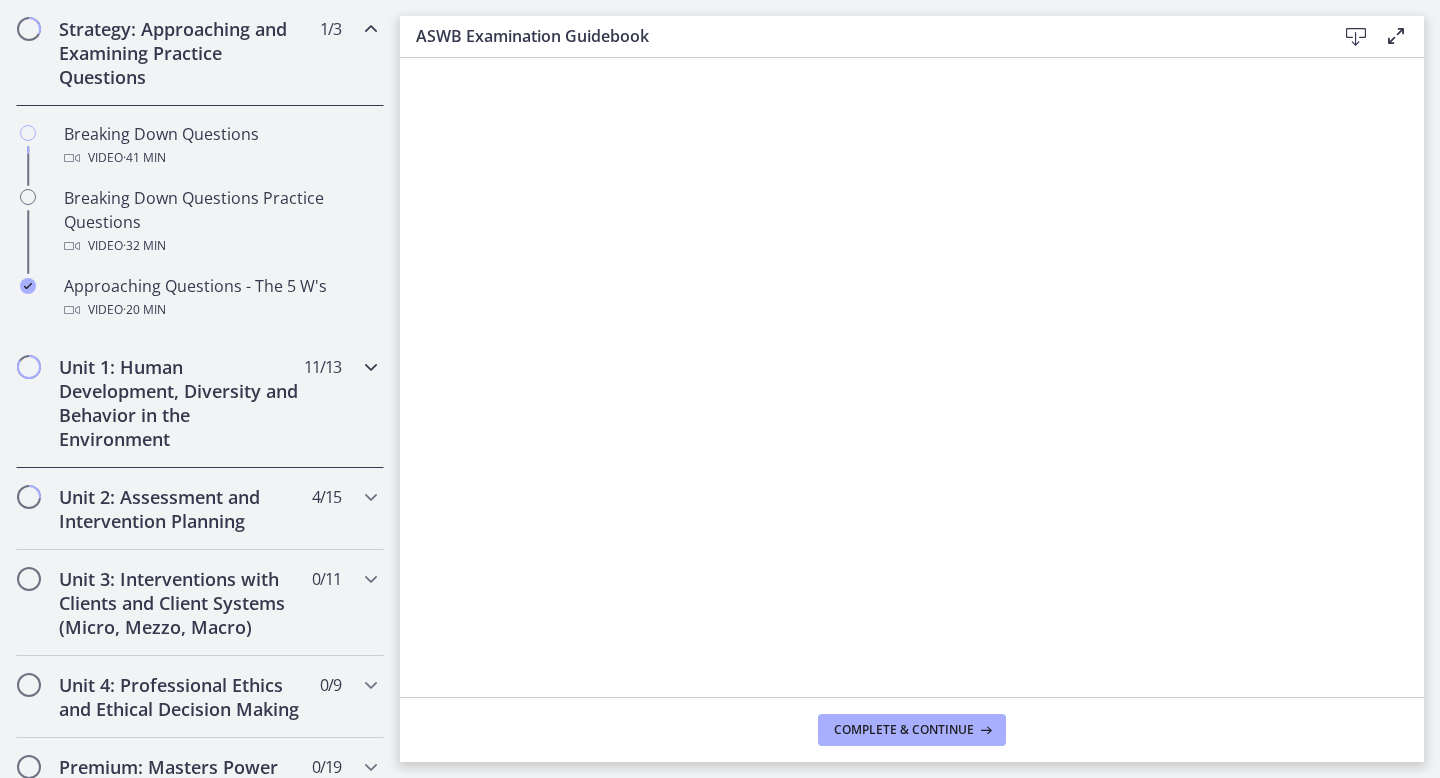 click on "Unit 1: Human Development, Diversity and Behavior in the Environment" at bounding box center [181, 403] 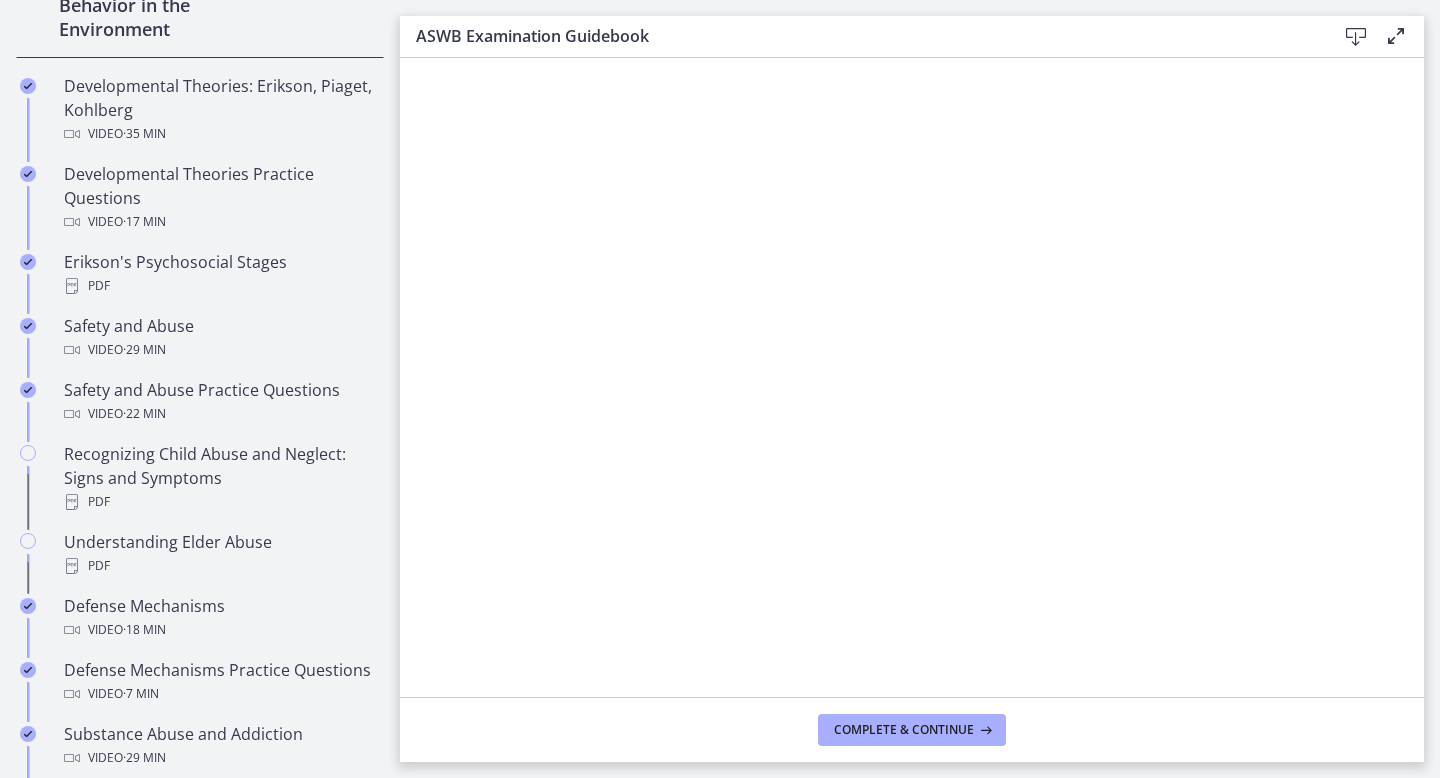 scroll, scrollTop: 651, scrollLeft: 0, axis: vertical 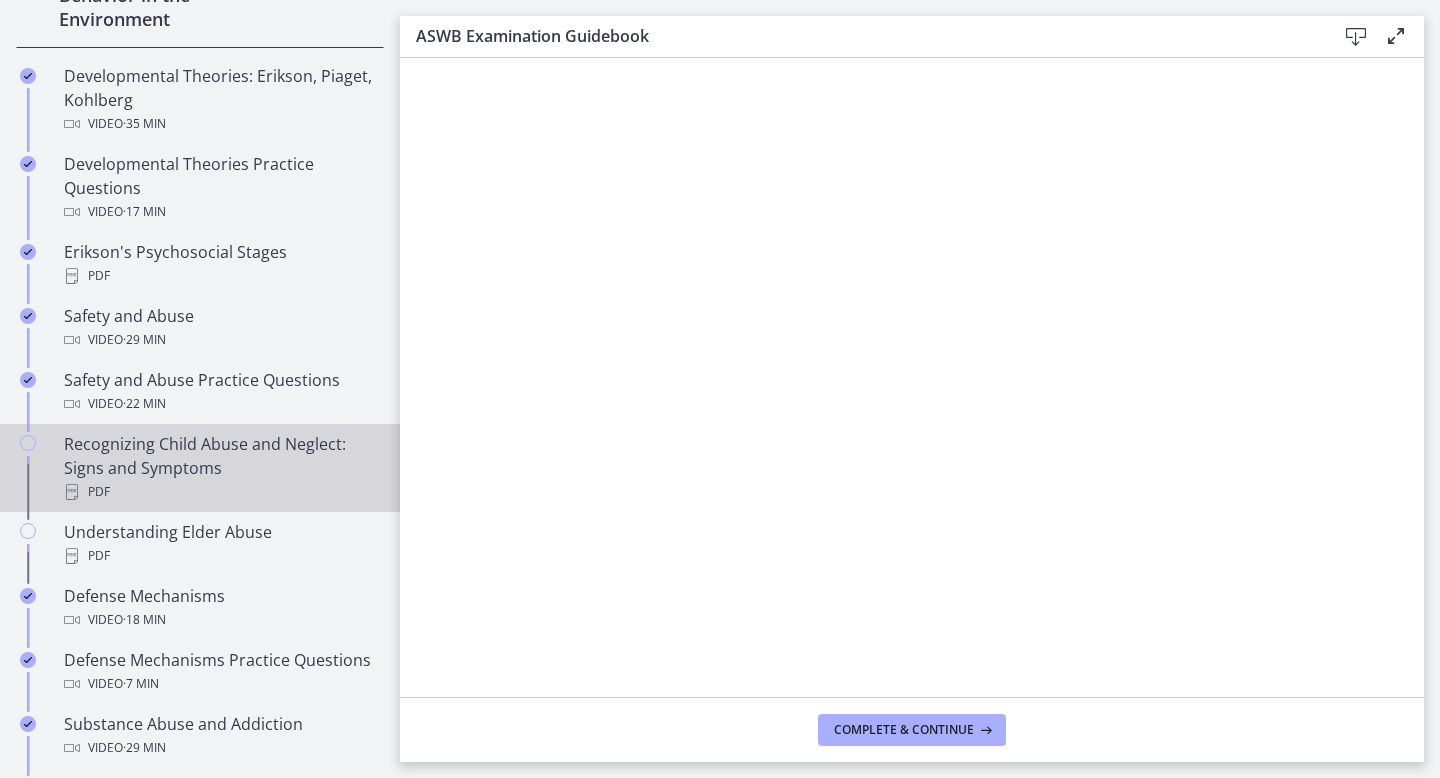 click on "Recognizing Child Abuse and Neglect: Signs and Symptoms
PDF" at bounding box center (220, 468) 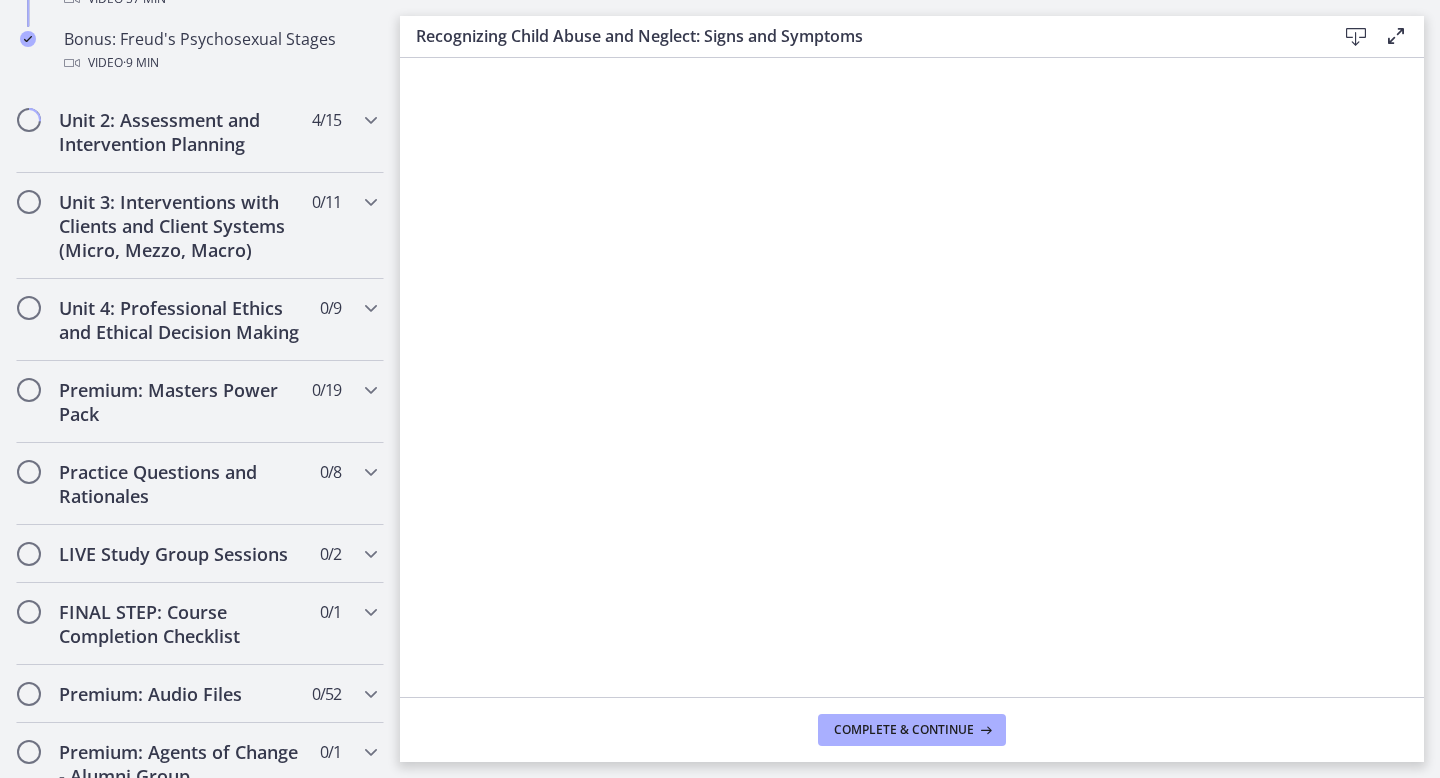 scroll, scrollTop: 1541, scrollLeft: 0, axis: vertical 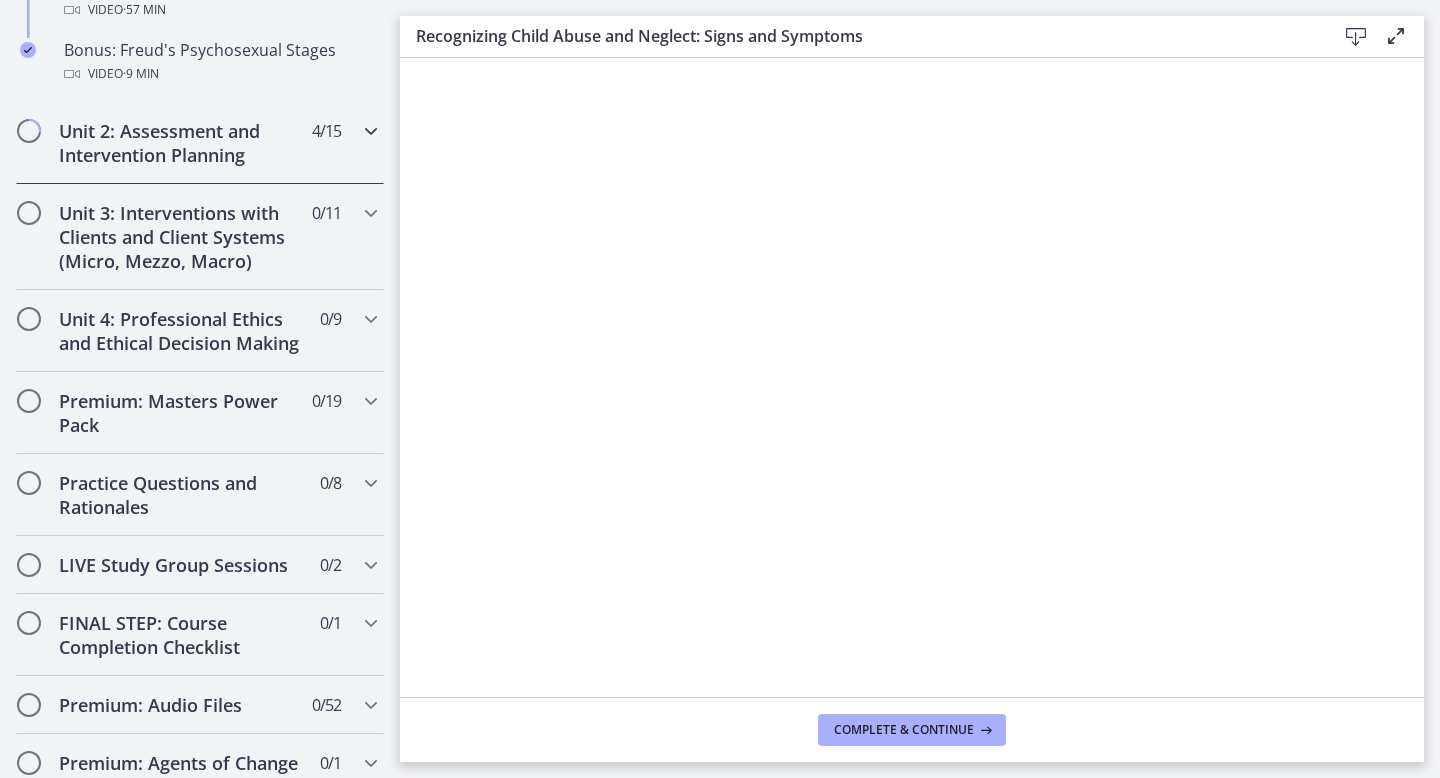 click on "Unit 2: Assessment and Intervention Planning" at bounding box center [181, 143] 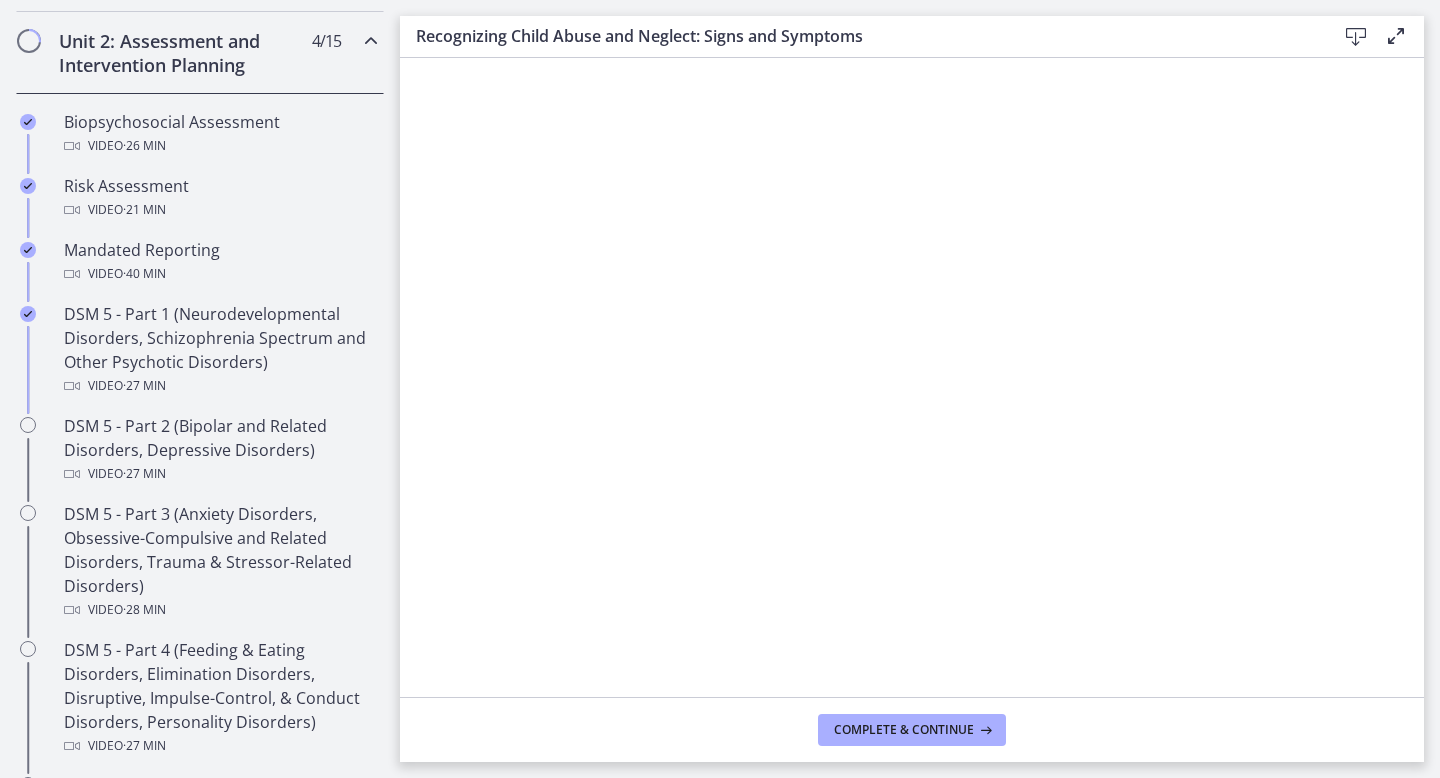 scroll, scrollTop: 677, scrollLeft: 0, axis: vertical 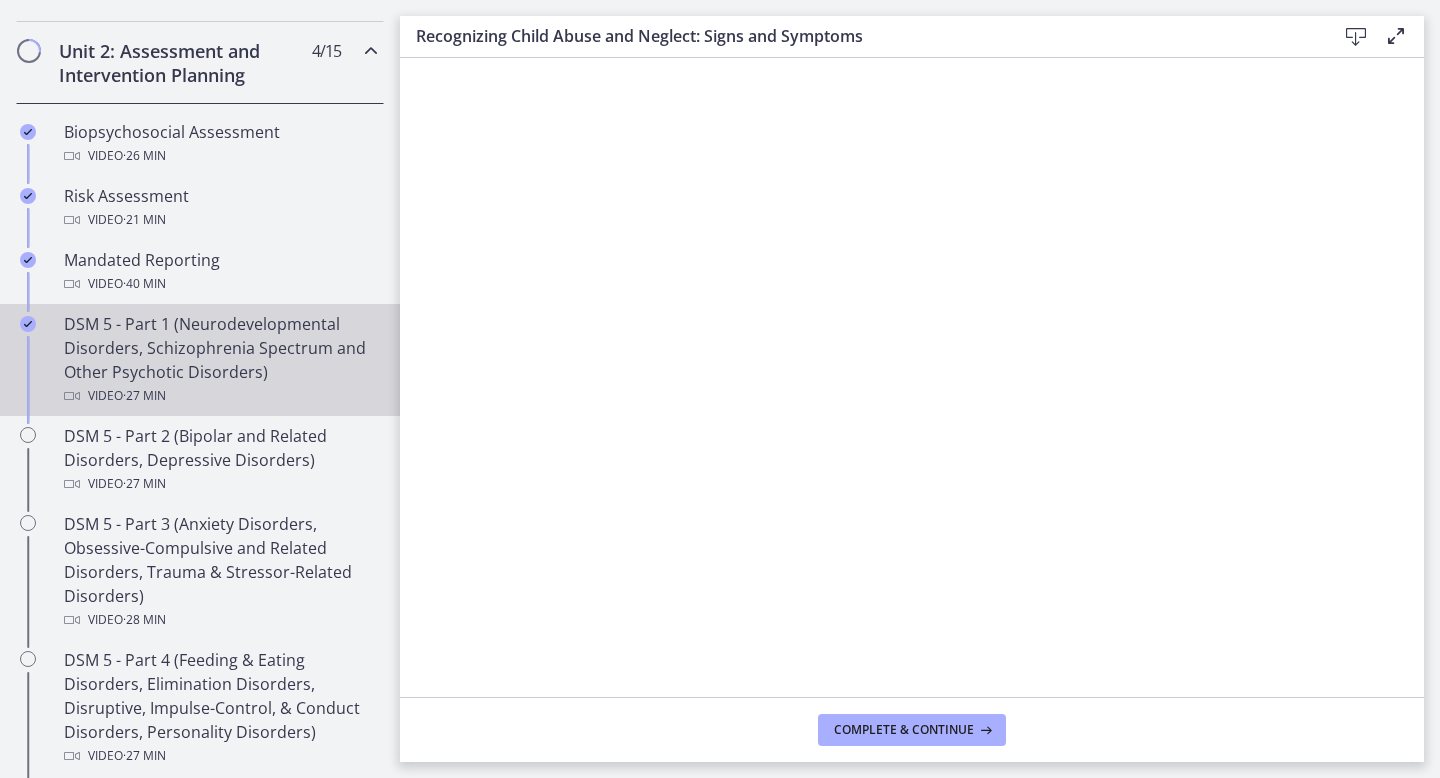 click on "DSM 5 - Part 1 (Neurodevelopmental Disorders, Schizophrenia Spectrum and Other Psychotic Disorders)
Video
·  27 min" at bounding box center [220, 360] 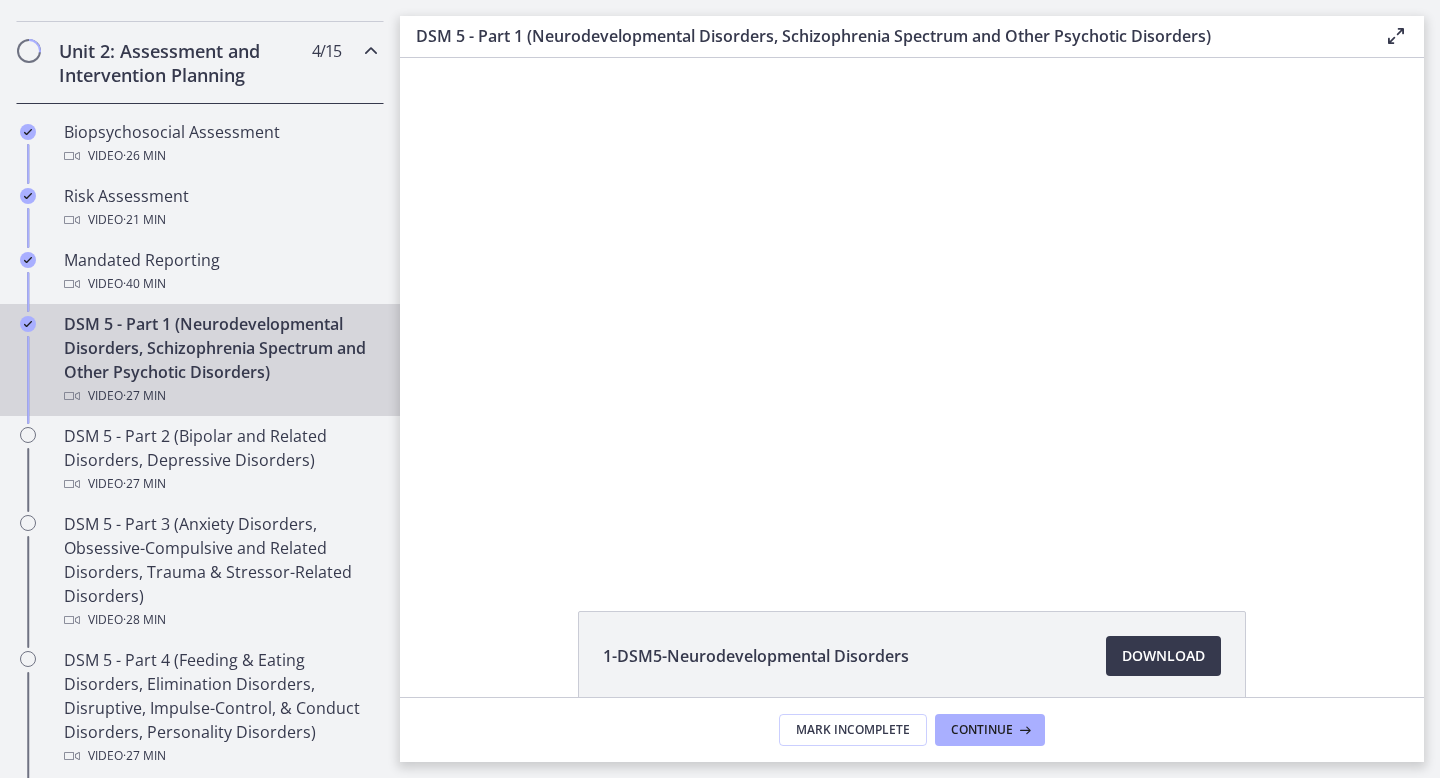 scroll, scrollTop: 0, scrollLeft: 0, axis: both 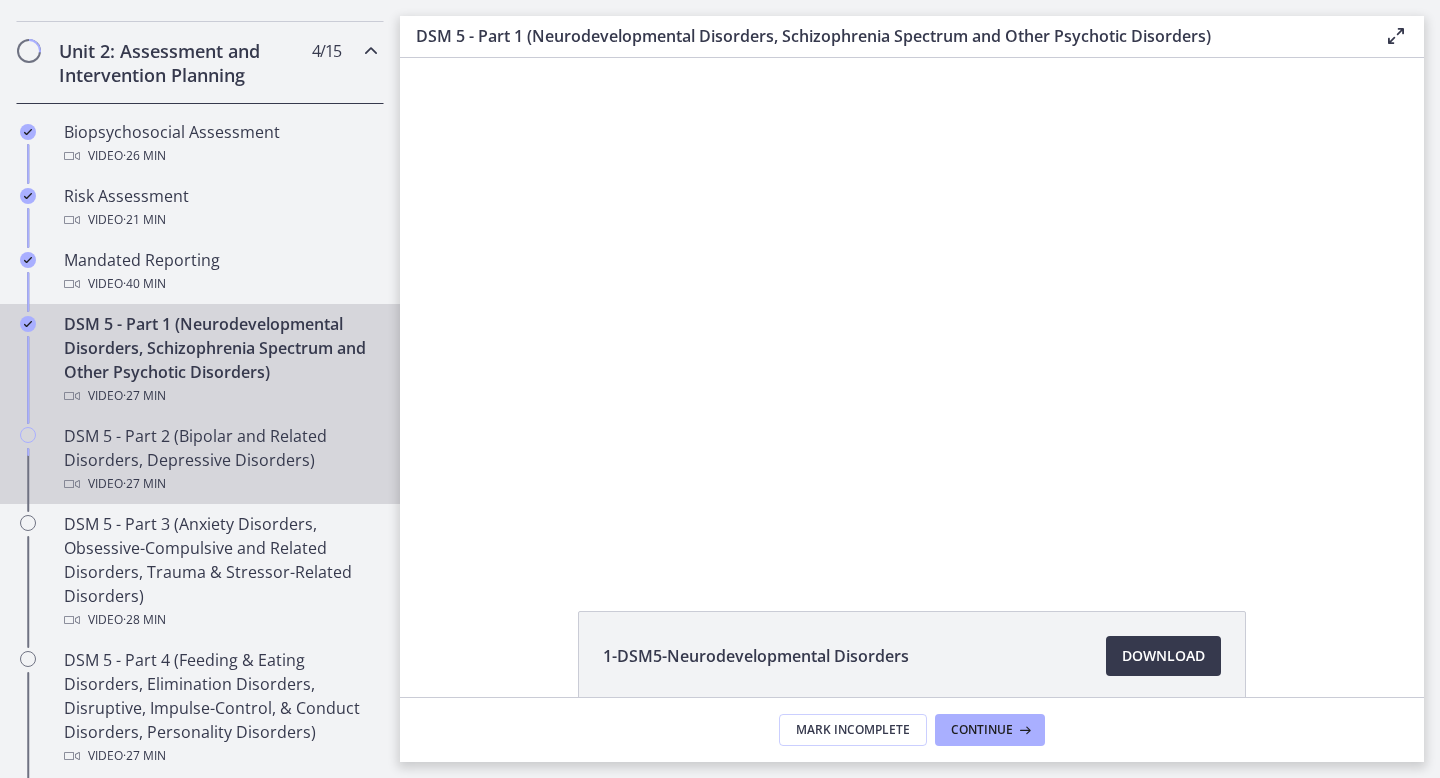 click on "DSM 5 - Part 2 (Bipolar and Related Disorders, Depressive Disorders)
Video
·  27 min" at bounding box center [220, 460] 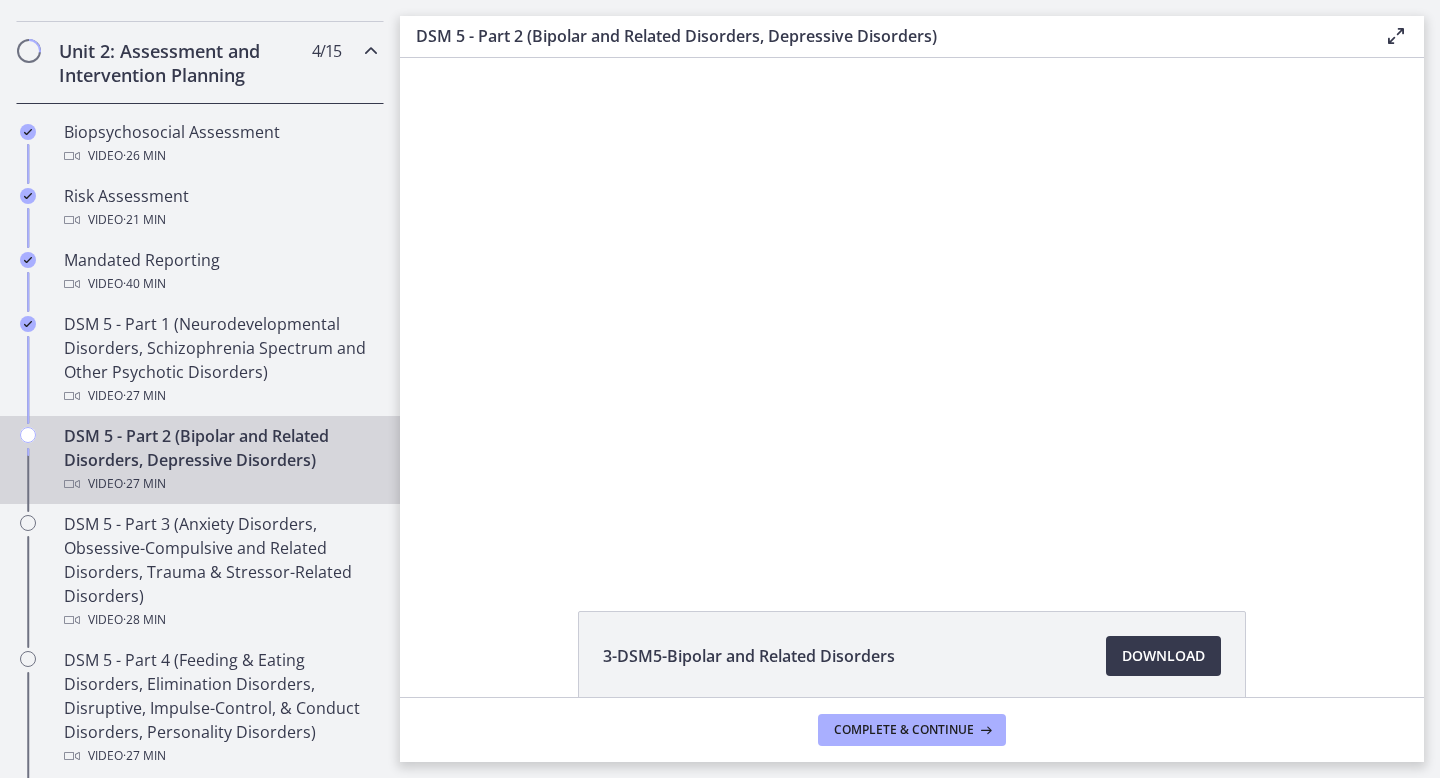 scroll, scrollTop: 0, scrollLeft: 0, axis: both 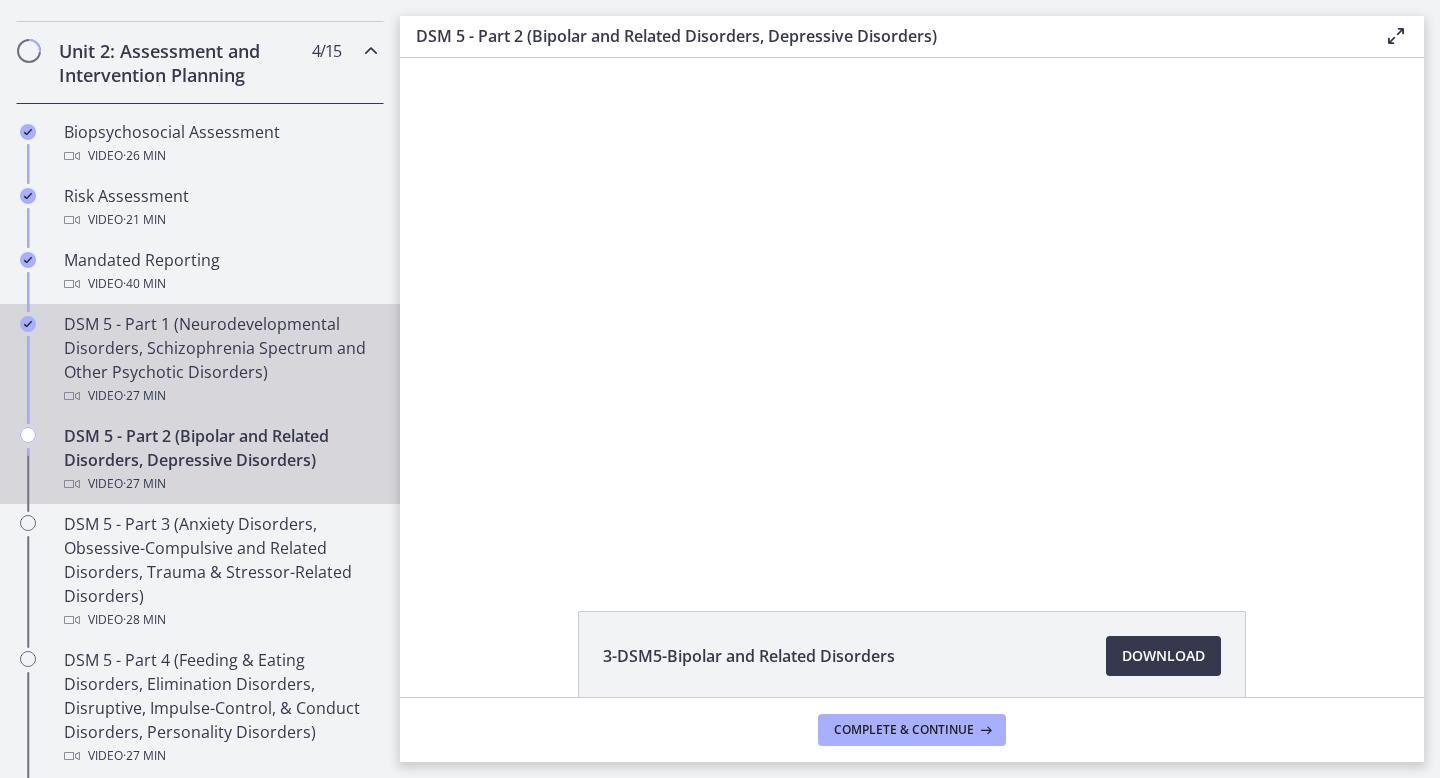 click on "DSM 5 - Part 1 (Neurodevelopmental Disorders, Schizophrenia Spectrum and Other Psychotic Disorders)
Video
·  27 min" at bounding box center (220, 360) 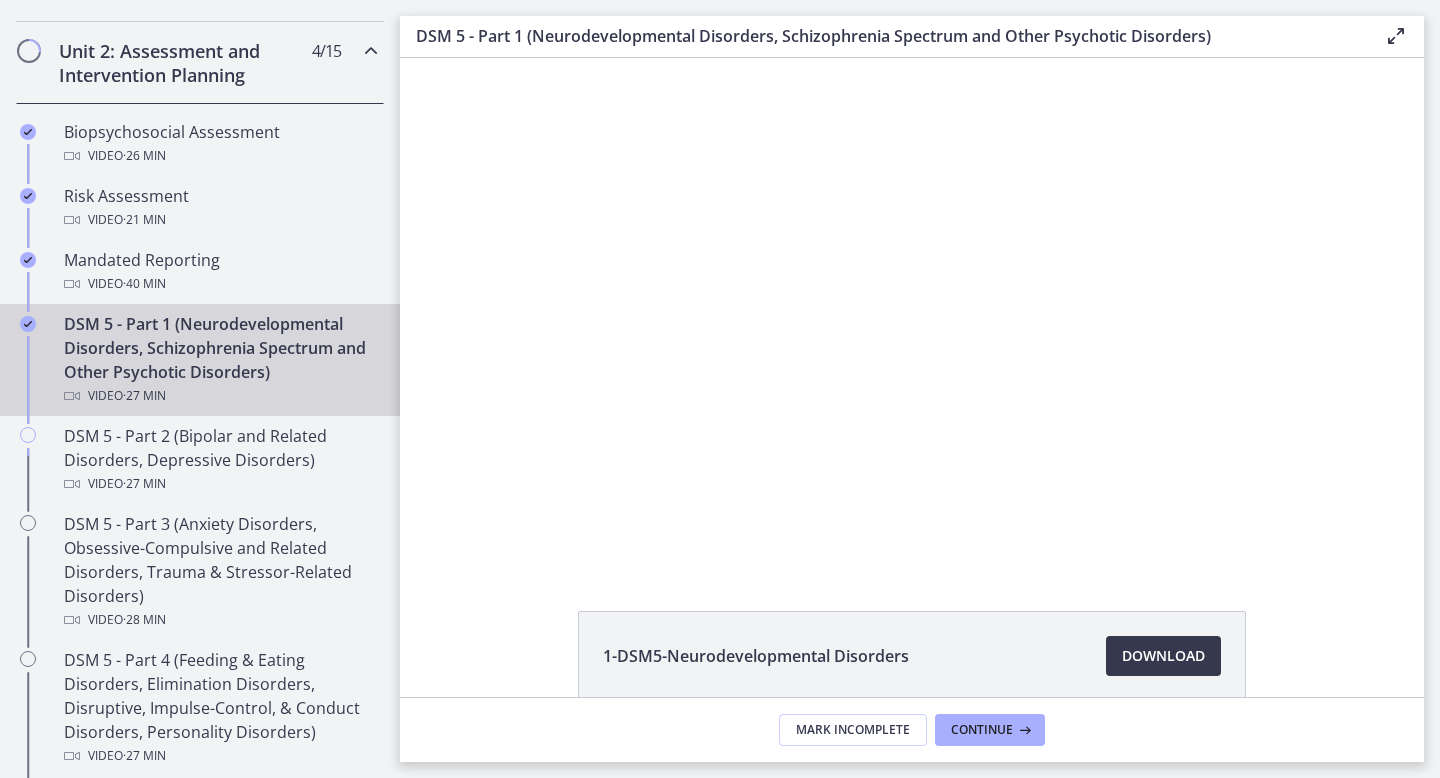 scroll, scrollTop: 0, scrollLeft: 0, axis: both 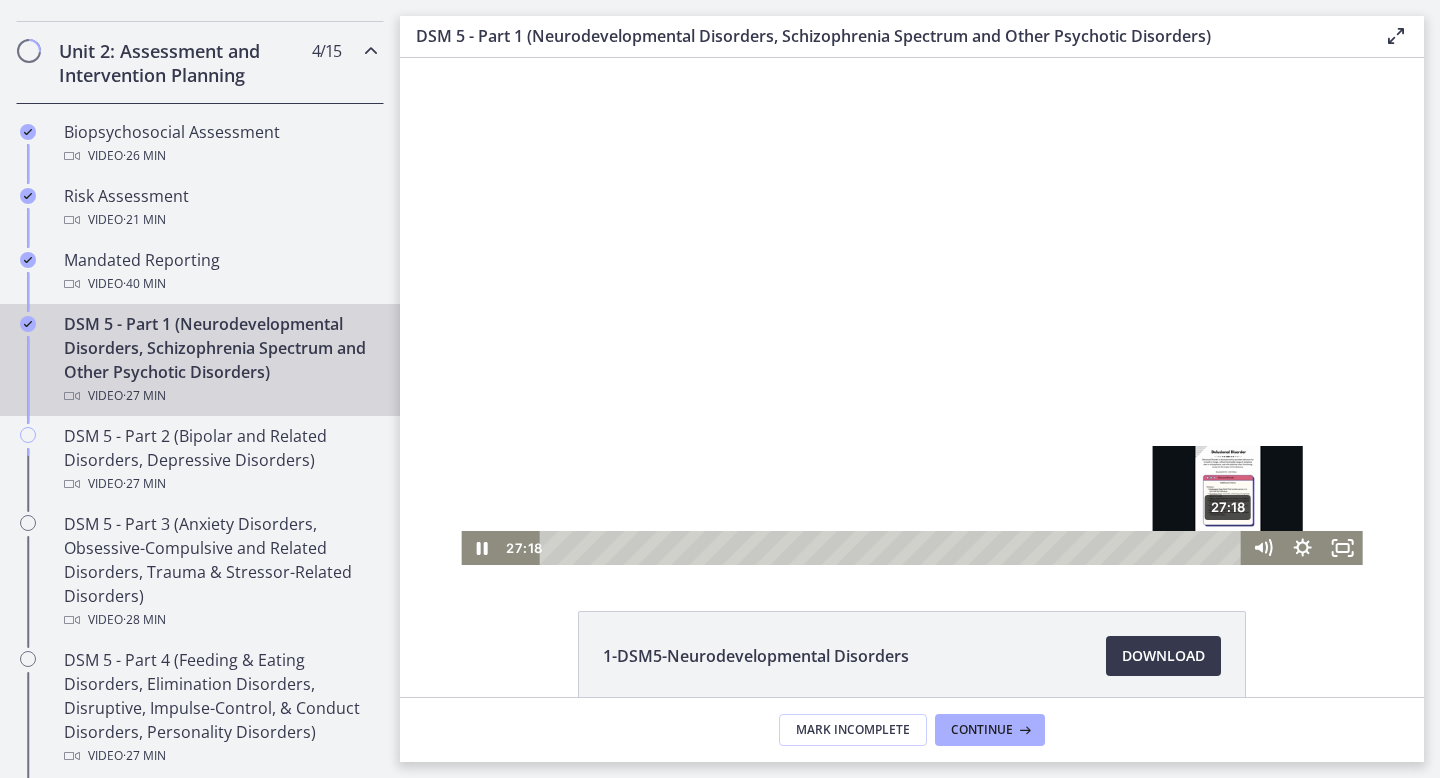 click on "27:18" at bounding box center (894, 548) 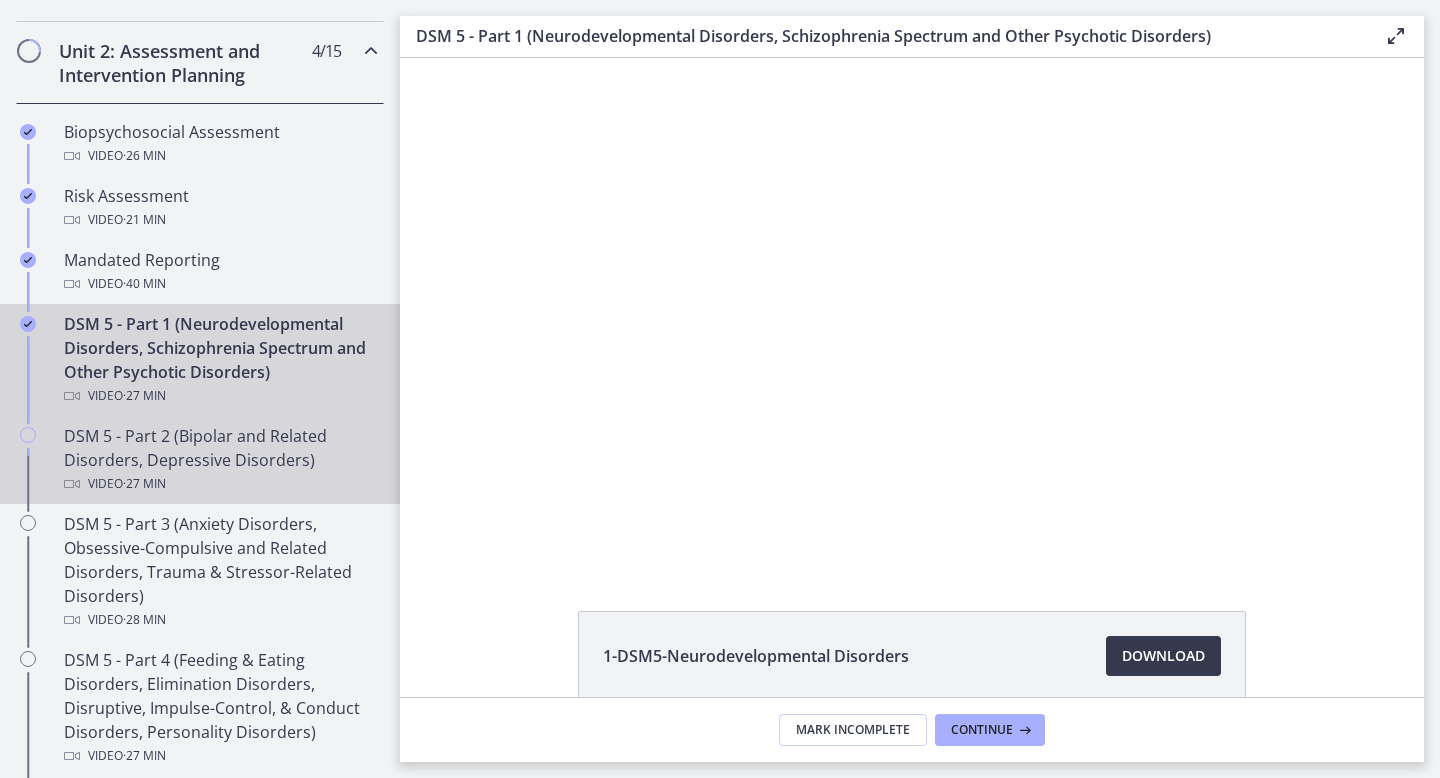click on "DSM 5 - Part 2 (Bipolar and Related Disorders, Depressive Disorders)
Video
·  27 min" at bounding box center (220, 460) 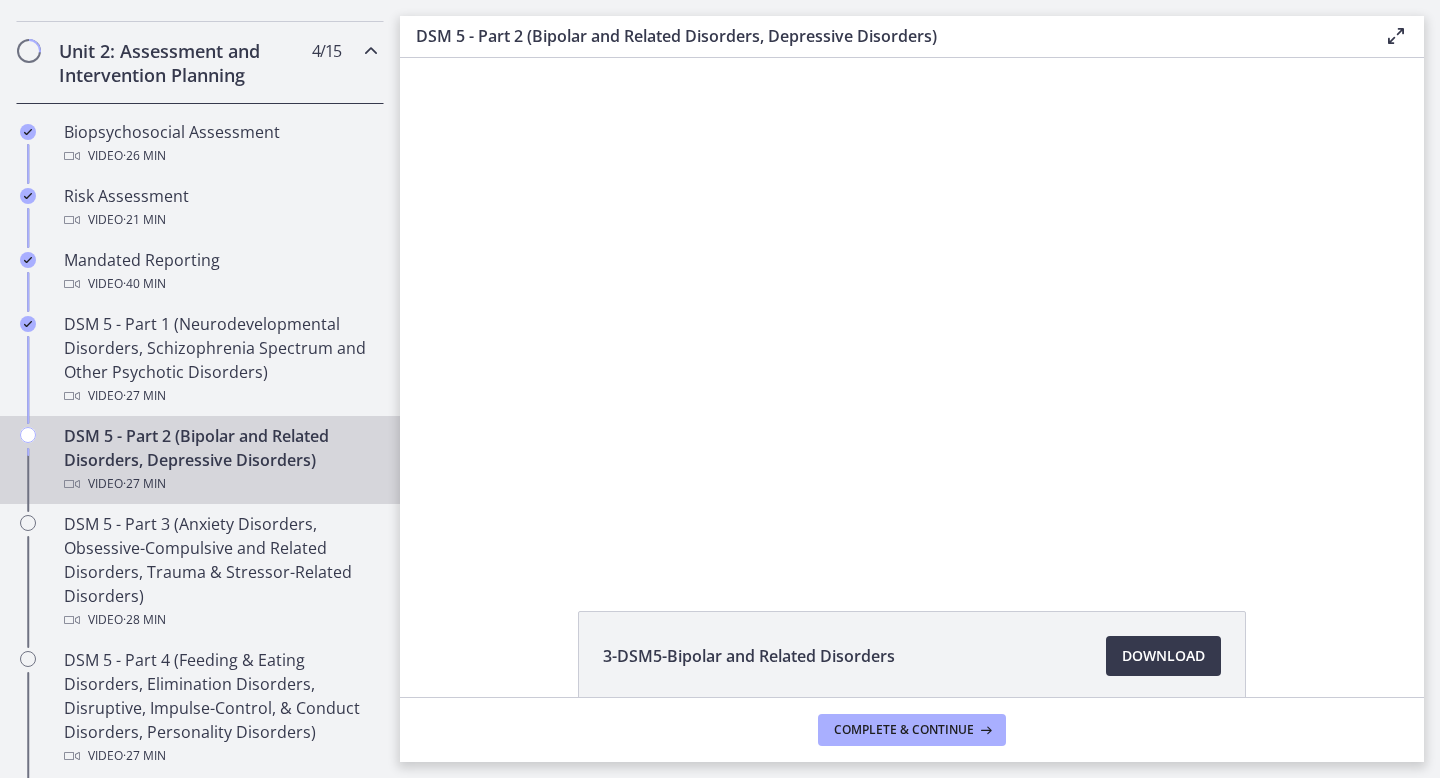 scroll, scrollTop: 0, scrollLeft: 0, axis: both 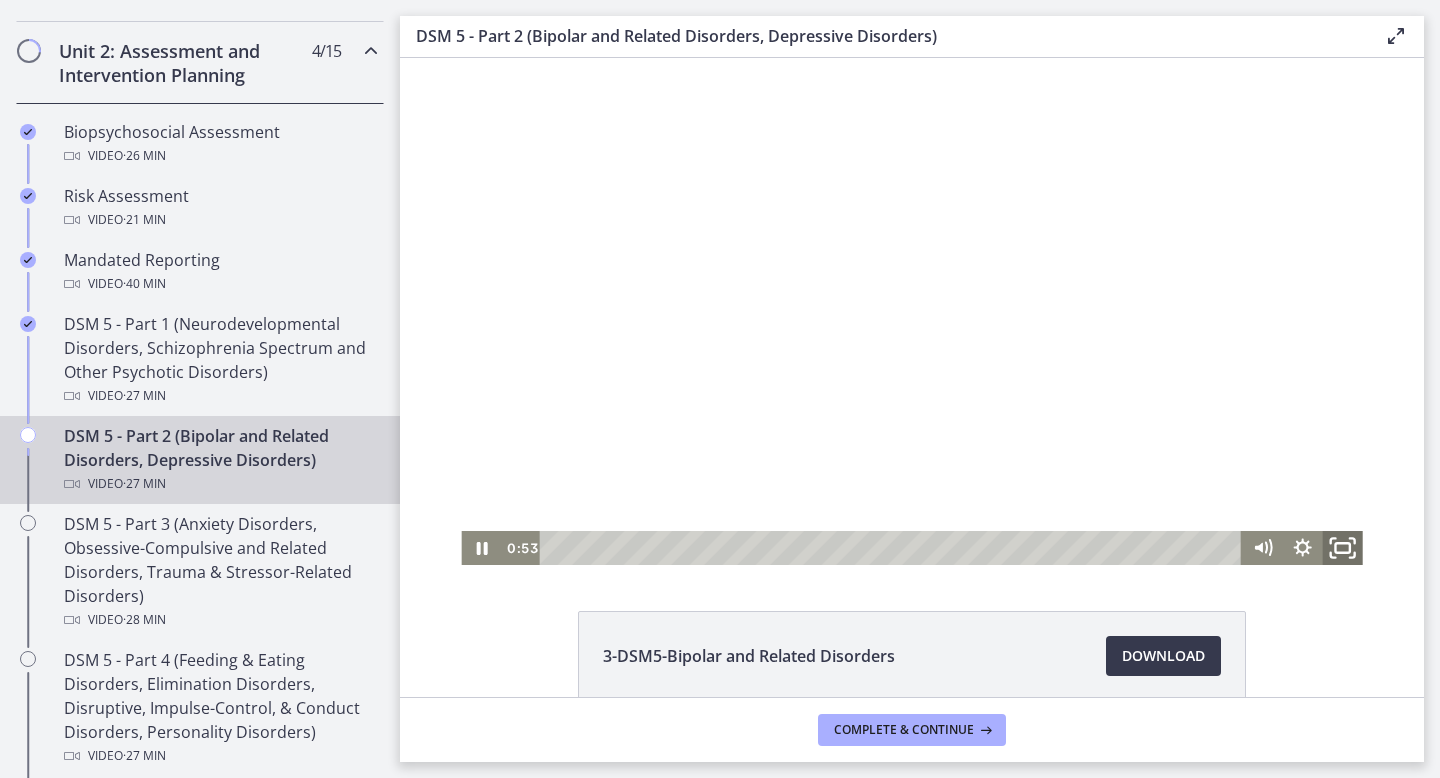 click 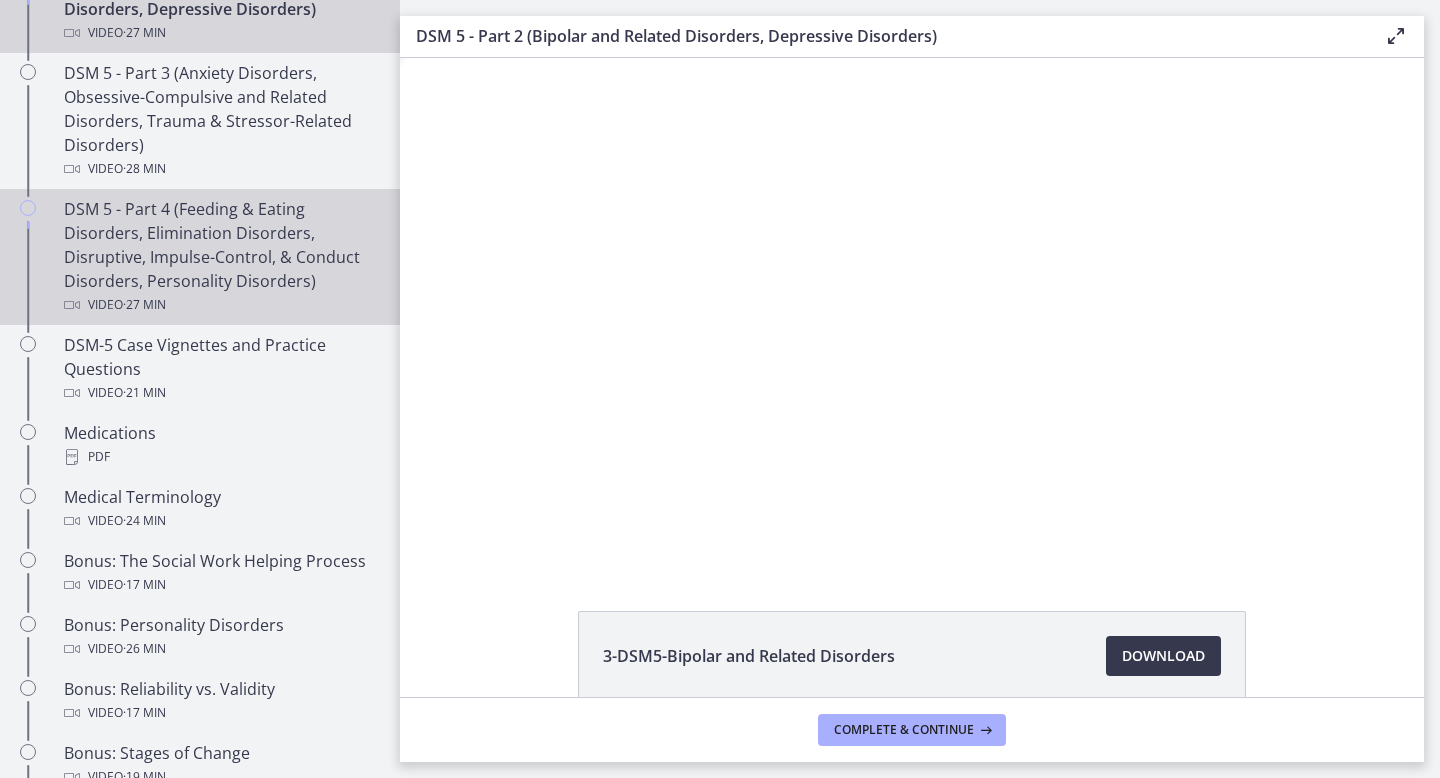 scroll, scrollTop: 1114, scrollLeft: 0, axis: vertical 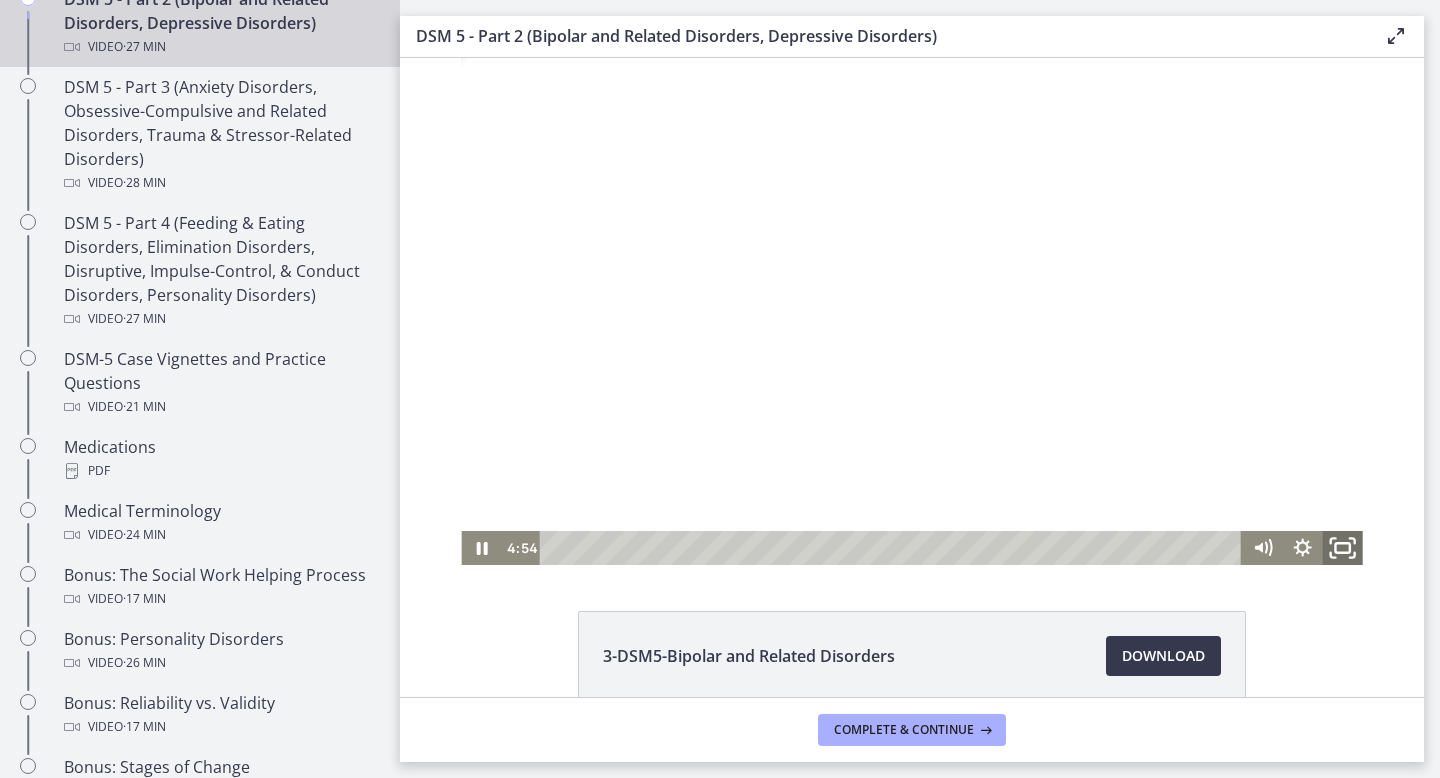click 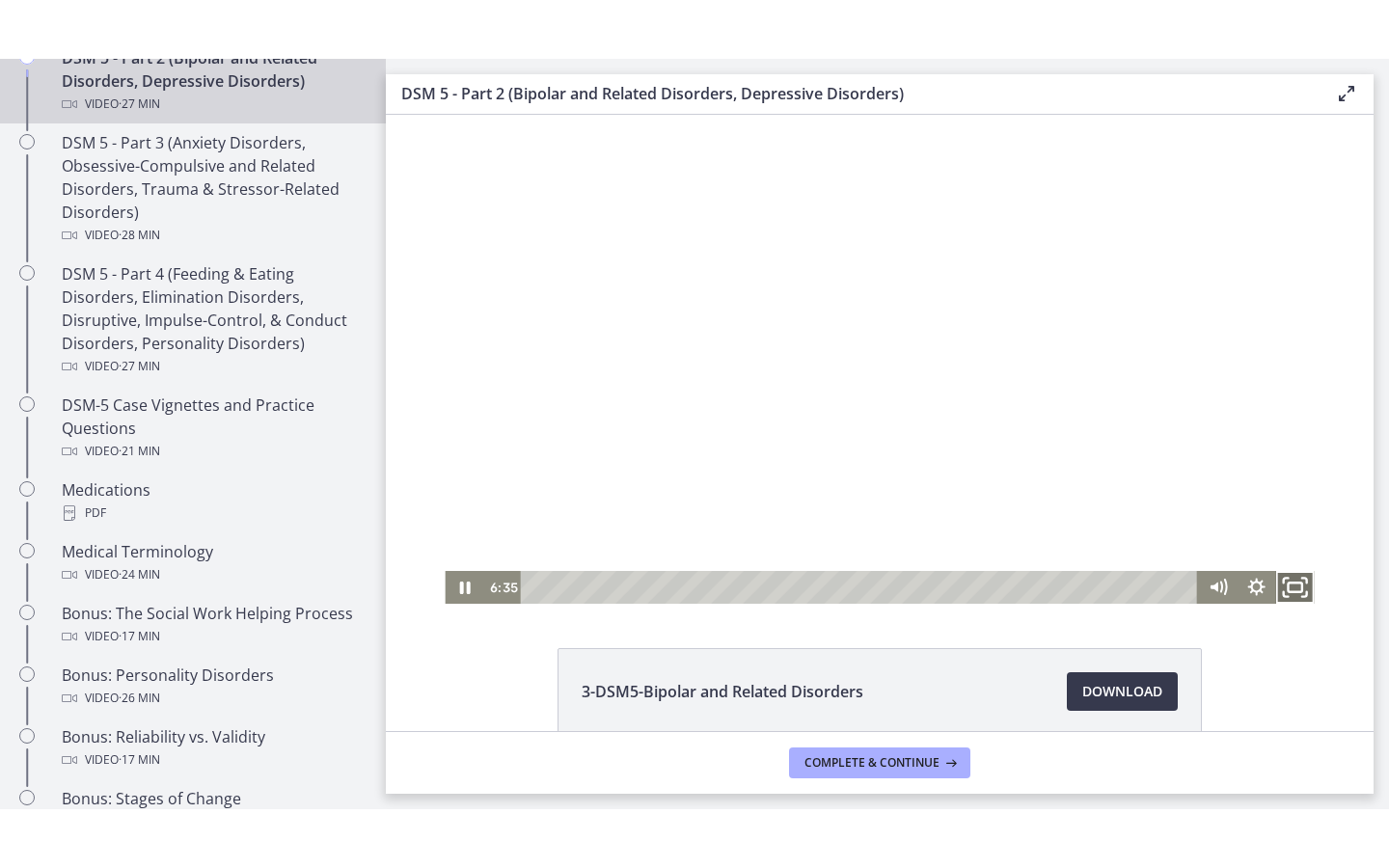 click 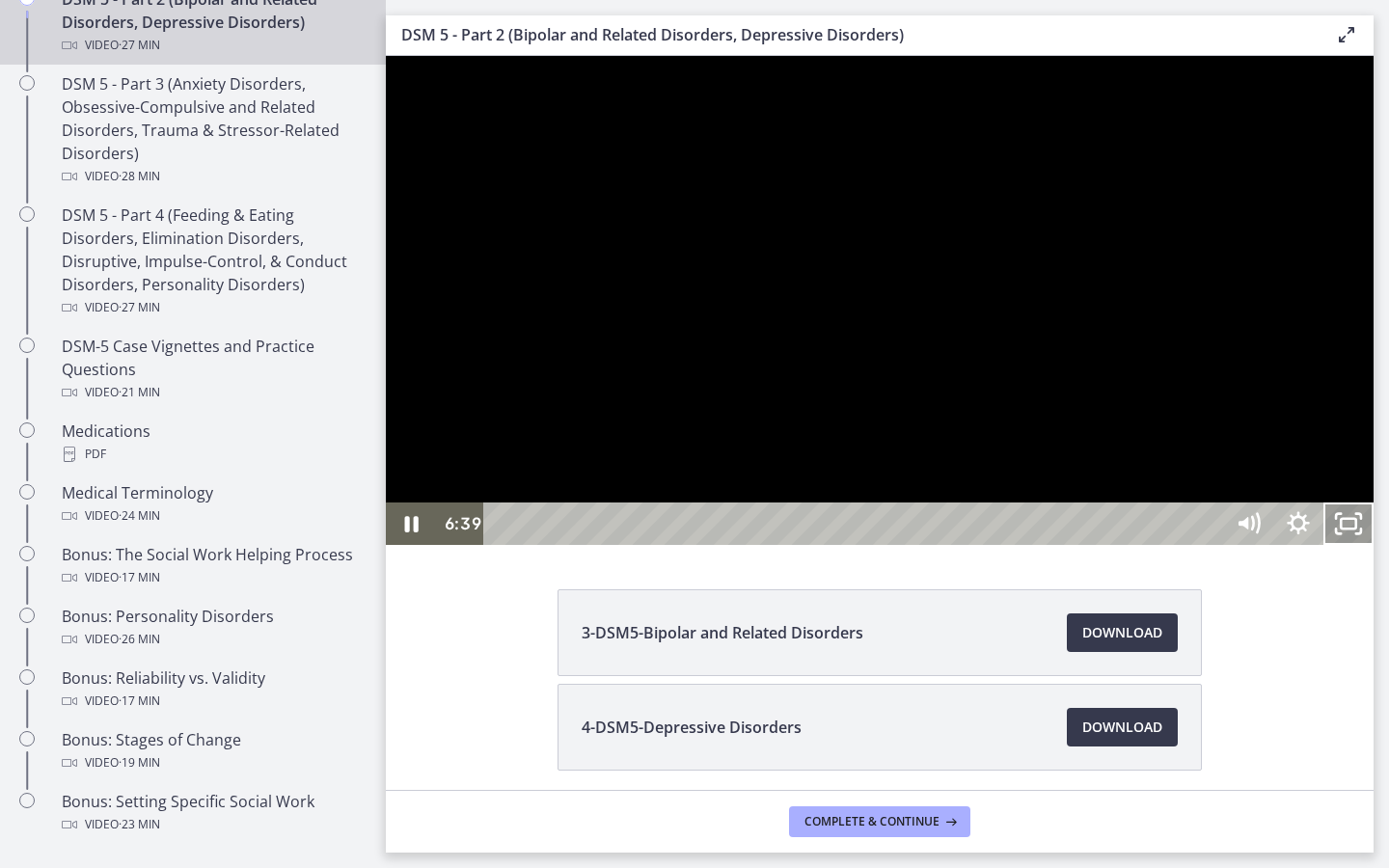 click 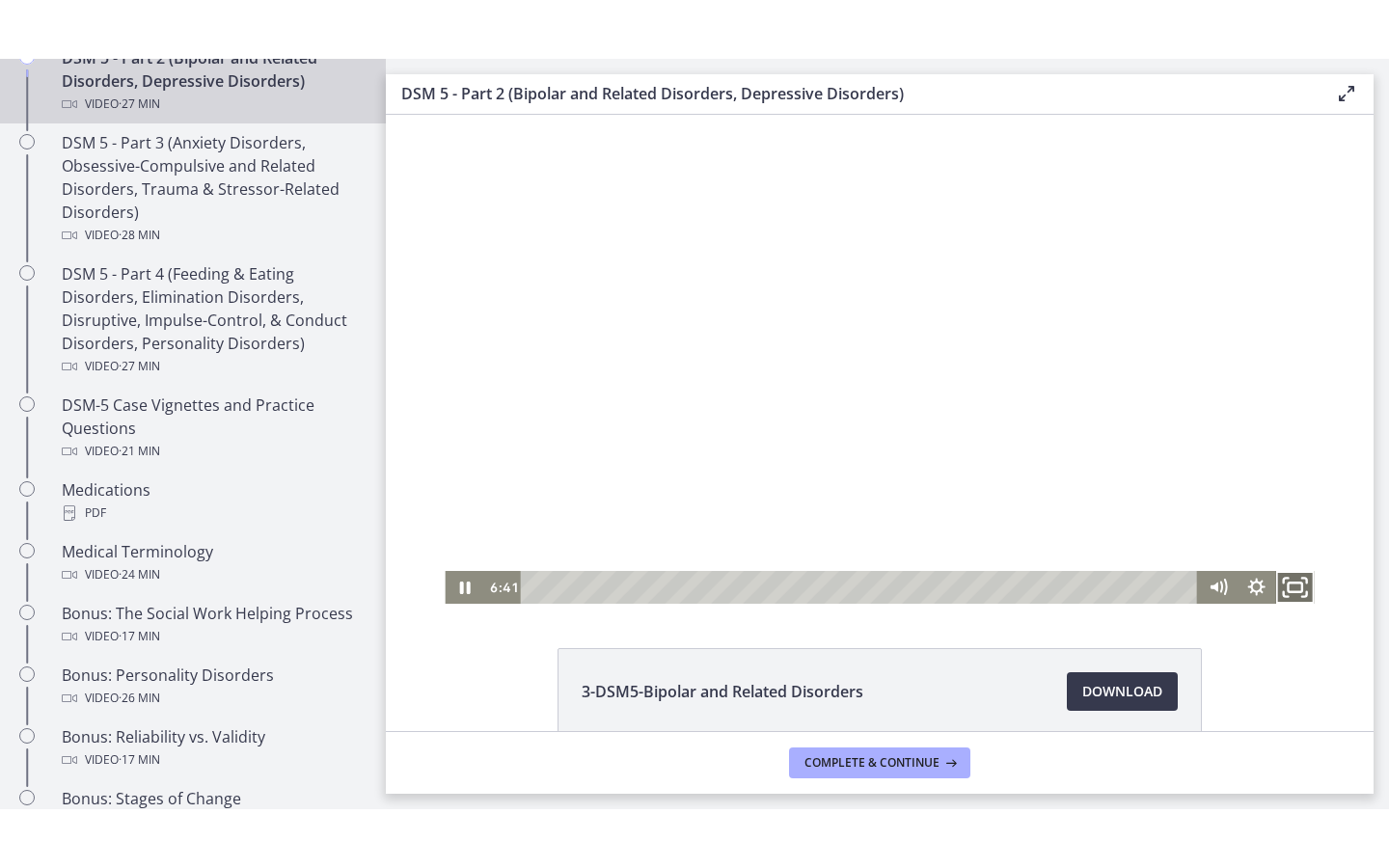 click 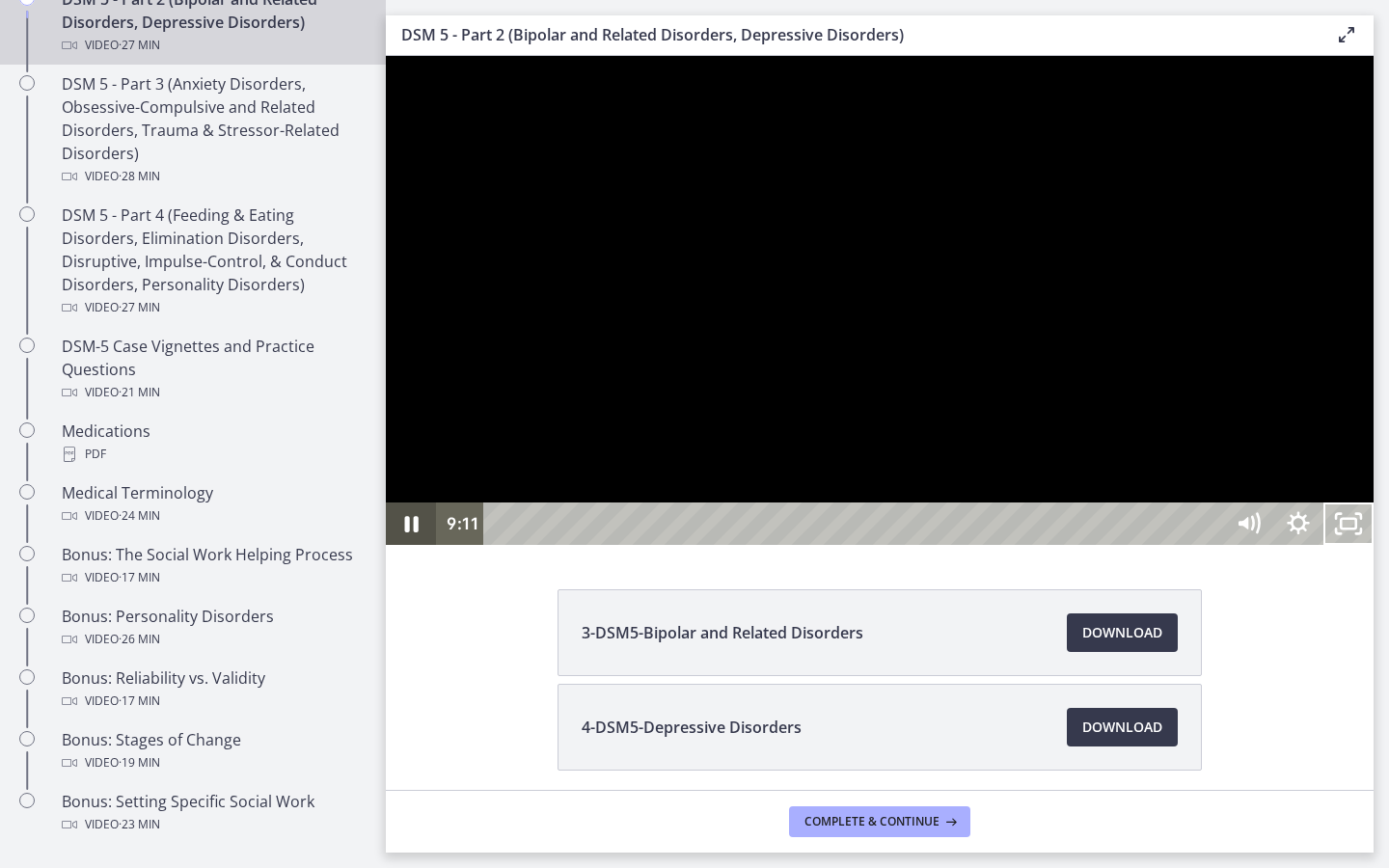 click 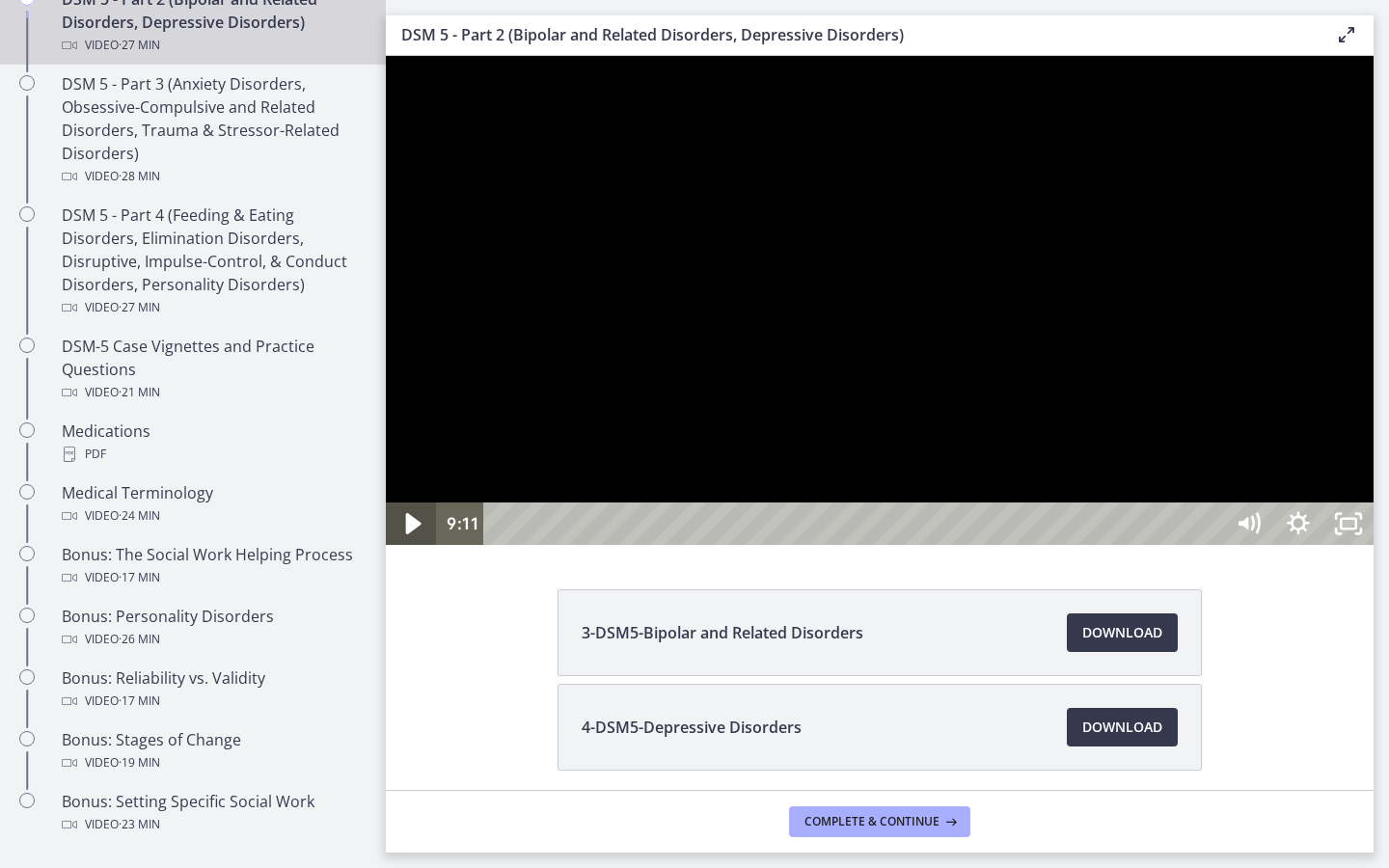 click 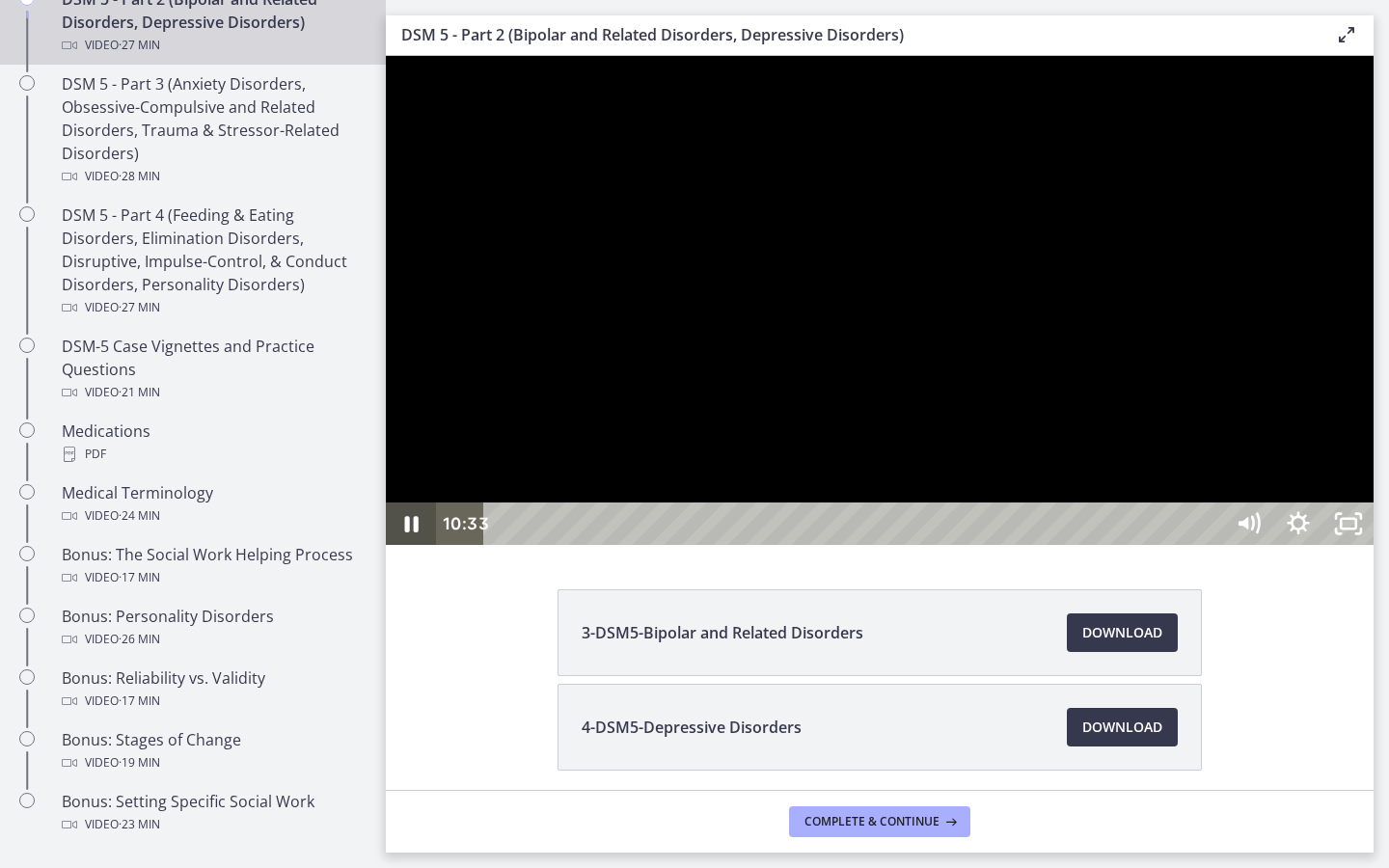 click 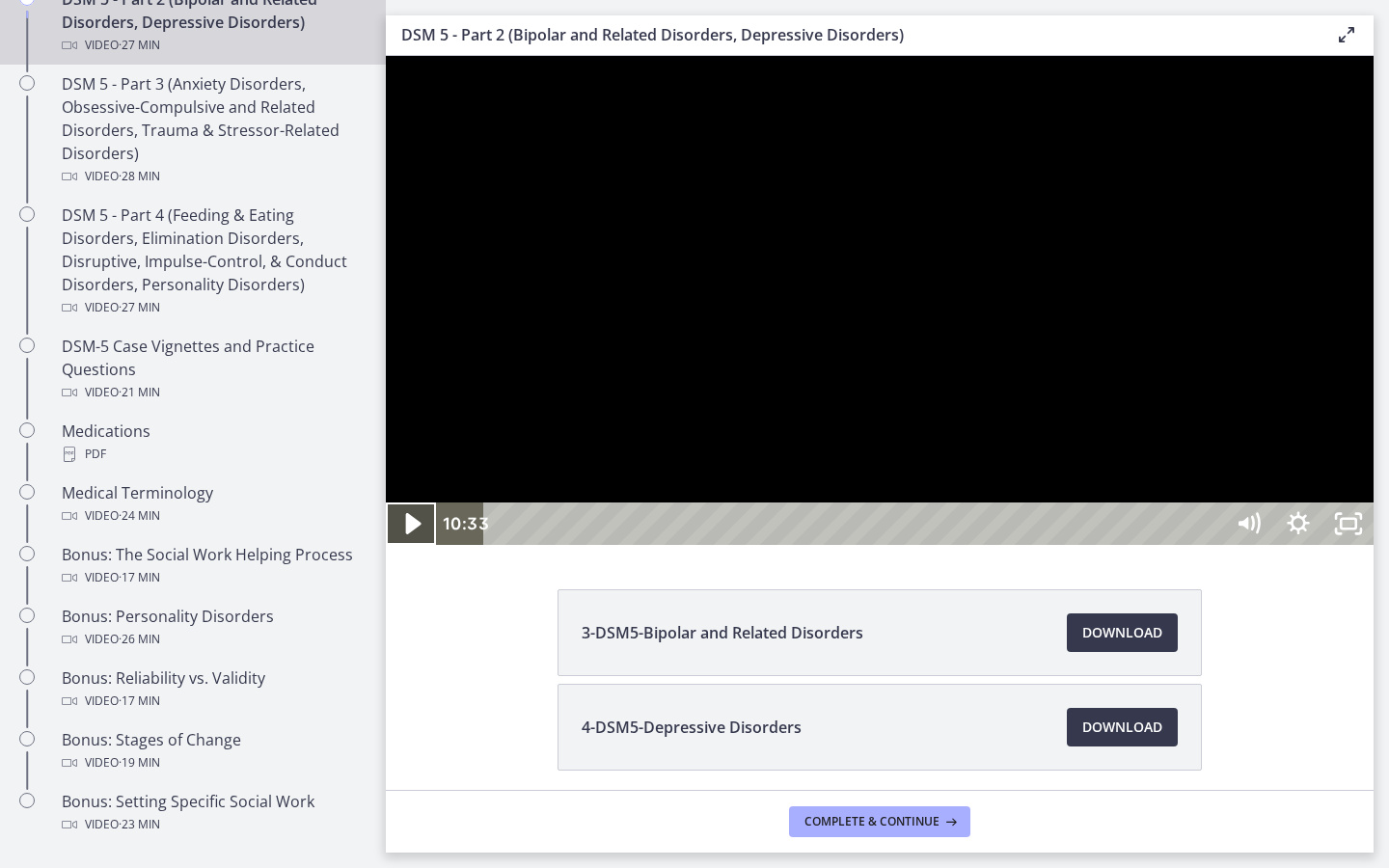 click 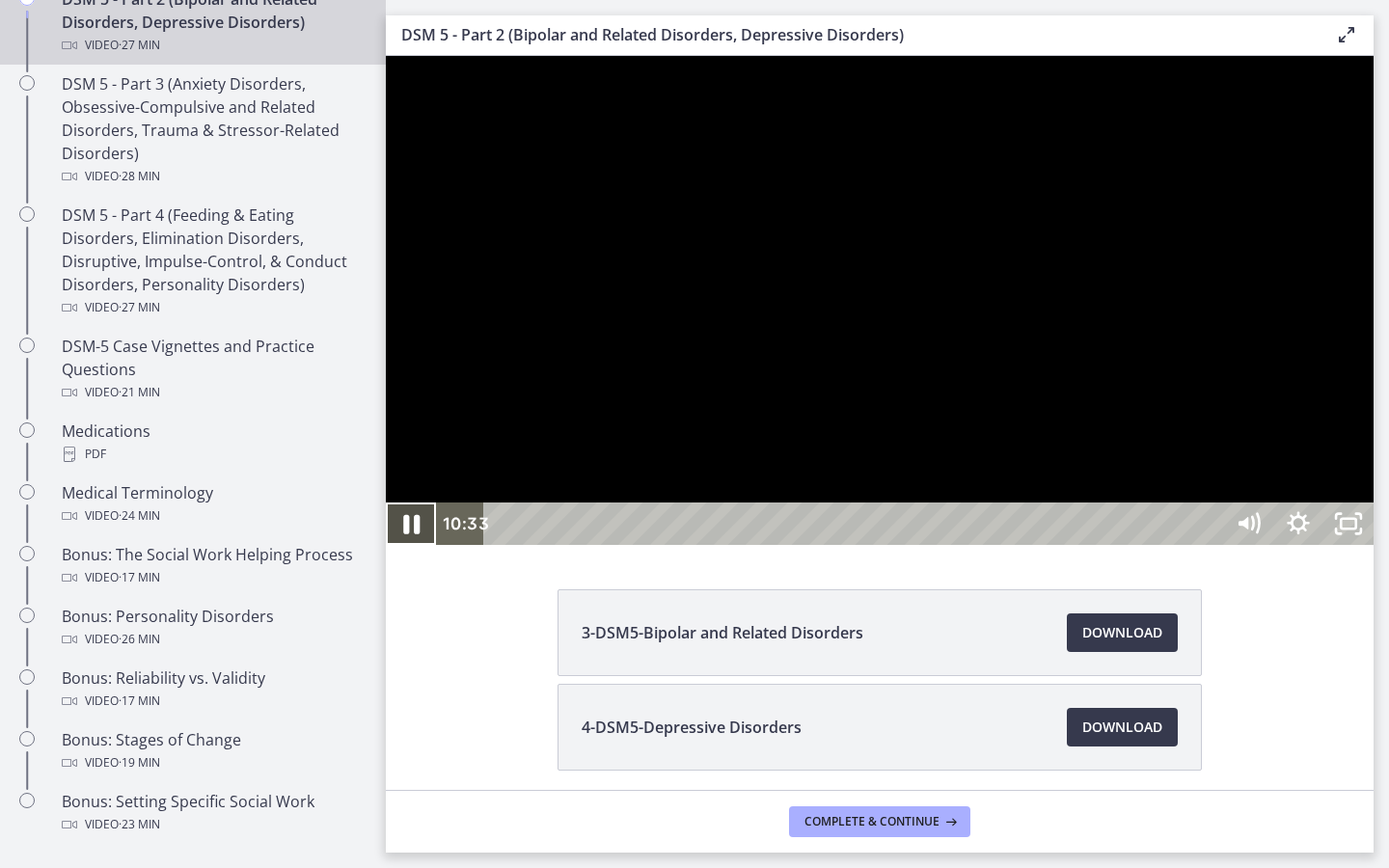 click 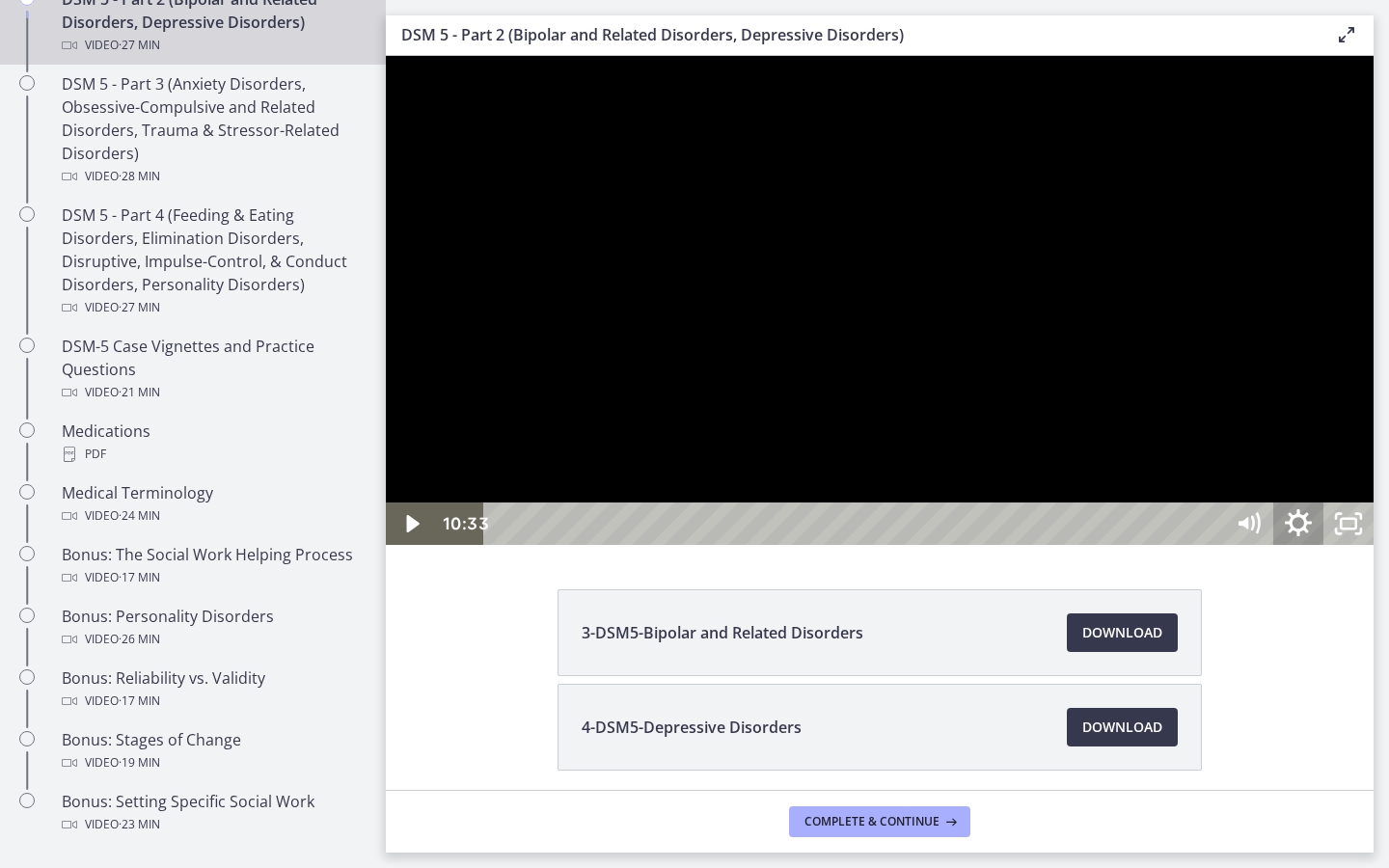 click 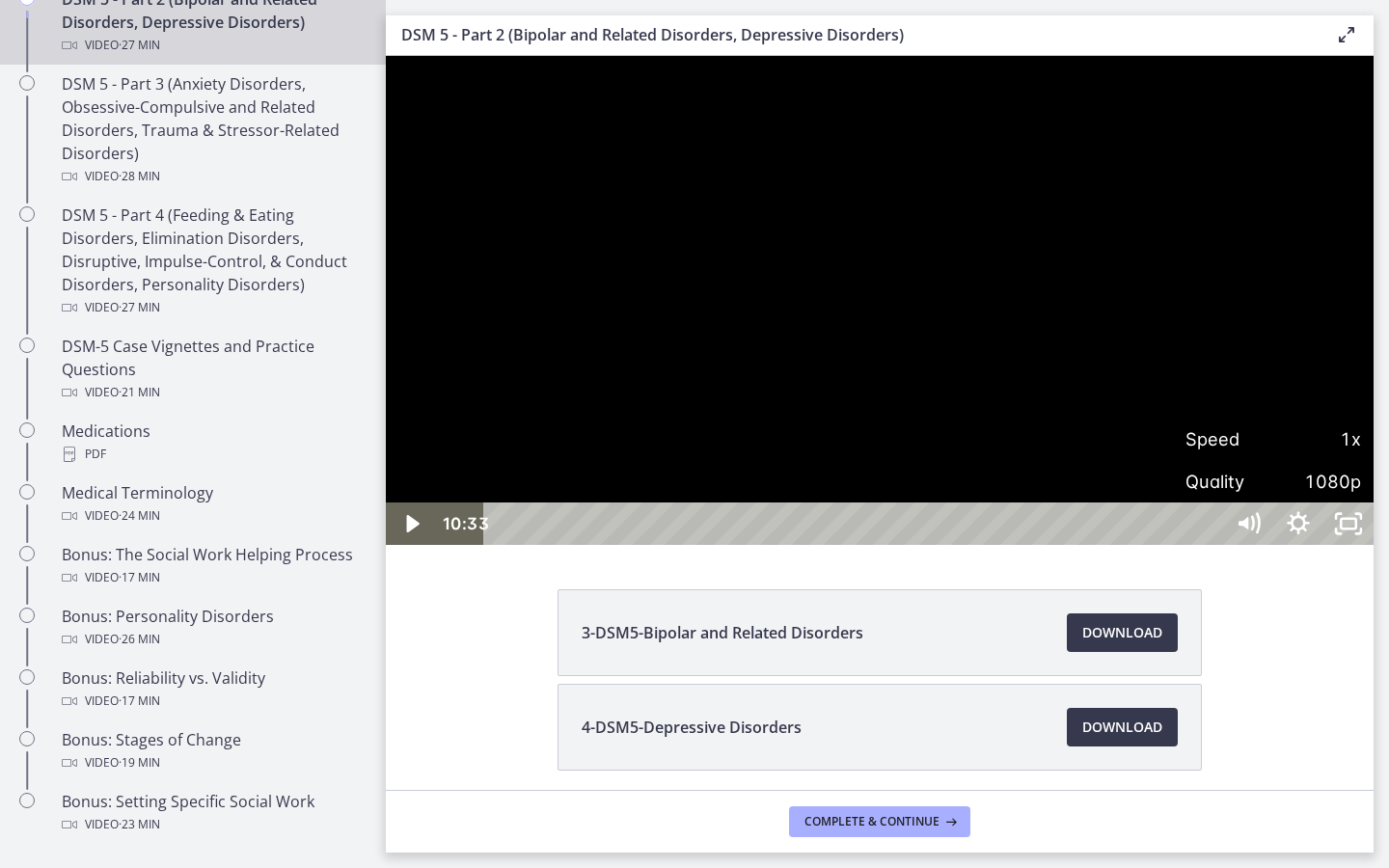 click on "Quality" at bounding box center (1229, 481) 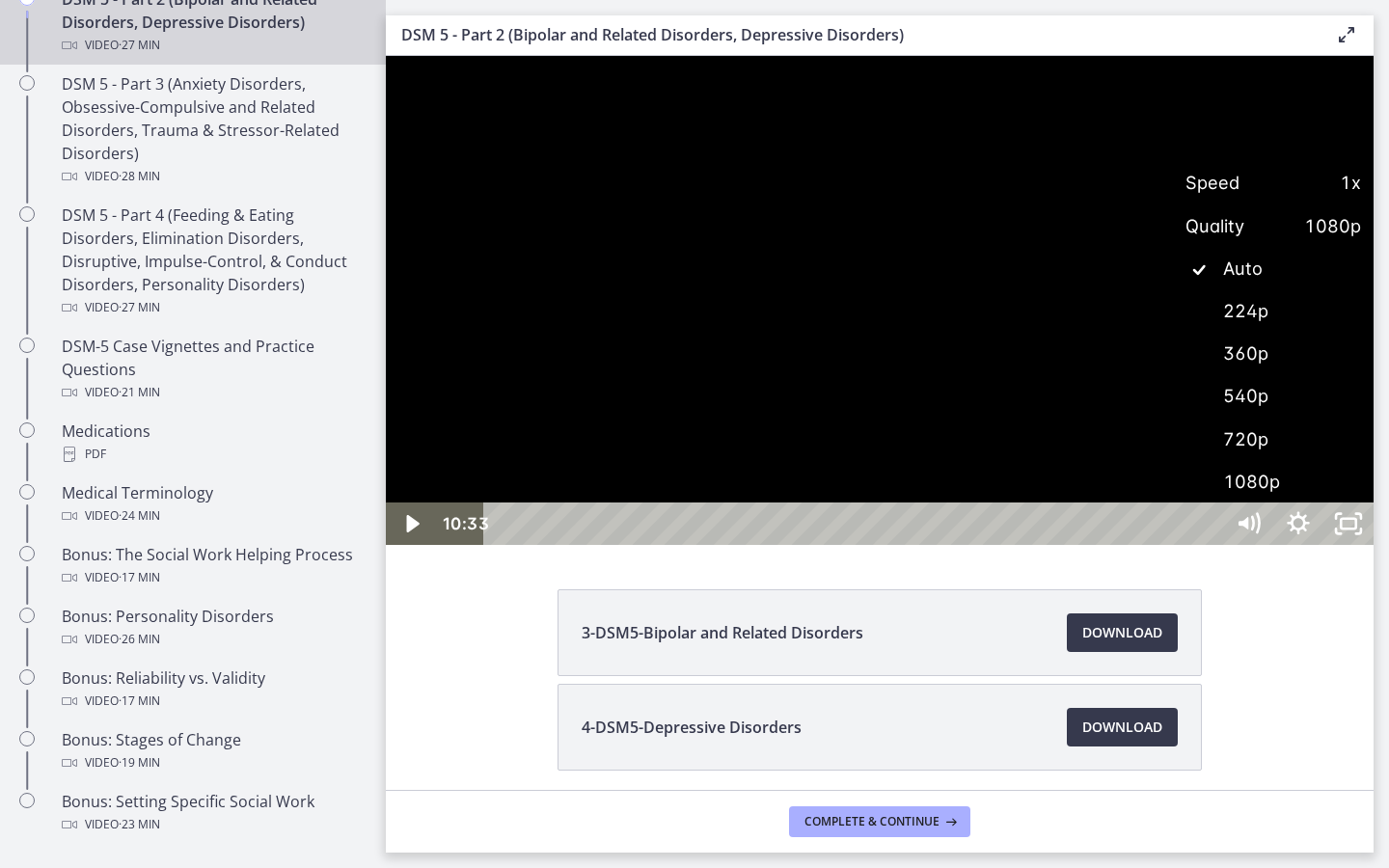 click on "224p" at bounding box center [1273, 312] 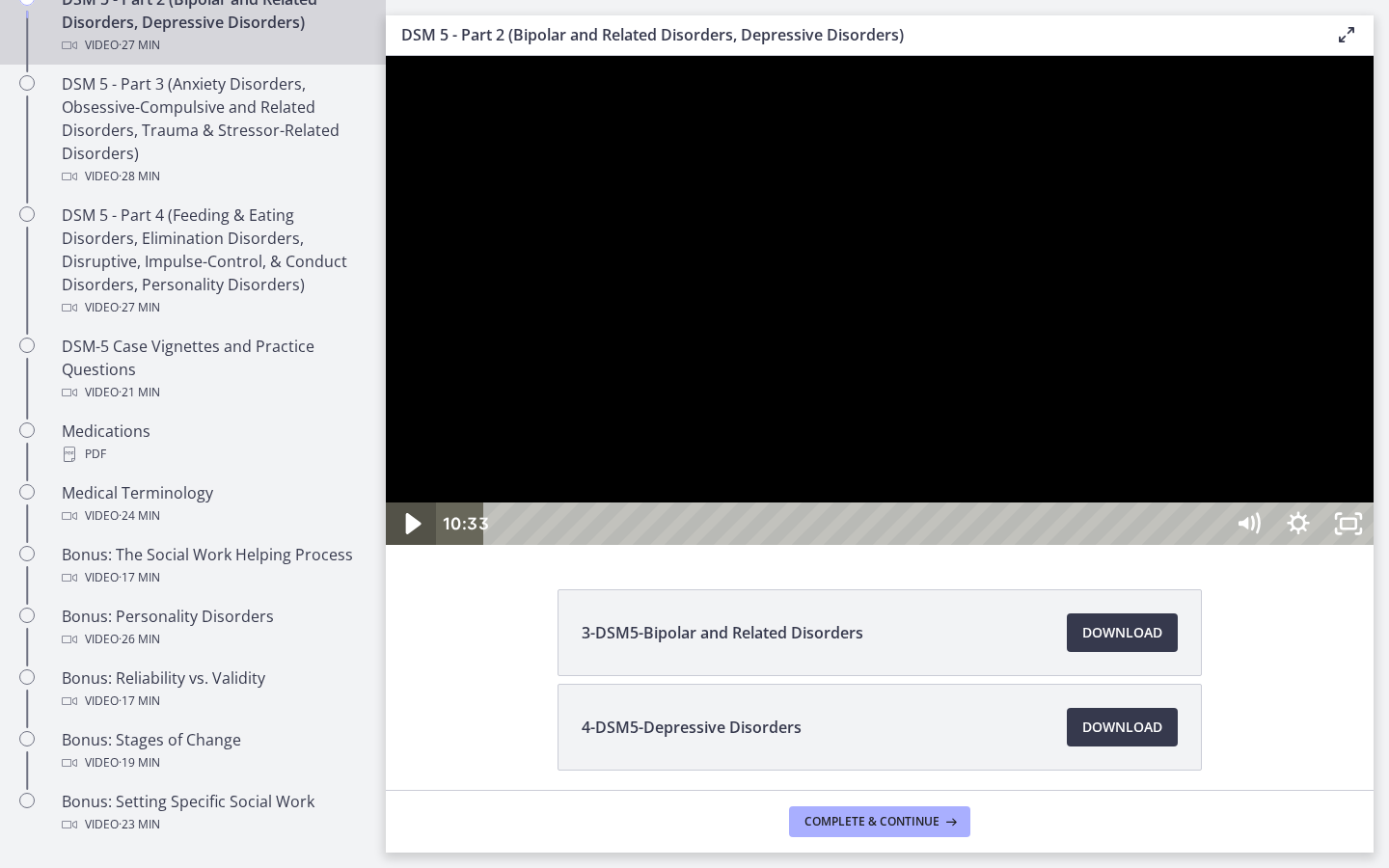 click 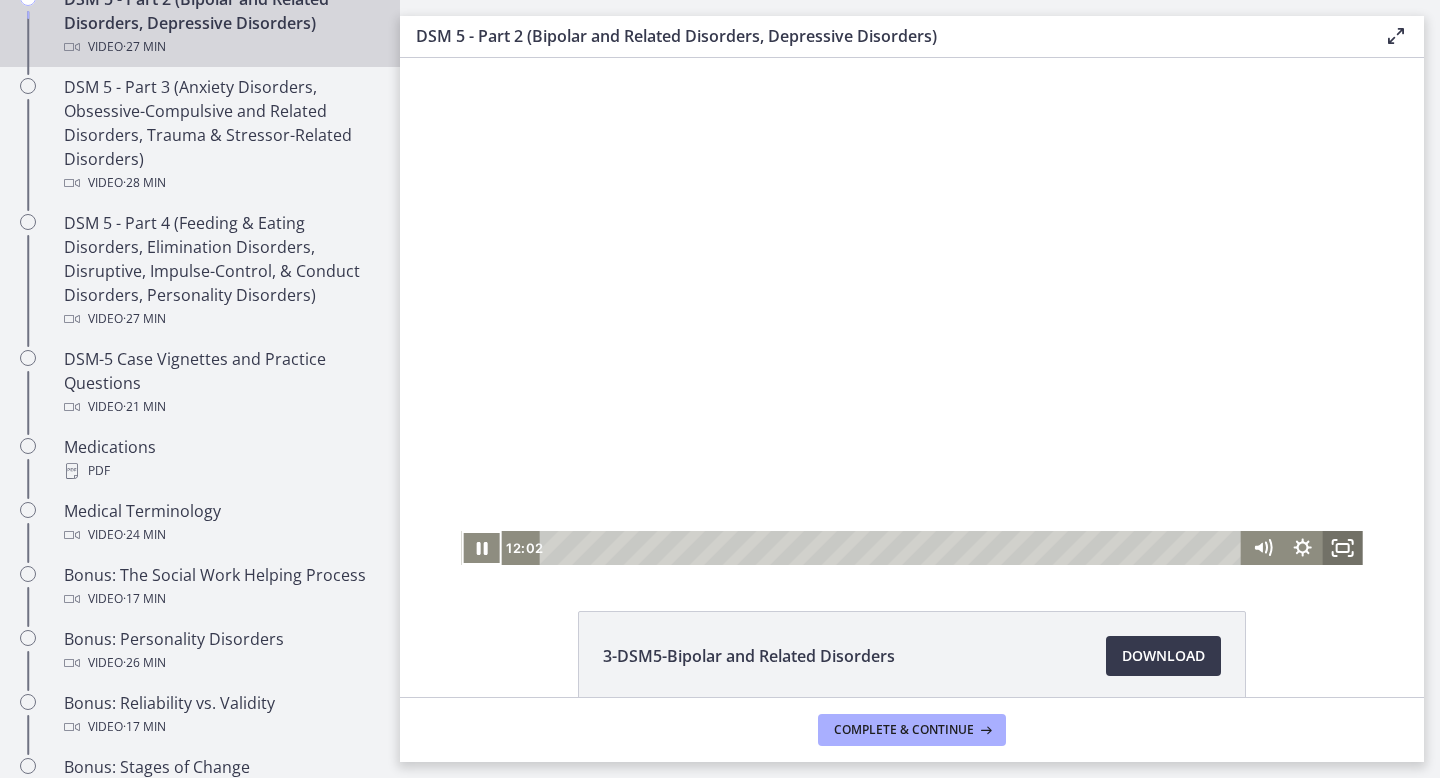 click 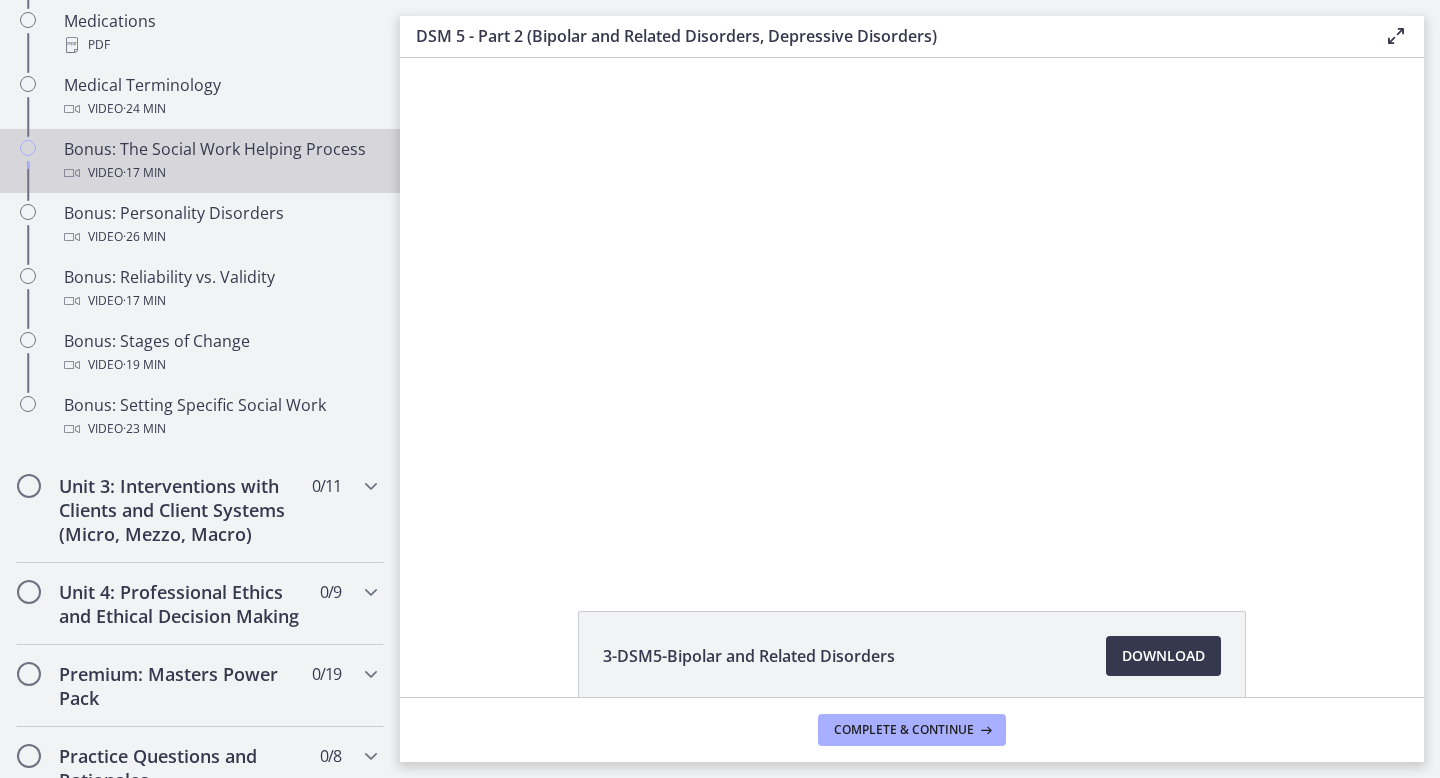scroll, scrollTop: 2120, scrollLeft: 0, axis: vertical 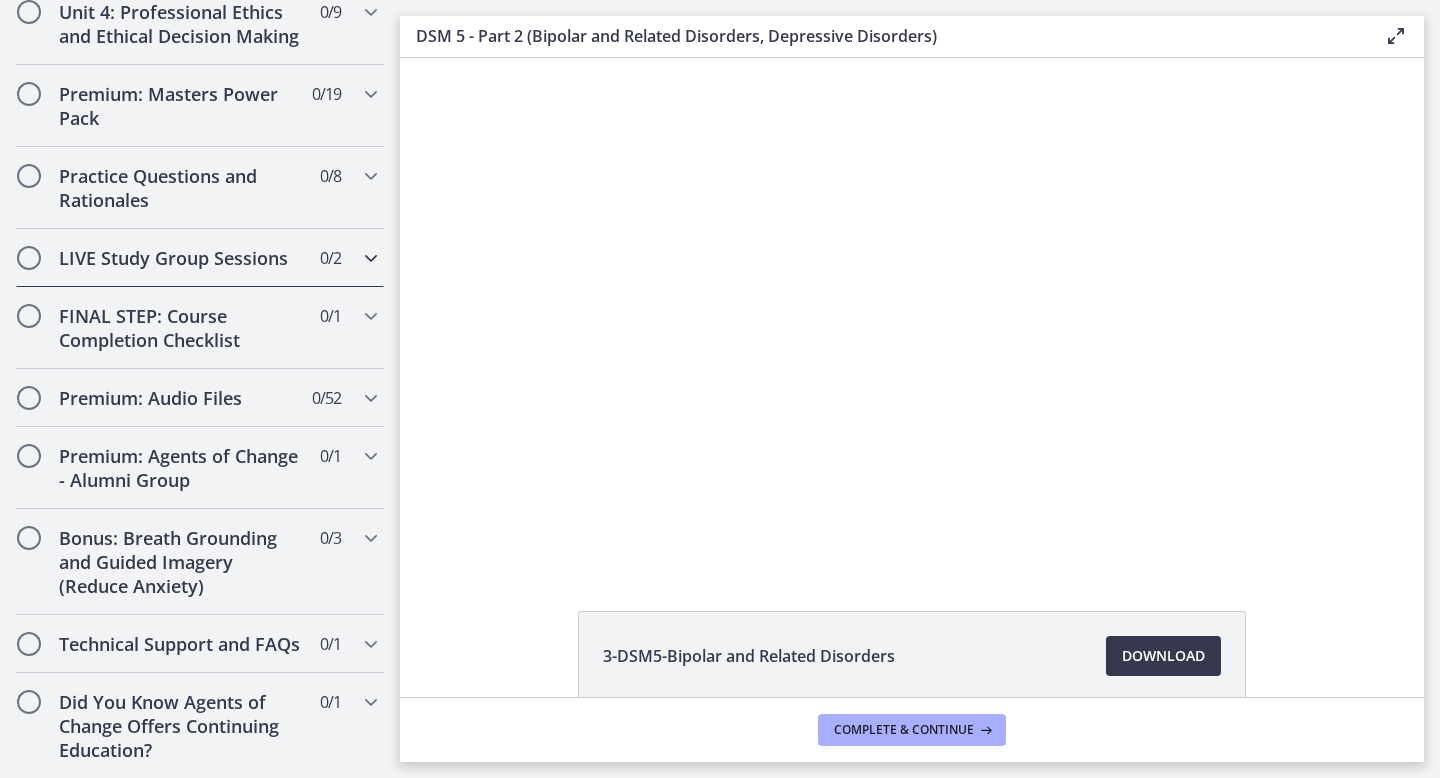 click on "LIVE Study Group Sessions" at bounding box center [181, 258] 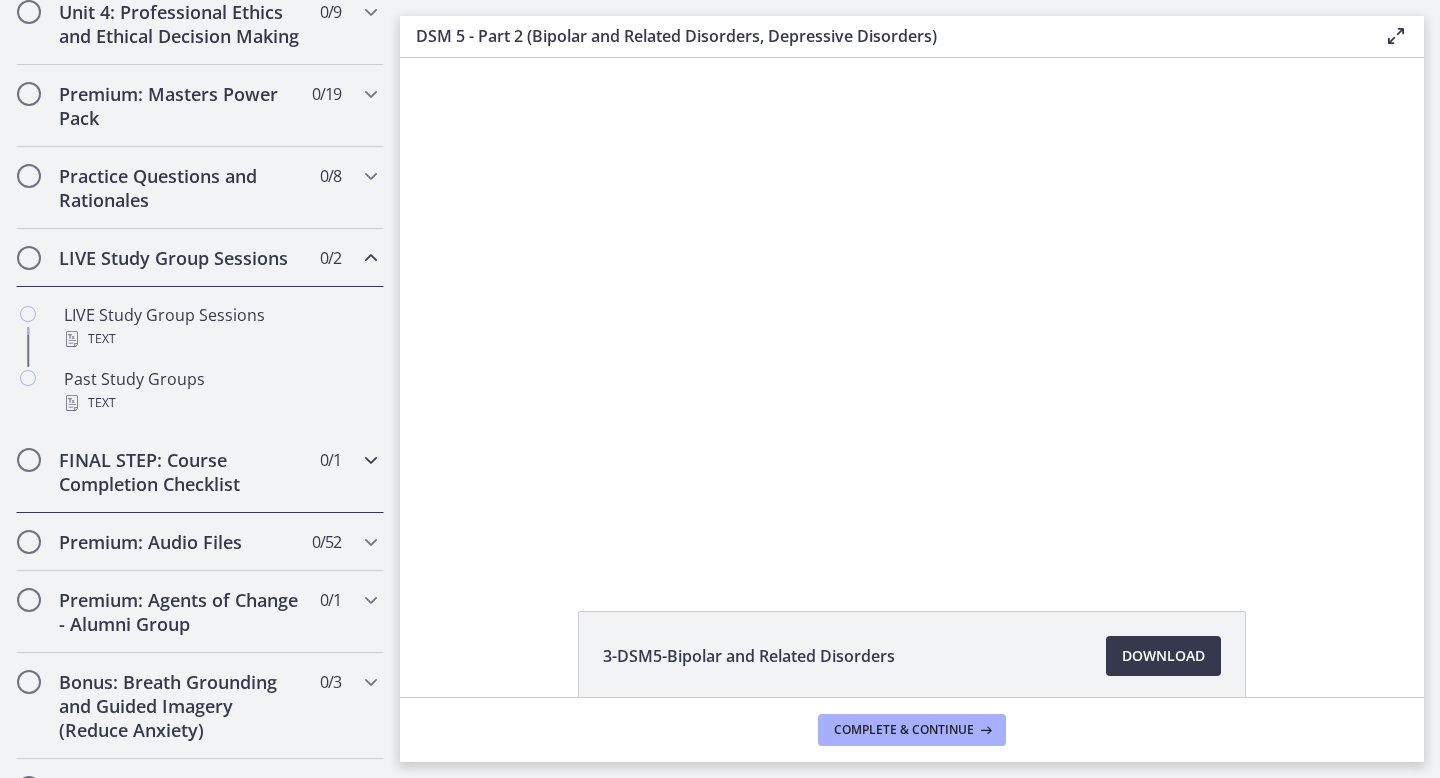 click on "FINAL STEP: Course Completion Checklist" at bounding box center (181, 472) 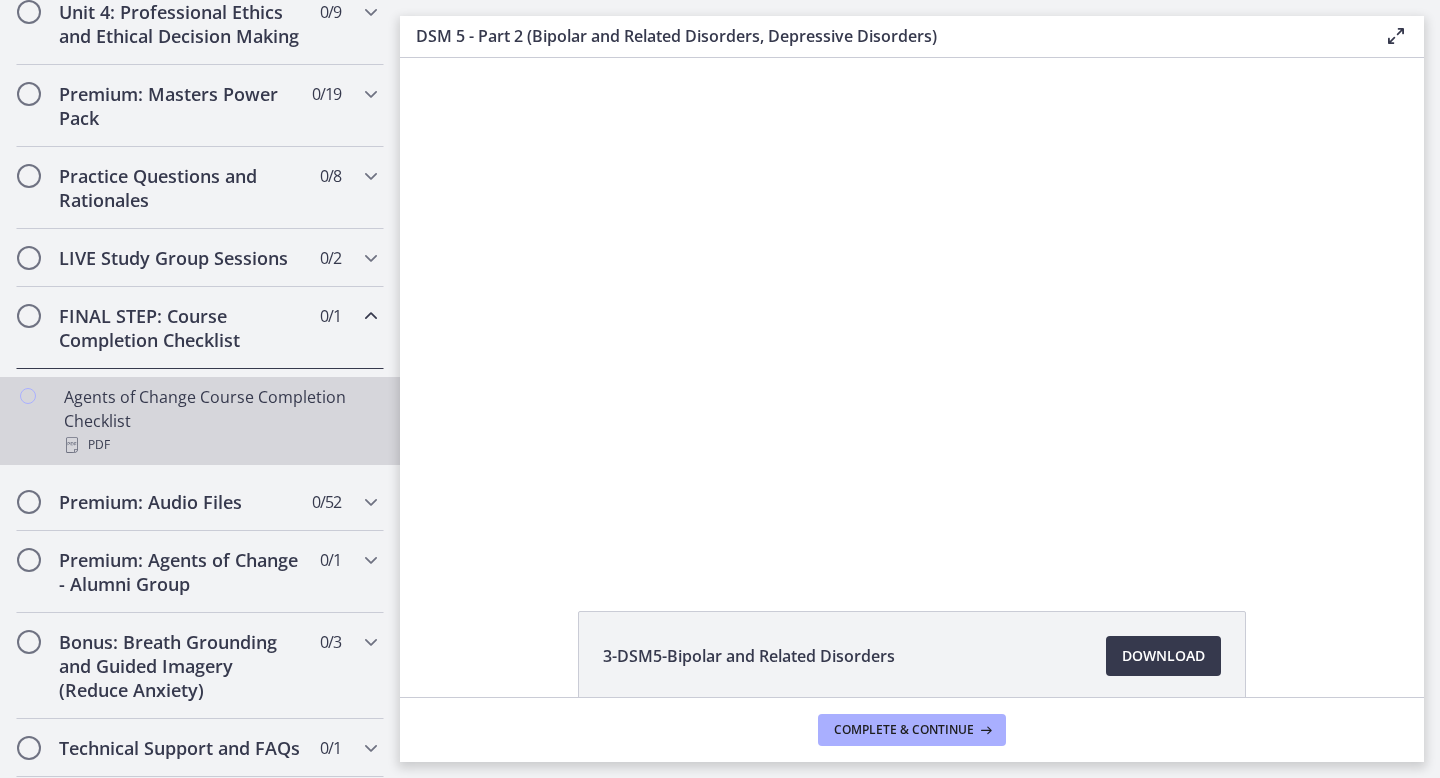 click on "Agents of Change Course Completion Checklist
PDF" at bounding box center [220, 421] 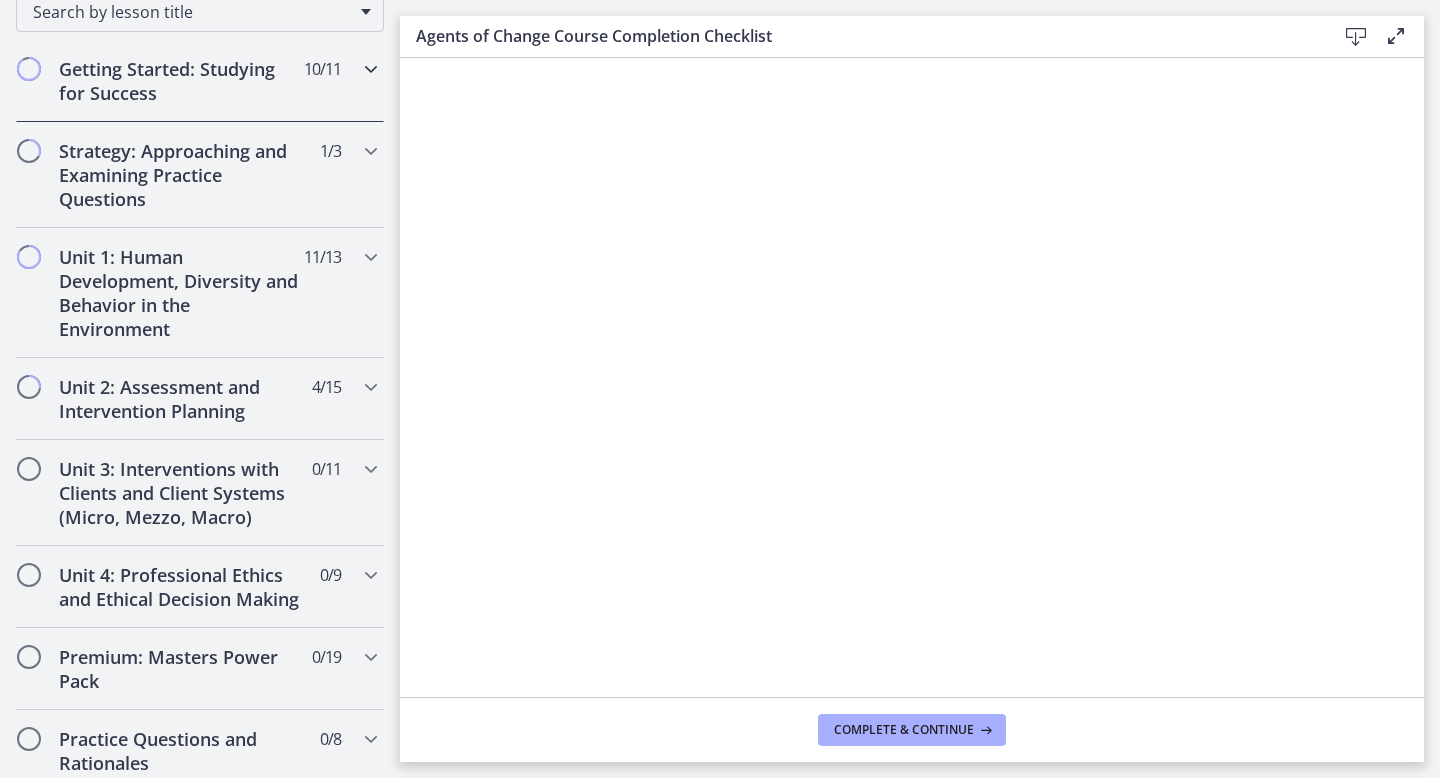 scroll, scrollTop: 349, scrollLeft: 0, axis: vertical 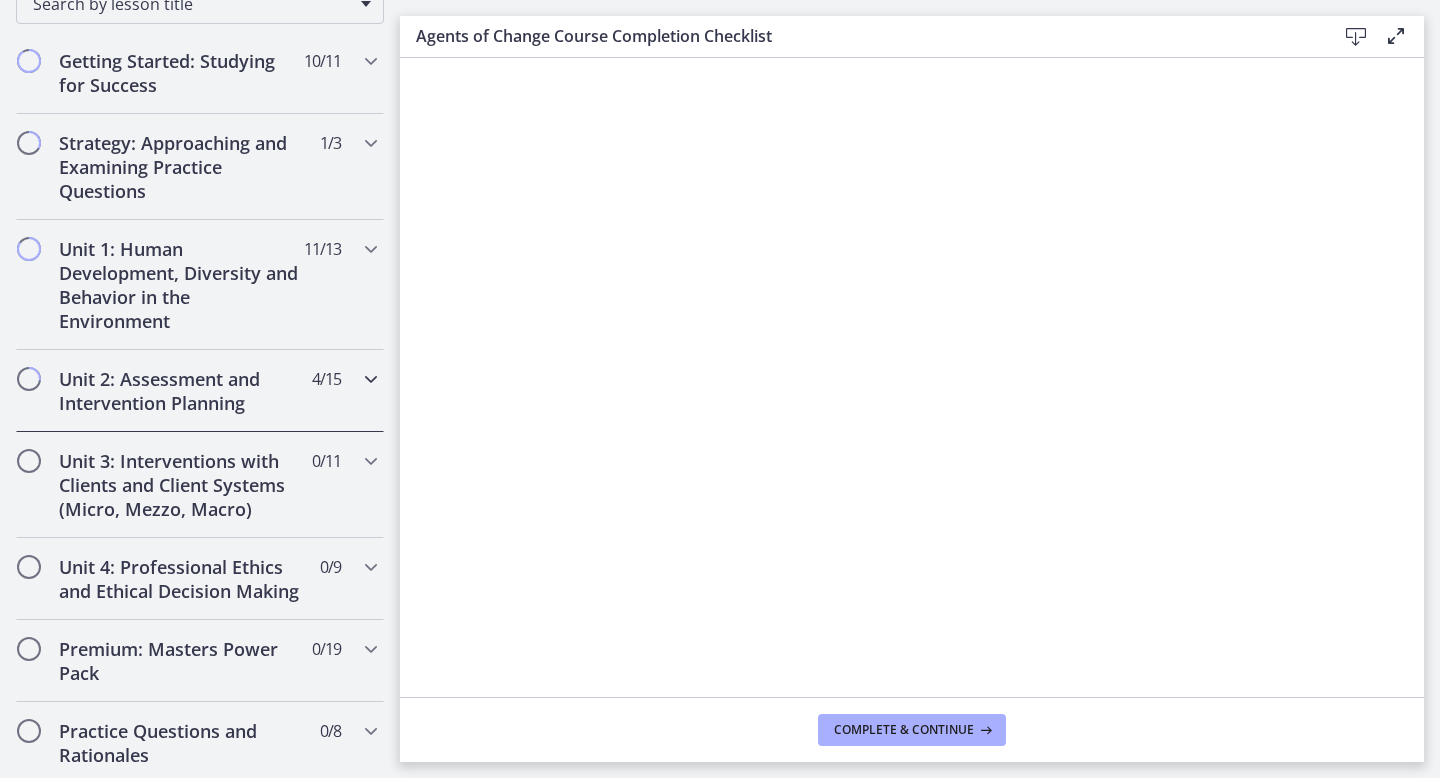click on "Unit 2: Assessment and Intervention Planning" at bounding box center [181, 391] 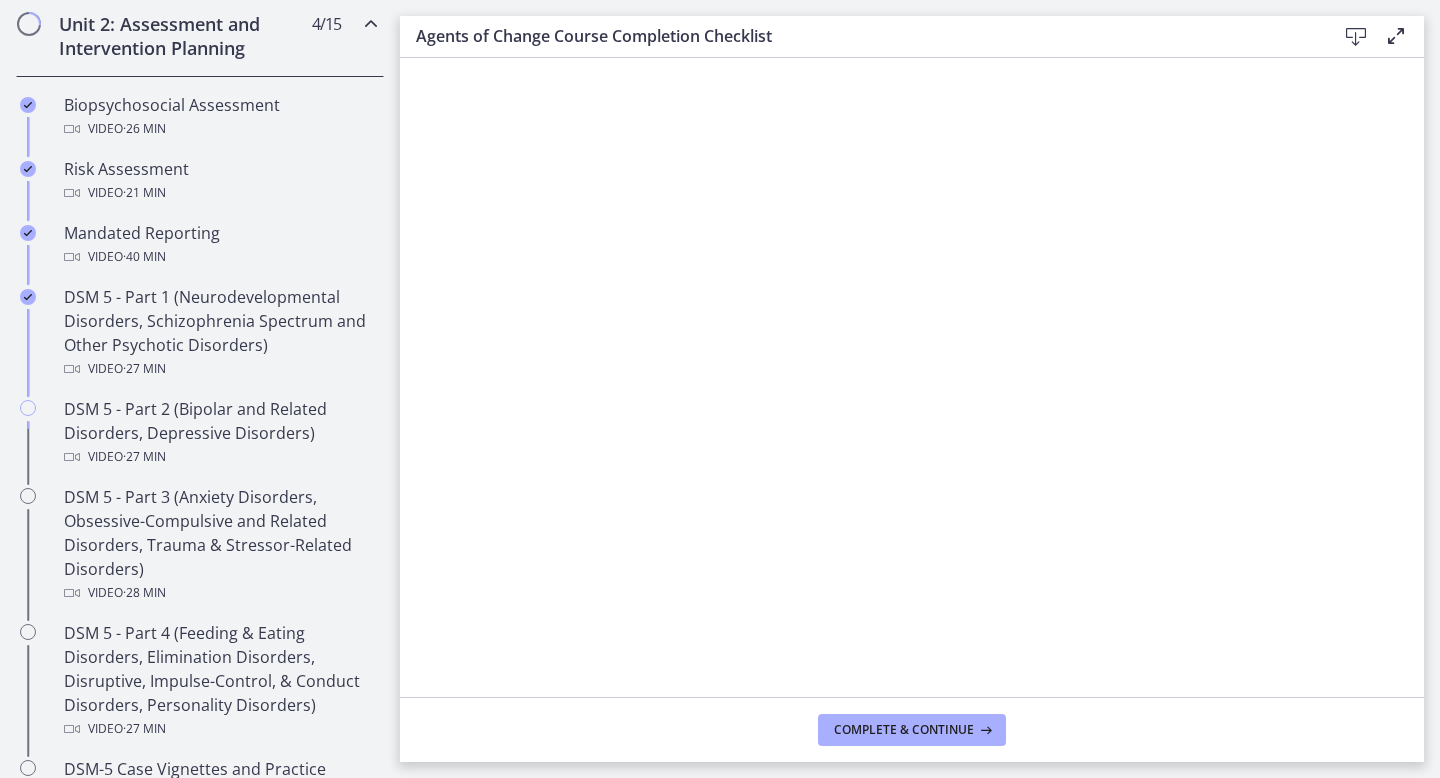 scroll, scrollTop: 692, scrollLeft: 0, axis: vertical 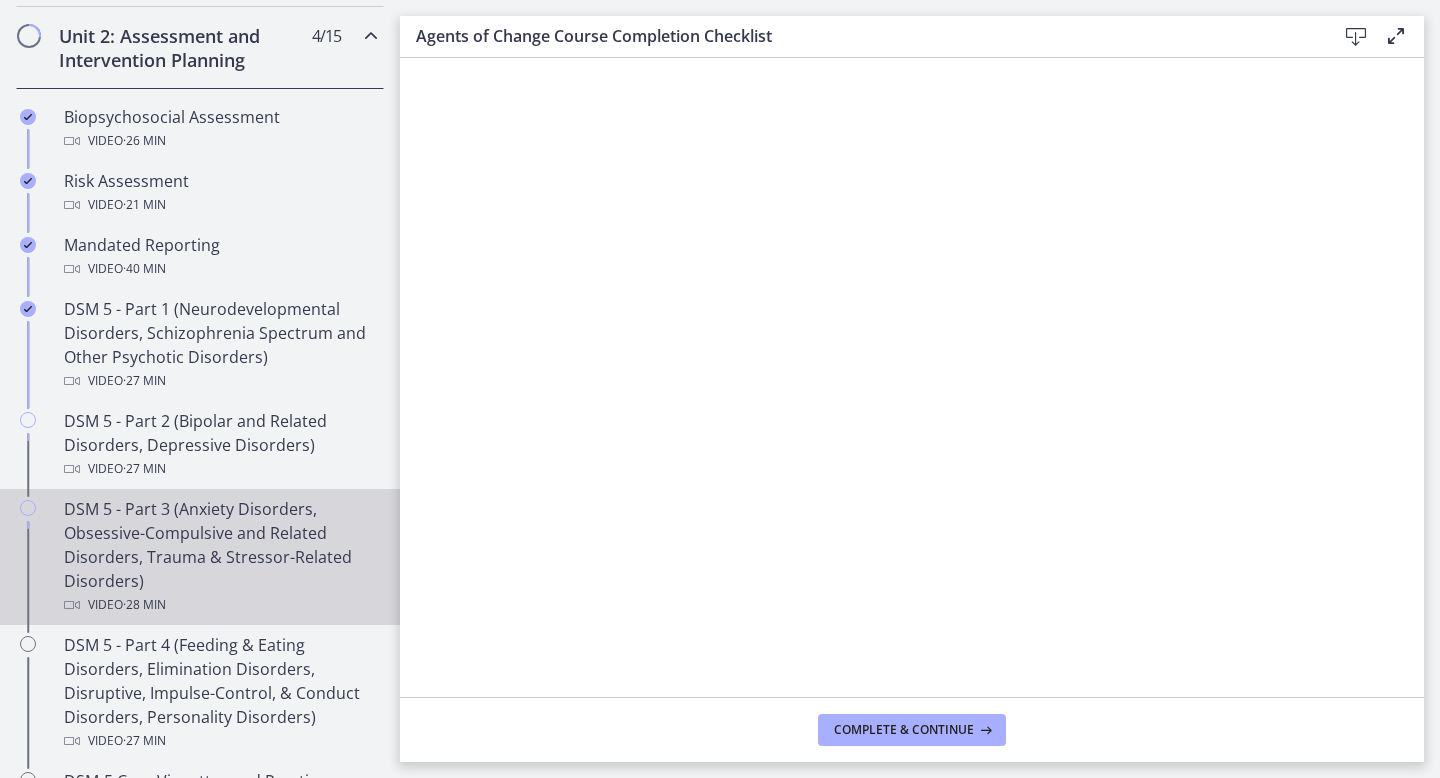 click on "DSM 5 - Part 3 (Anxiety Disorders, Obsessive-Compulsive and Related Disorders, Trauma & Stressor-Related Disorders)
Video
·  28 min" at bounding box center [220, 557] 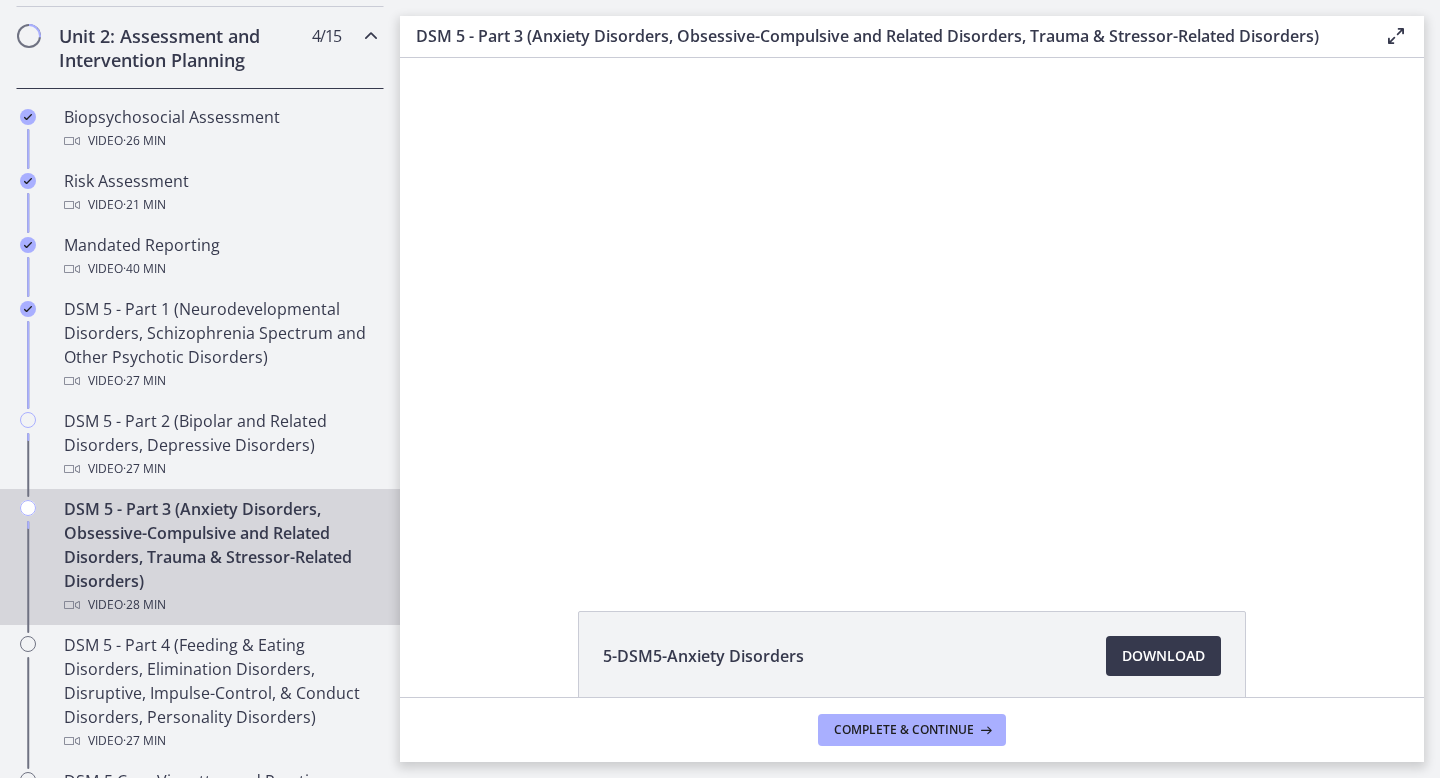 scroll, scrollTop: 0, scrollLeft: 0, axis: both 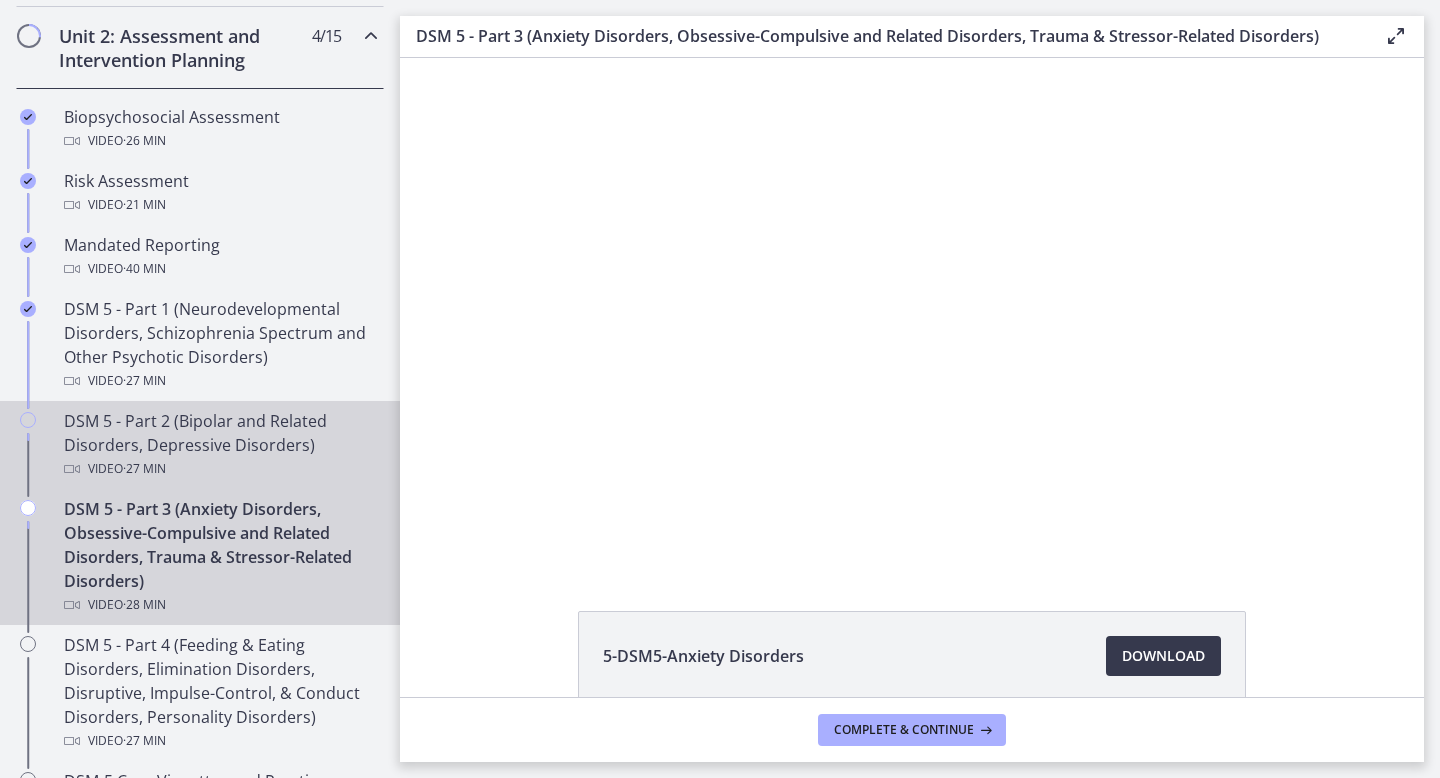 click on "DSM 5 - Part 2 (Bipolar and Related Disorders, Depressive Disorders)
Video
·  27 min" at bounding box center (220, 445) 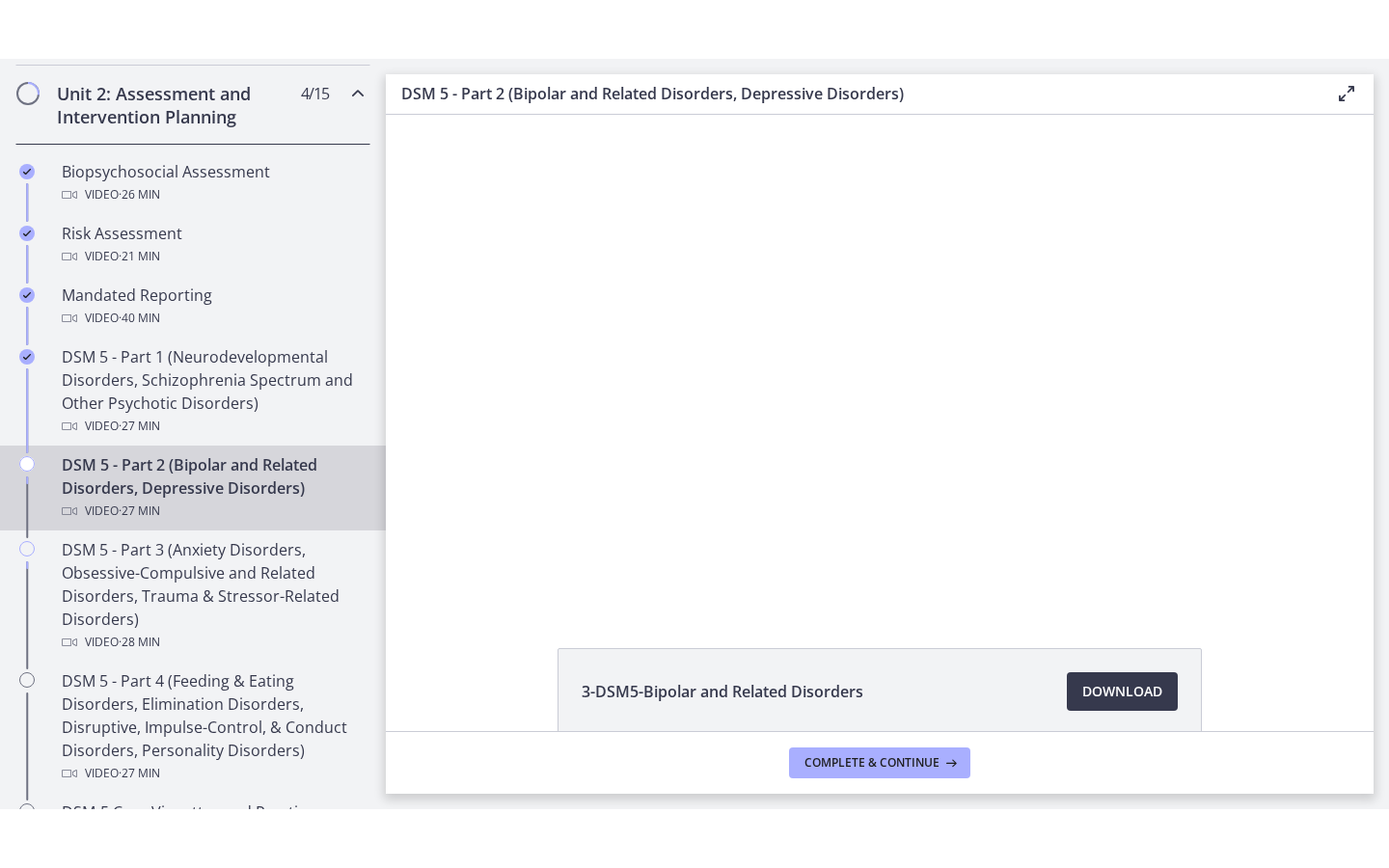 scroll, scrollTop: 0, scrollLeft: 0, axis: both 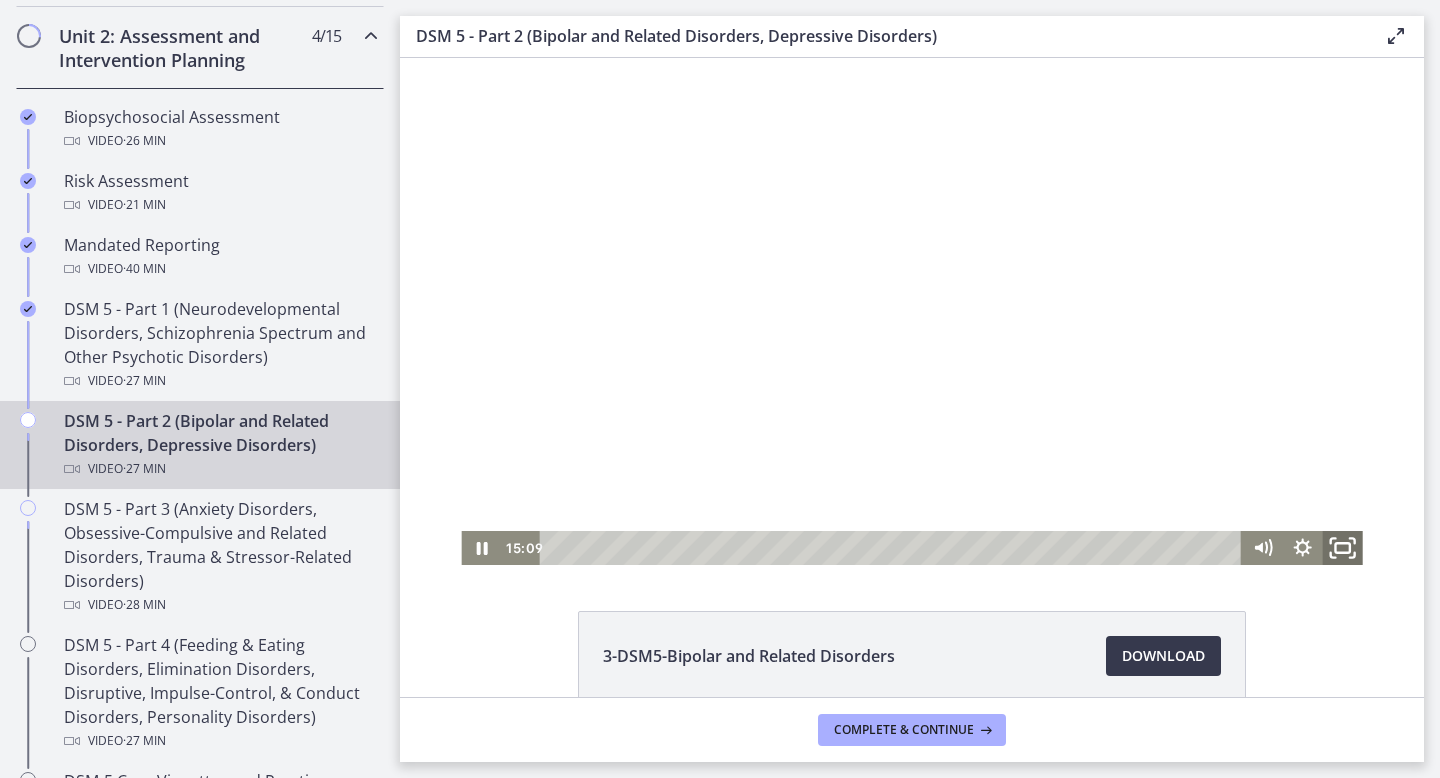 click 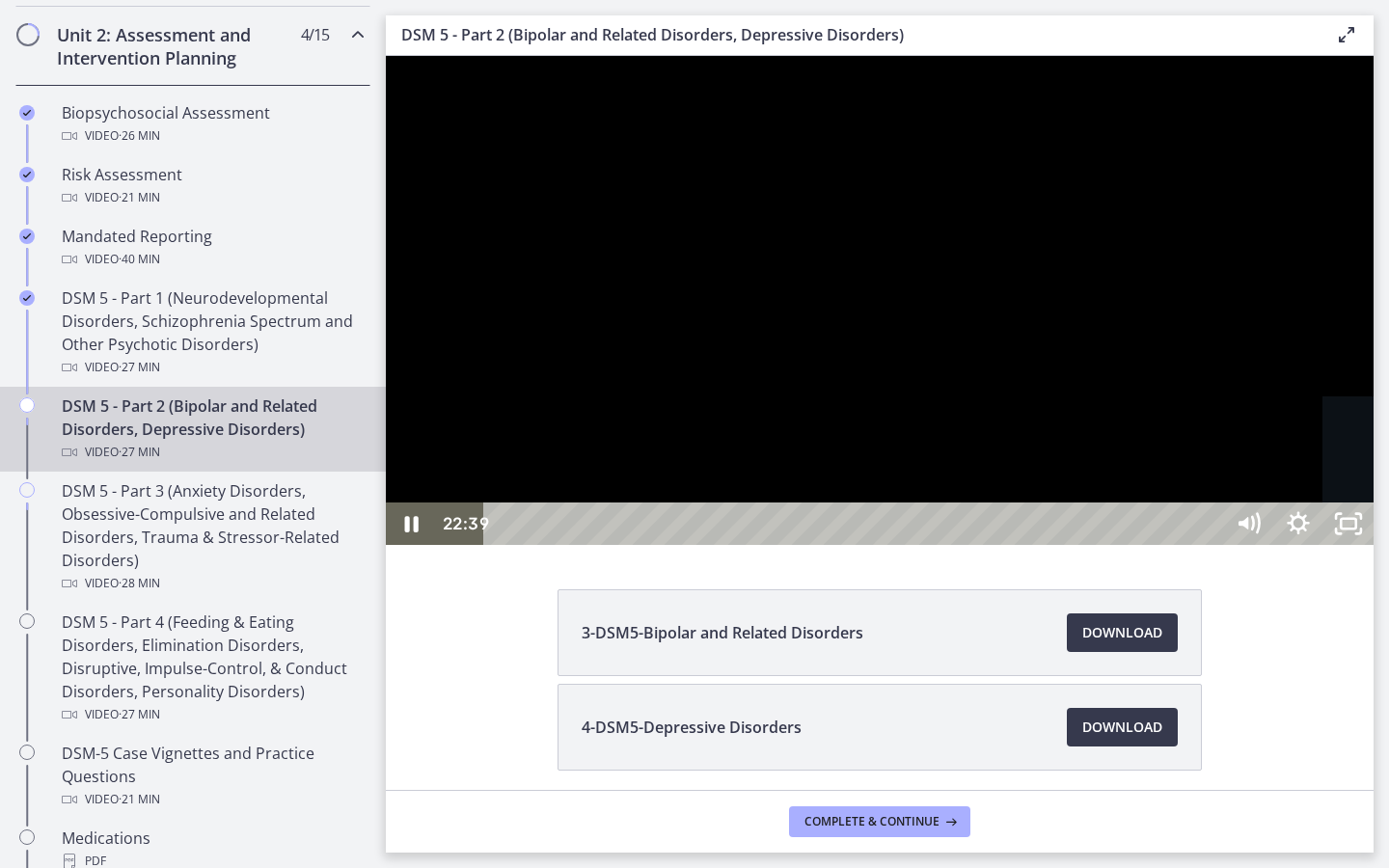 click on "22:39" at bounding box center [857, 524] 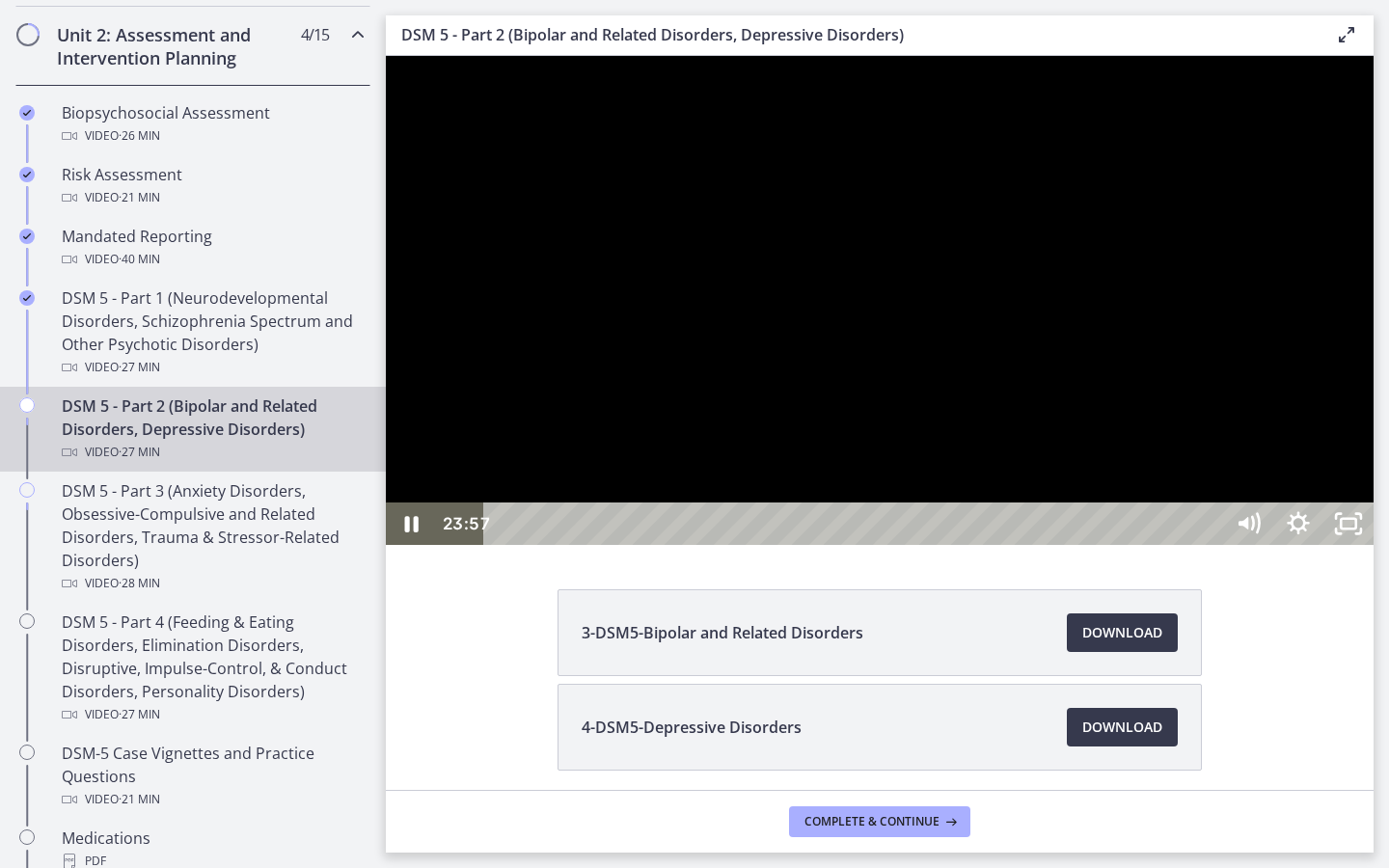 click on "23:57" at bounding box center (857, 524) 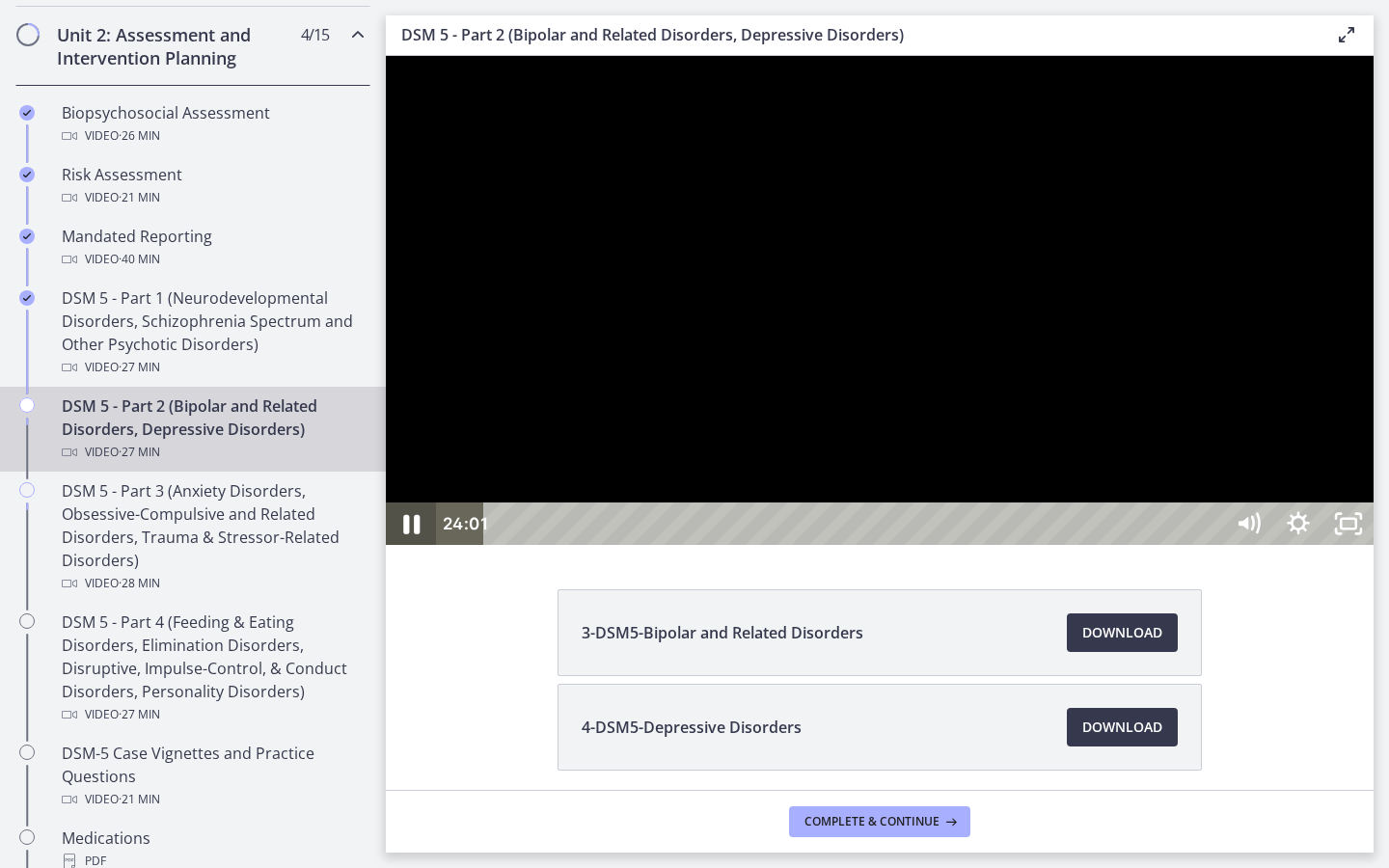 click 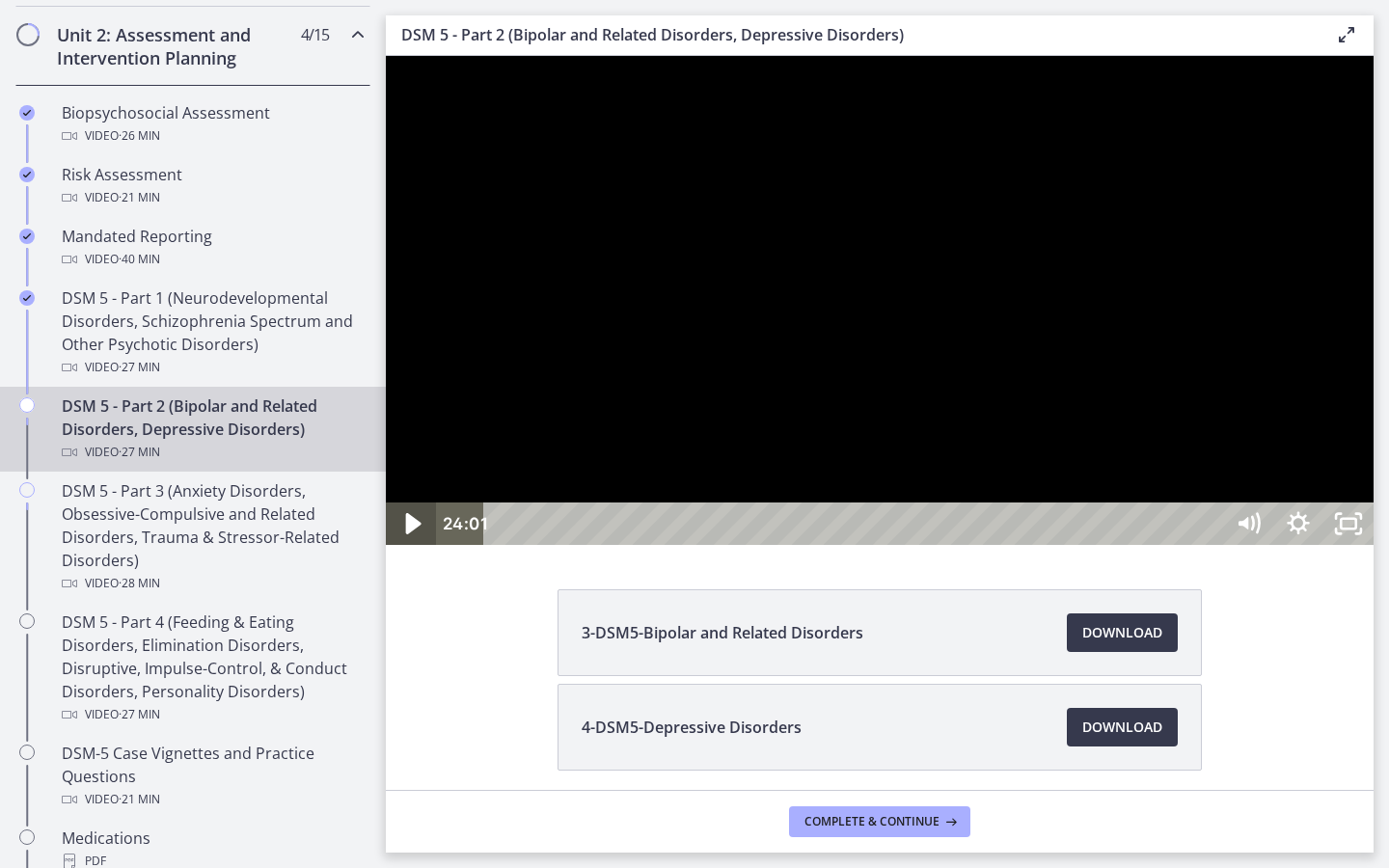 click 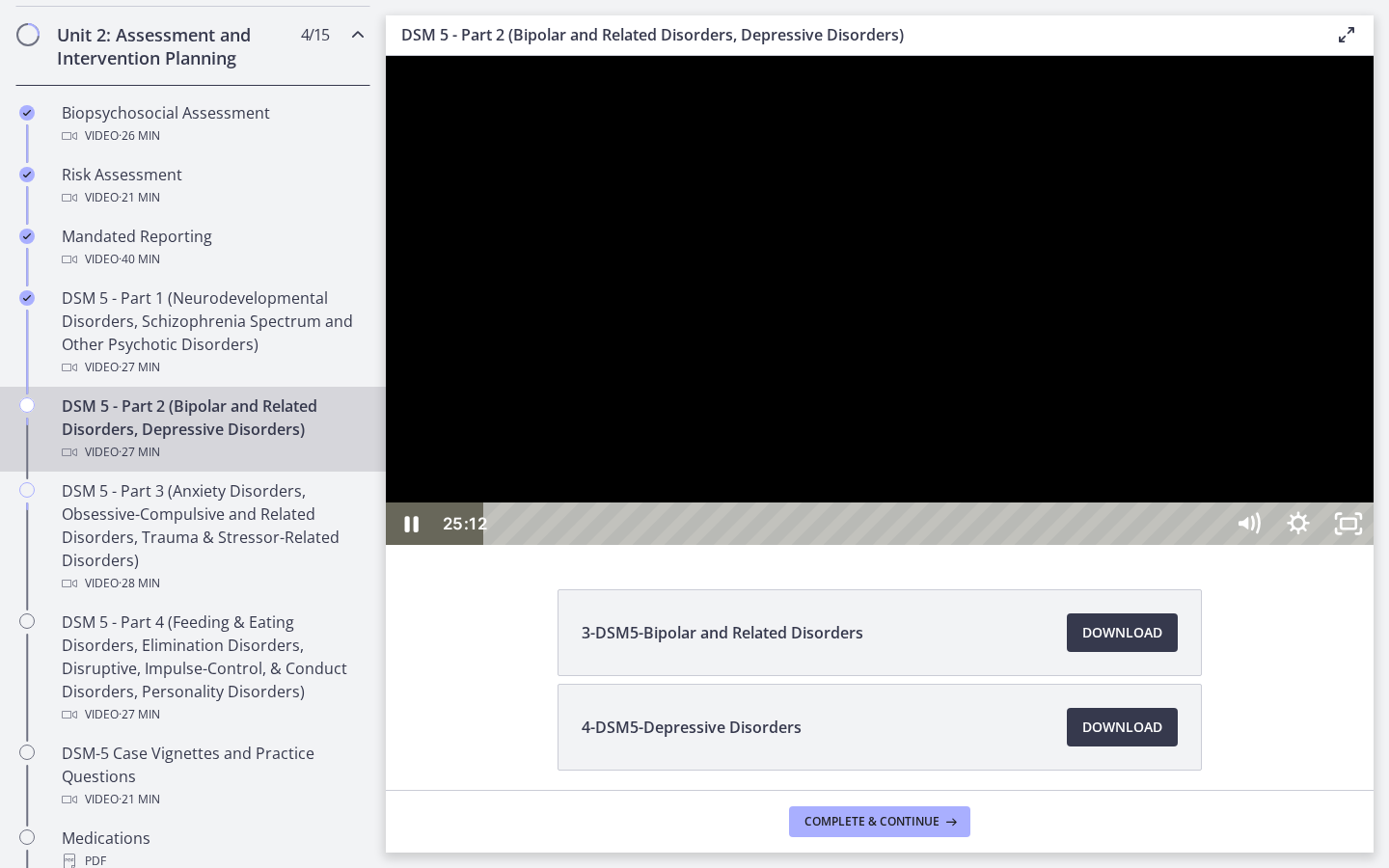 drag, startPoint x: 1472, startPoint y: 900, endPoint x: 1517, endPoint y: 906, distance: 45.39824 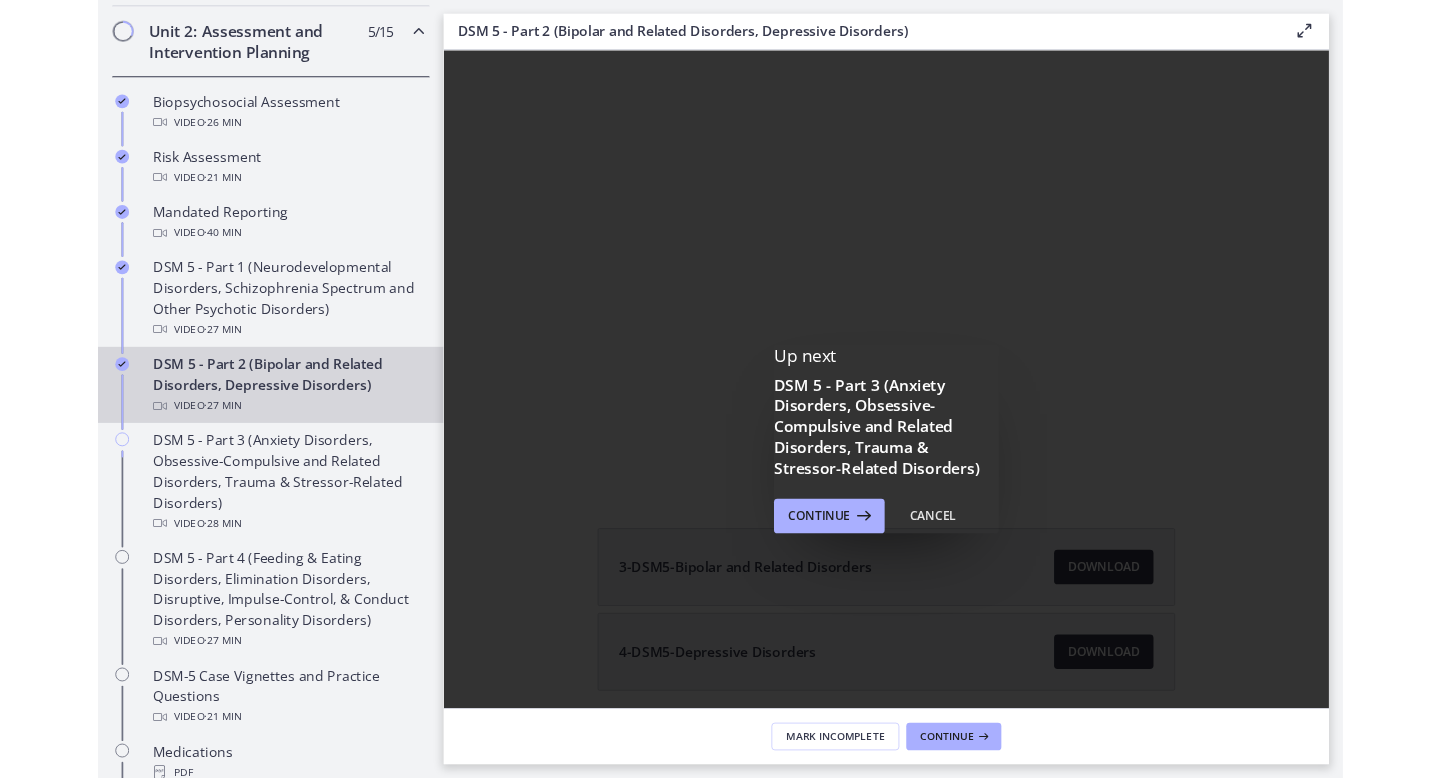 scroll, scrollTop: 0, scrollLeft: 0, axis: both 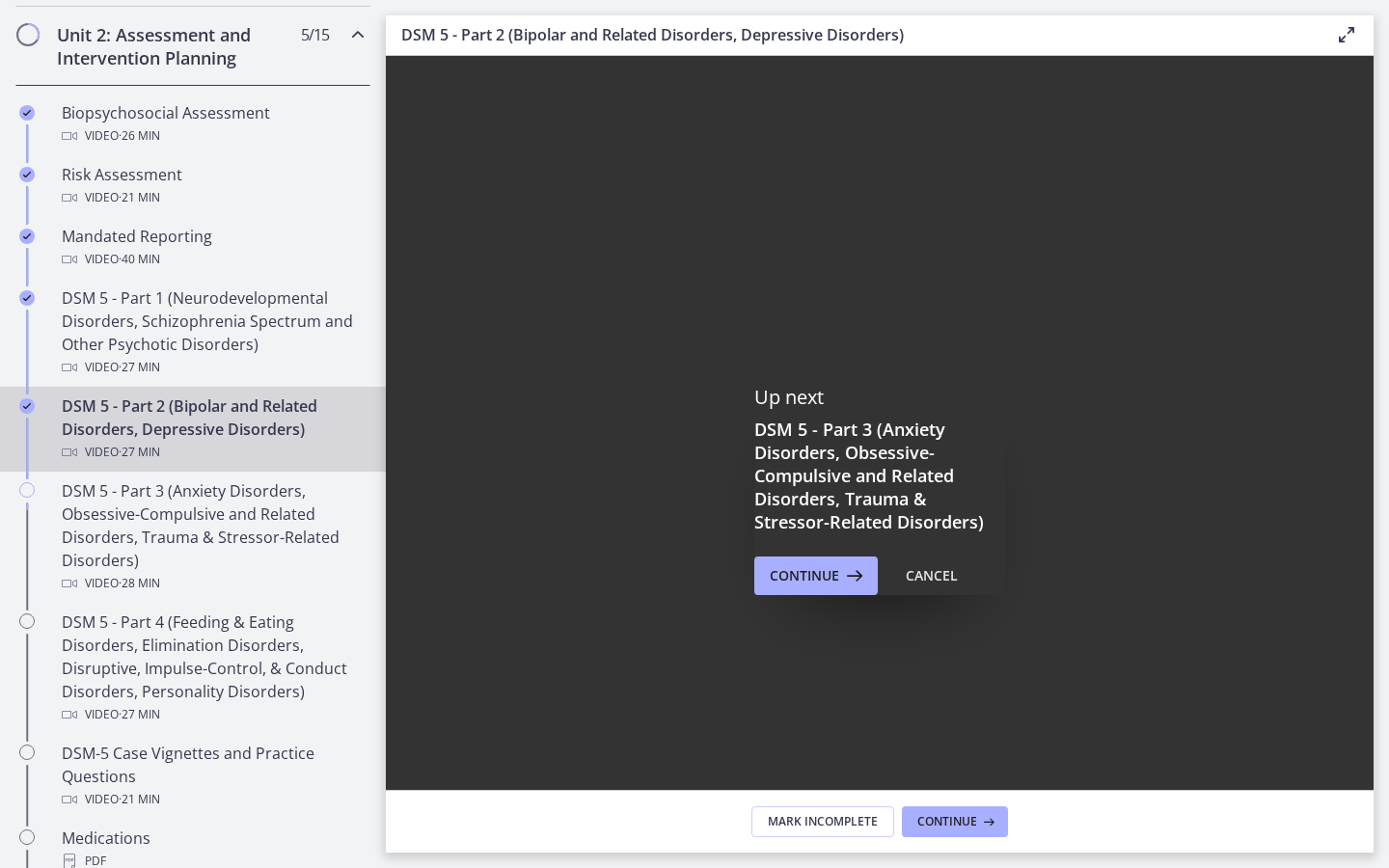 drag, startPoint x: 1533, startPoint y: 907, endPoint x: 1629, endPoint y: 897, distance: 96.51943 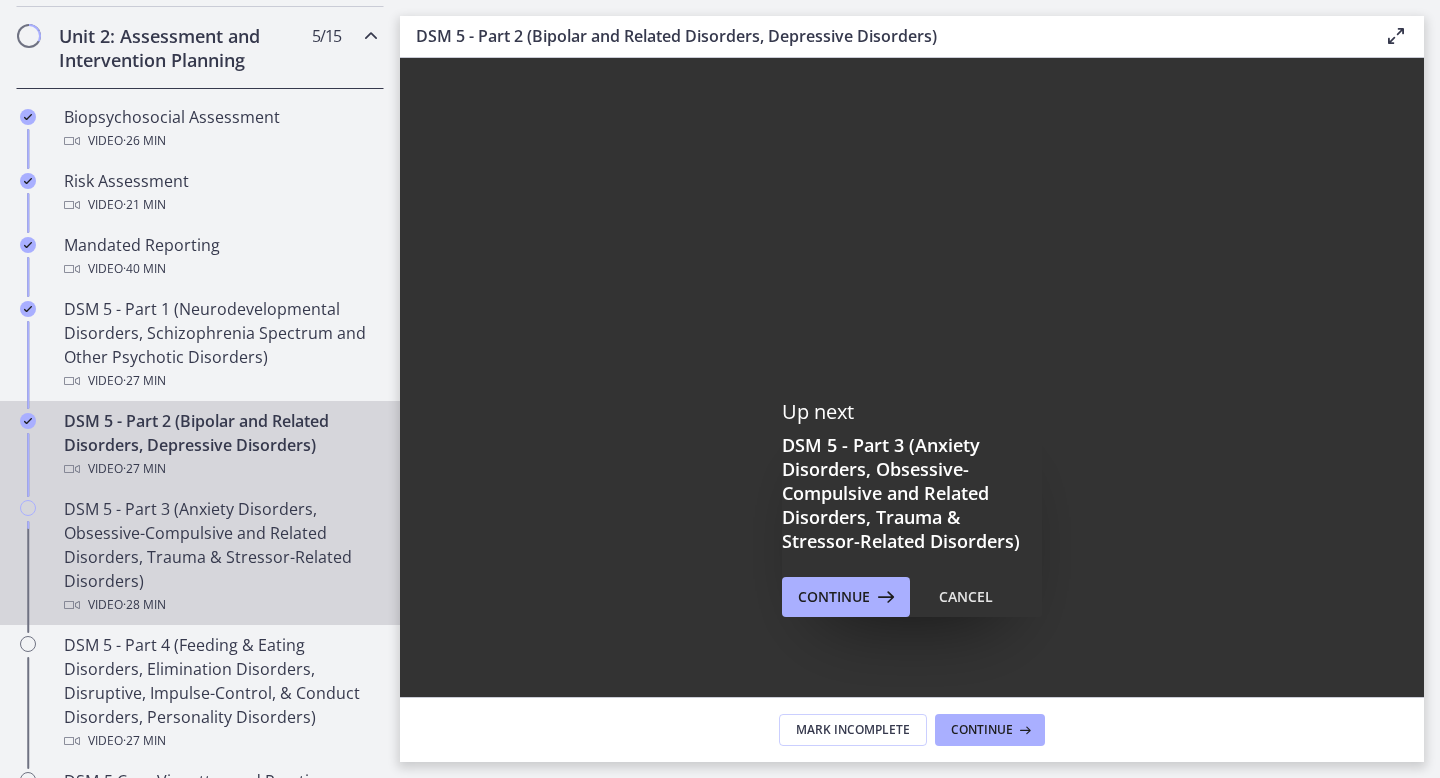 click on "DSM 5 - Part 3 (Anxiety Disorders, Obsessive-Compulsive and Related Disorders, Trauma & Stressor-Related Disorders)
Video
·  28 min" at bounding box center (220, 557) 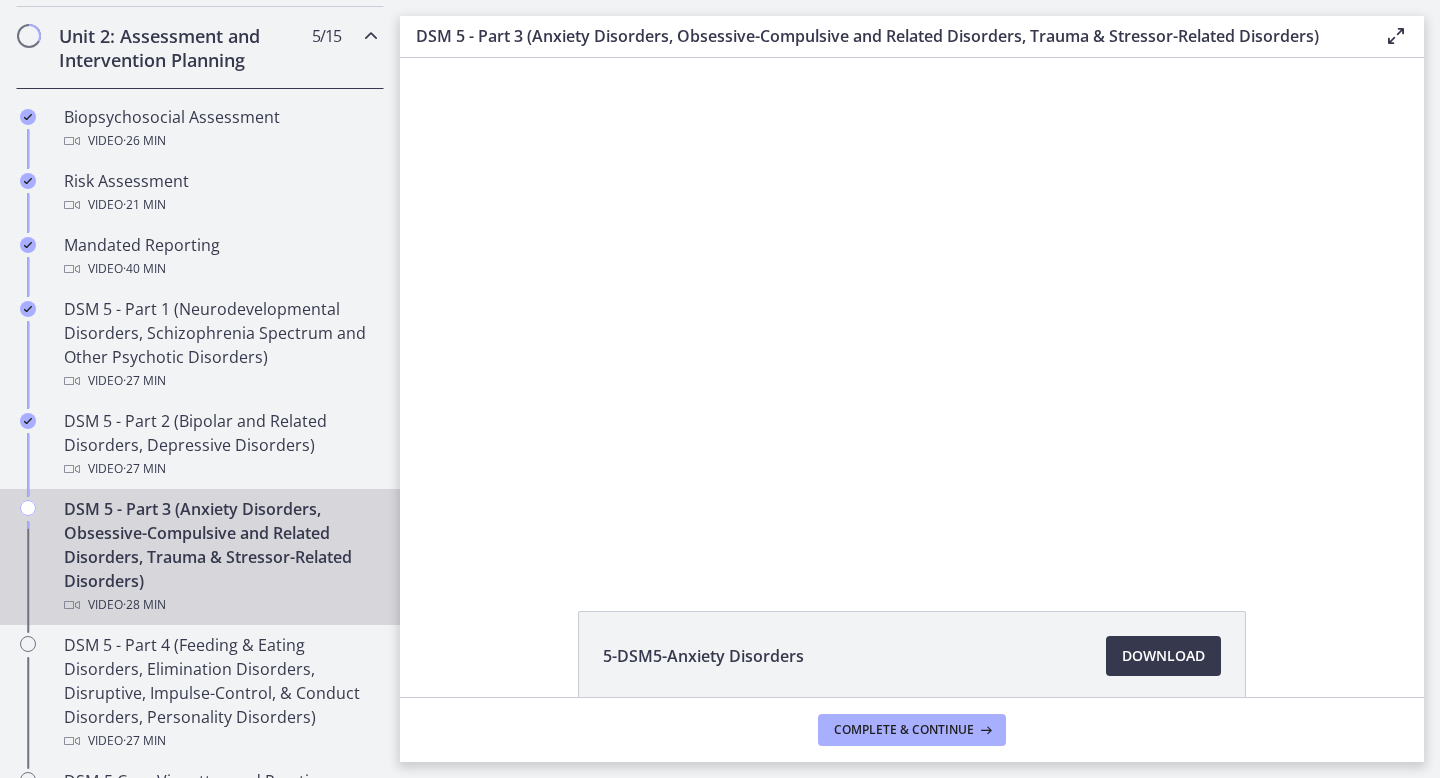 scroll, scrollTop: 0, scrollLeft: 0, axis: both 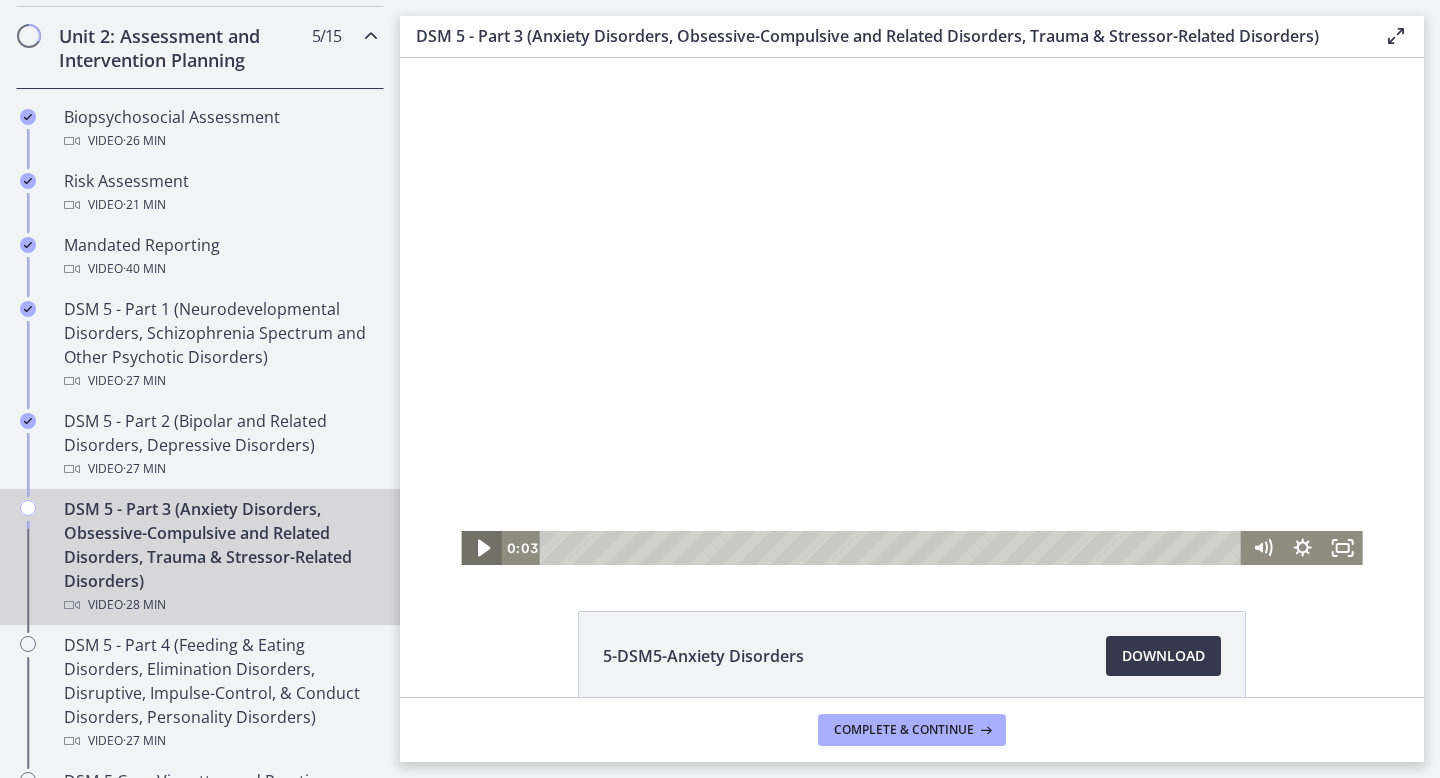 click 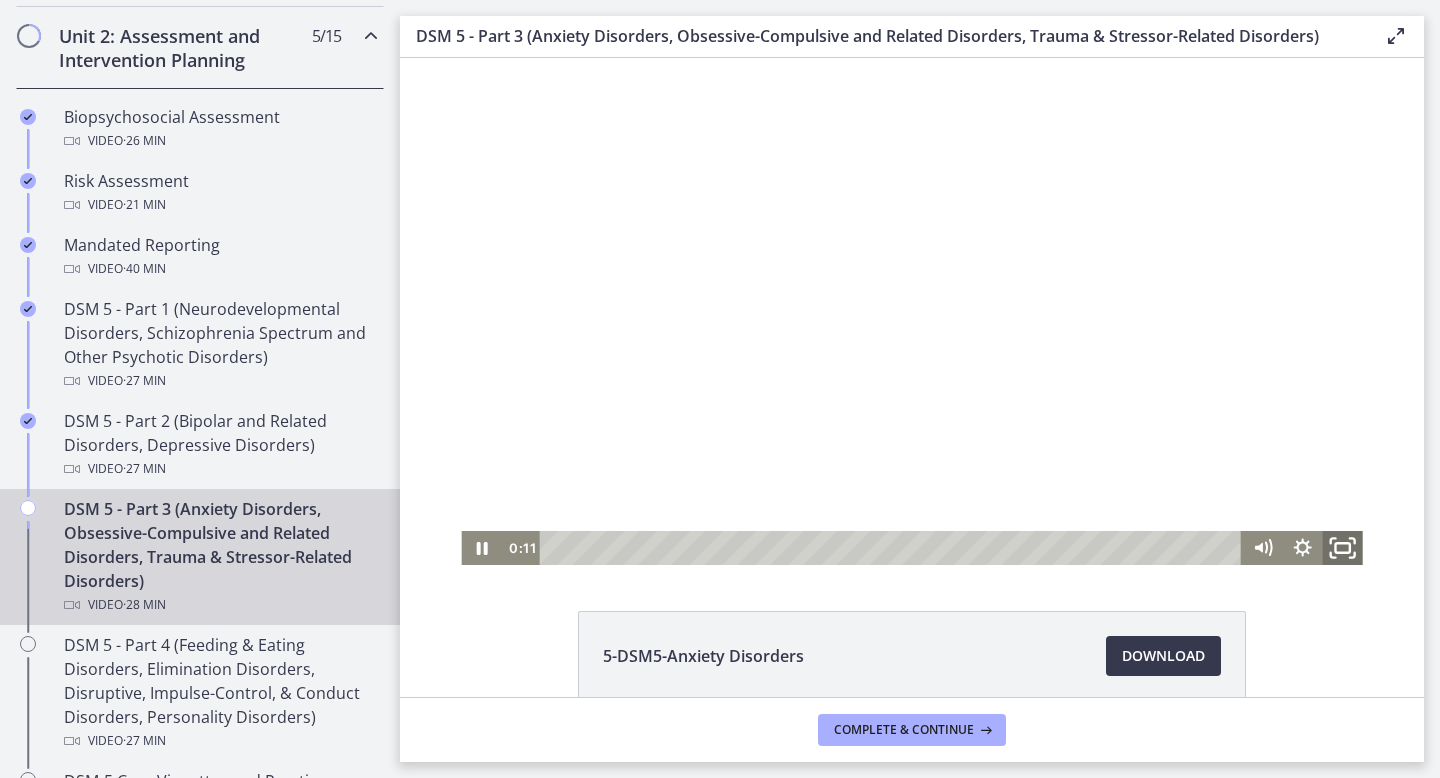 click 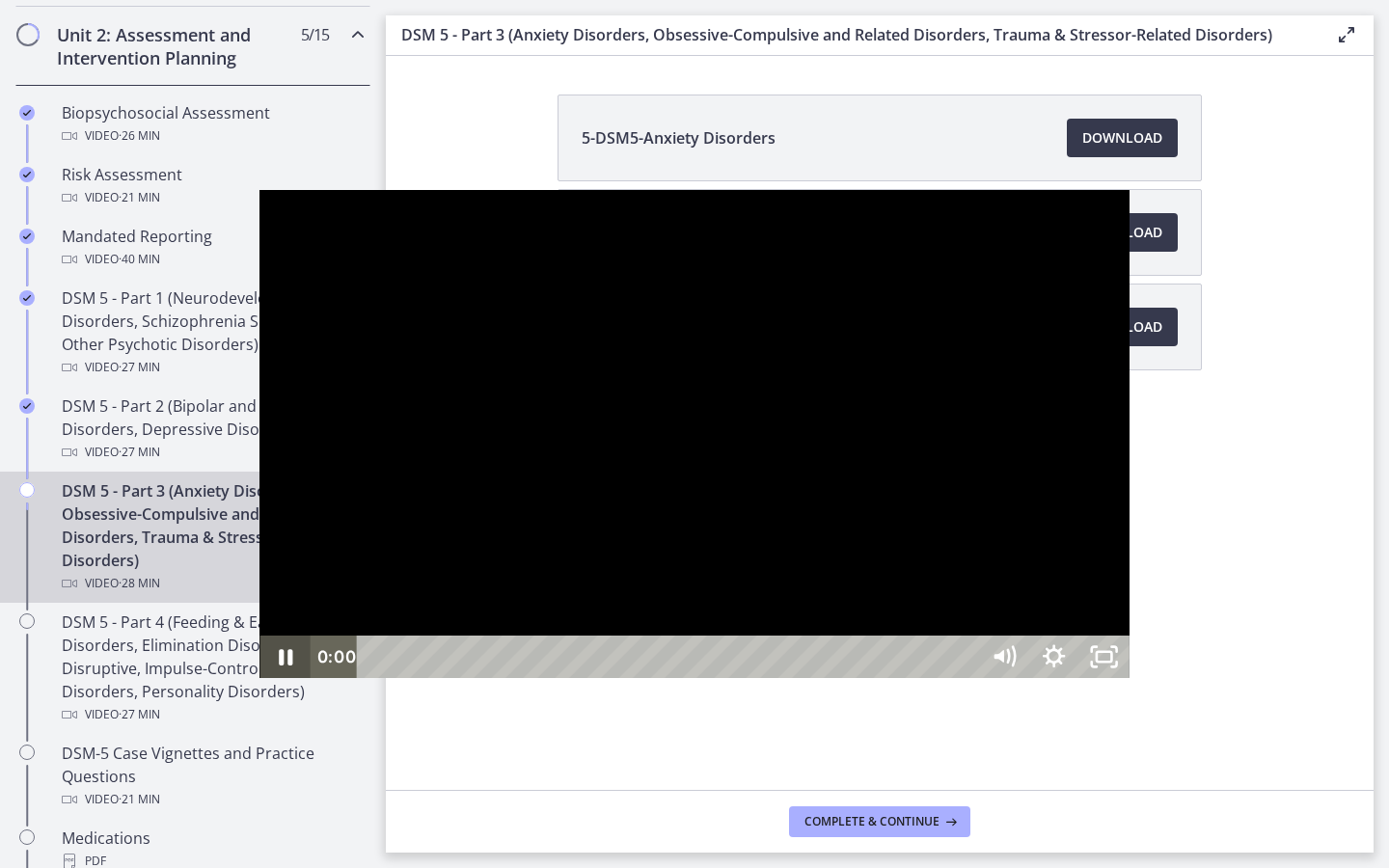 click on "0:00 0:00" at bounding box center [694, 657] 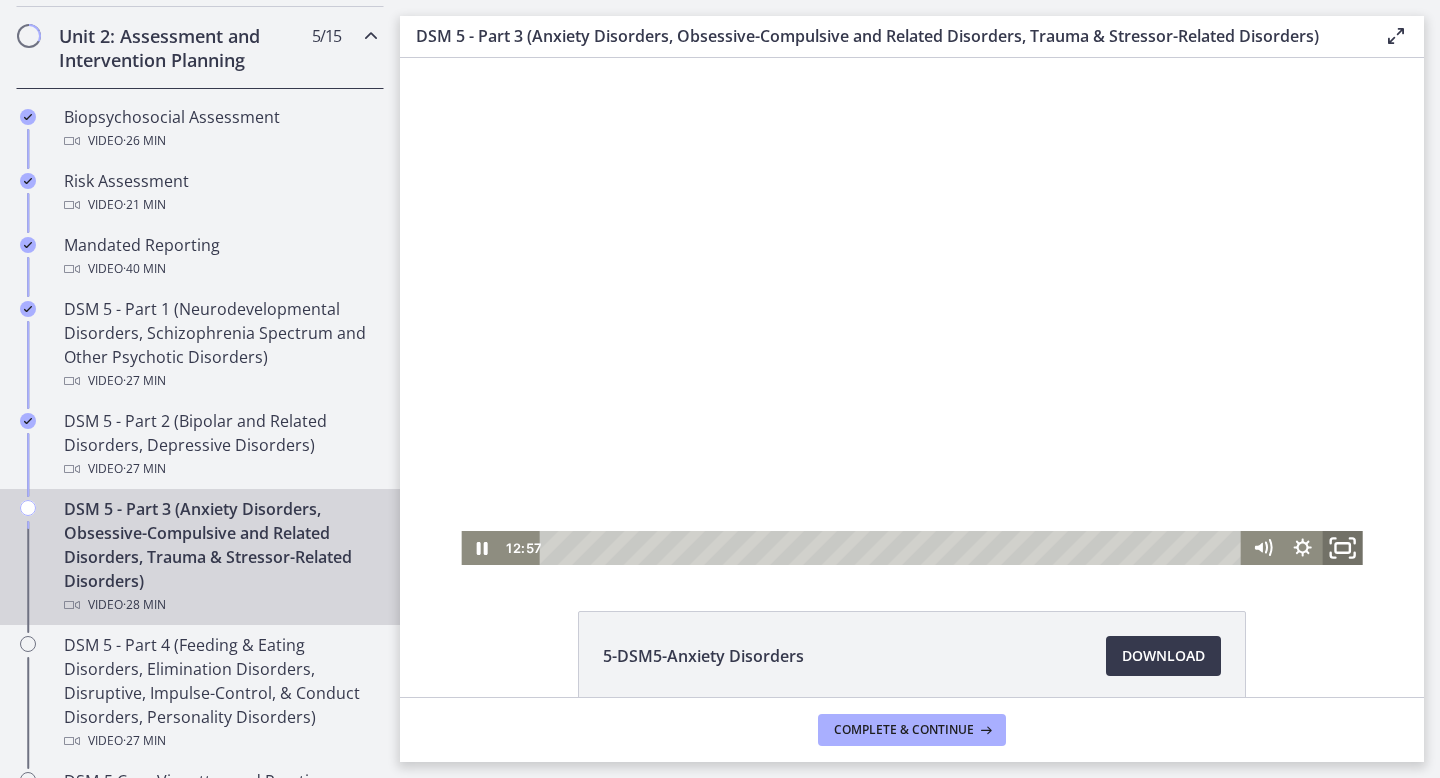 click 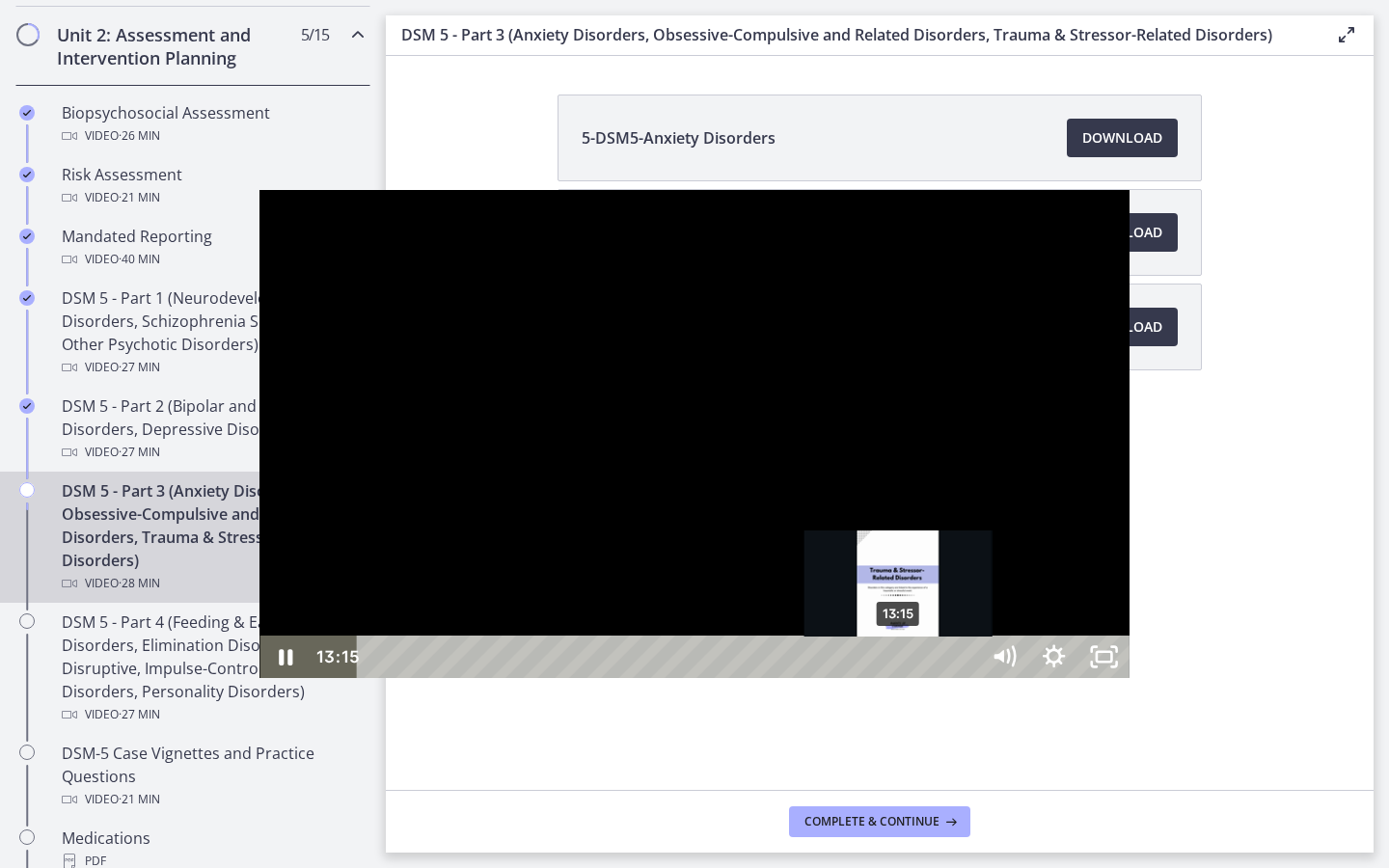 drag, startPoint x: 675, startPoint y: 845, endPoint x: 641, endPoint y: 842, distance: 34.132096 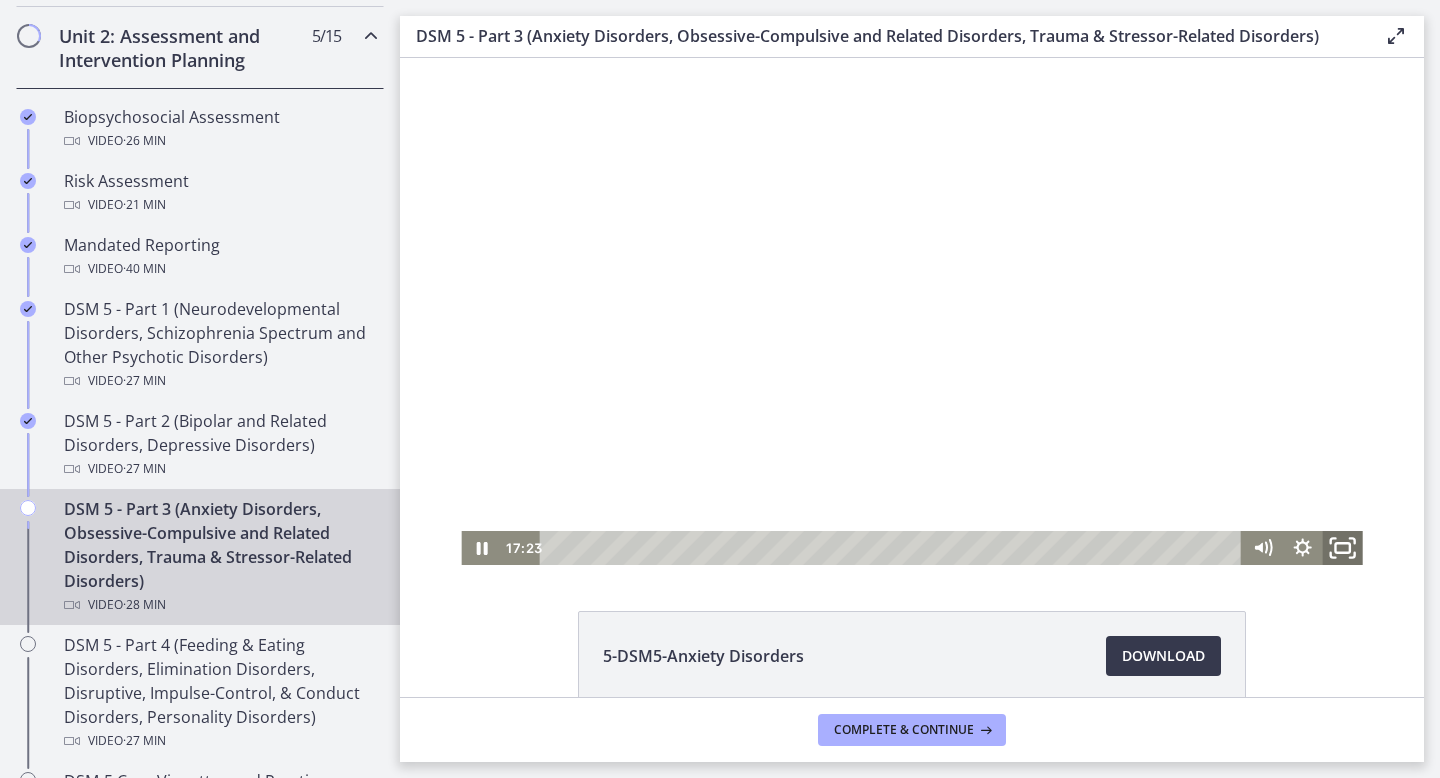 click 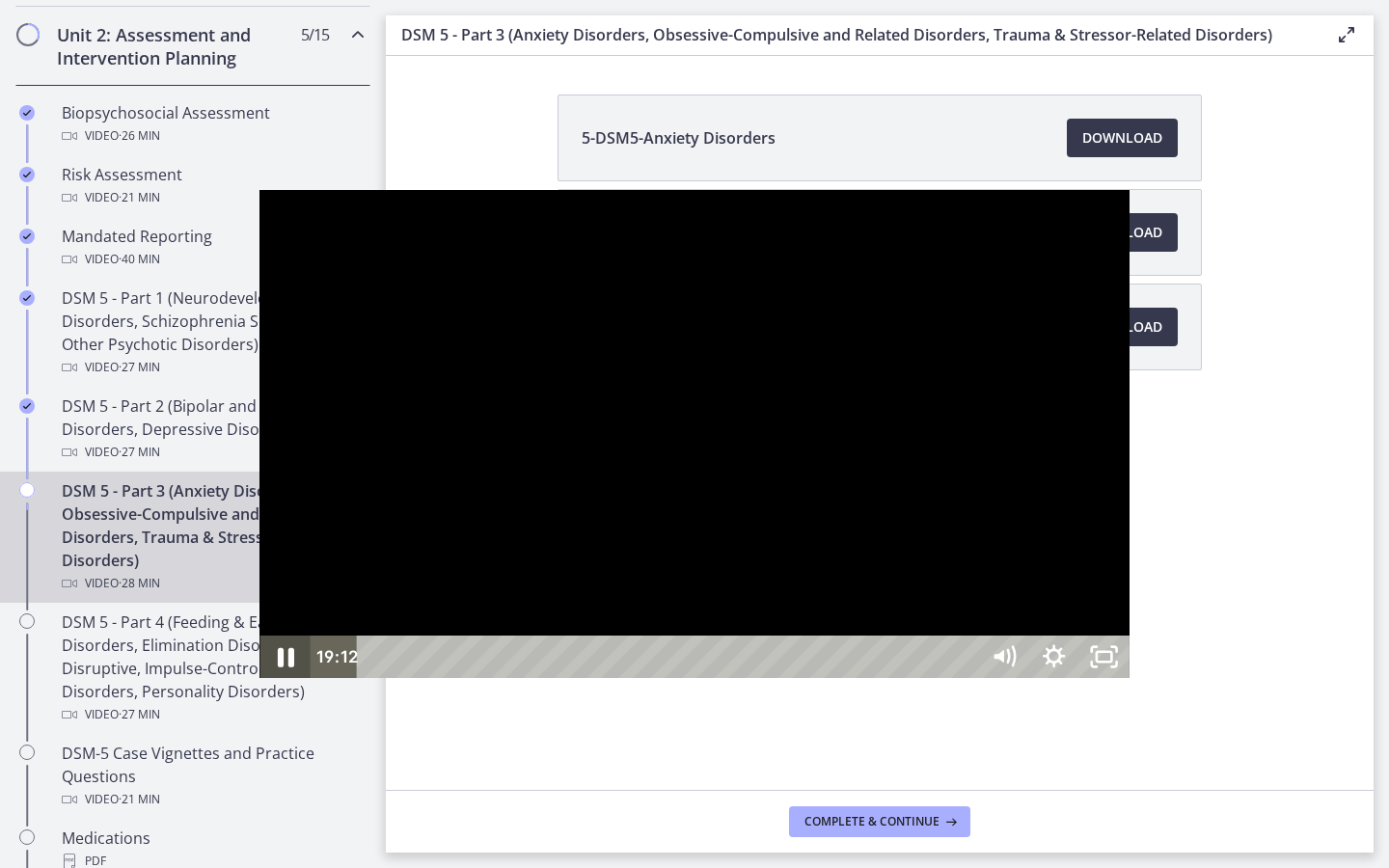 click 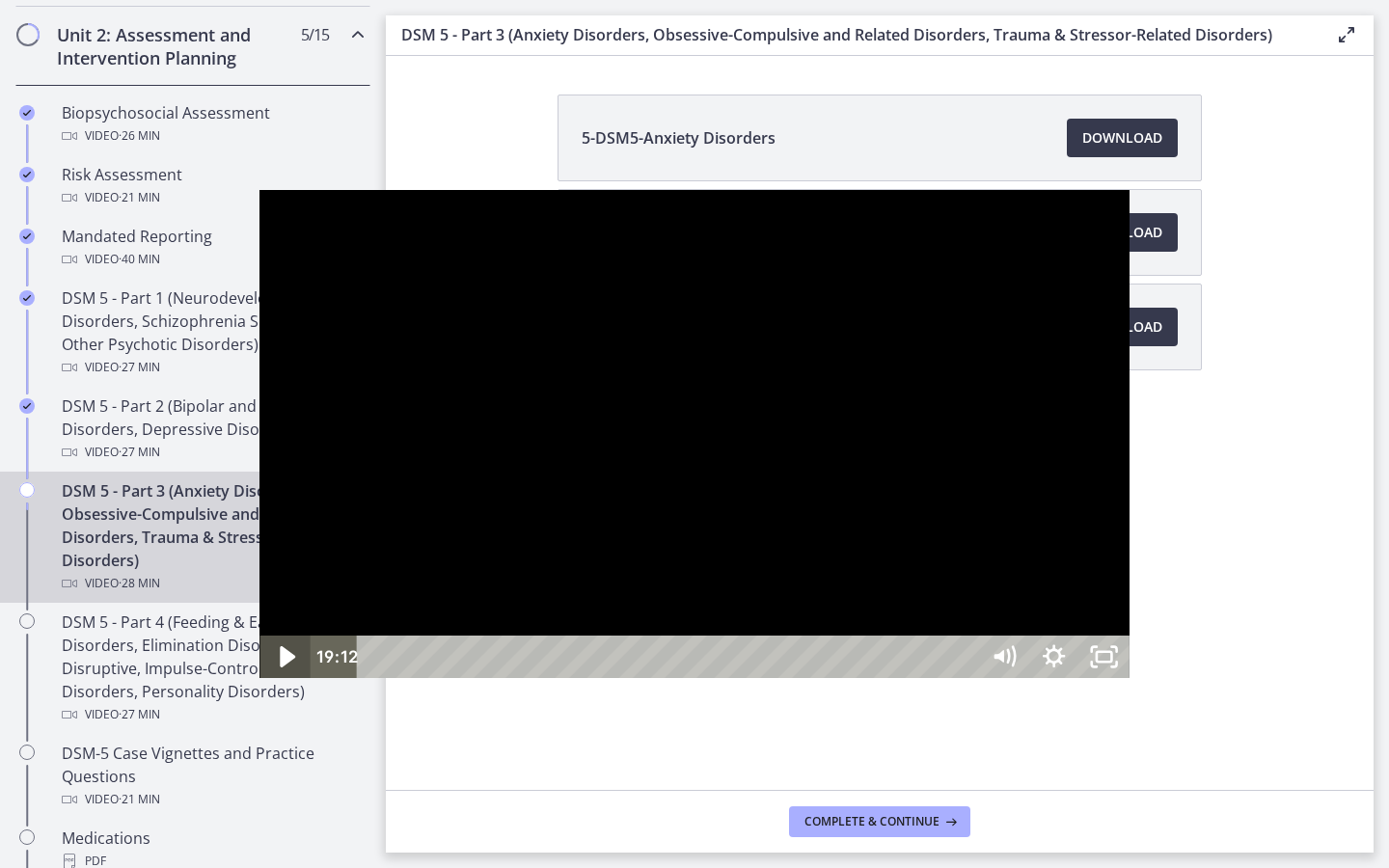 click 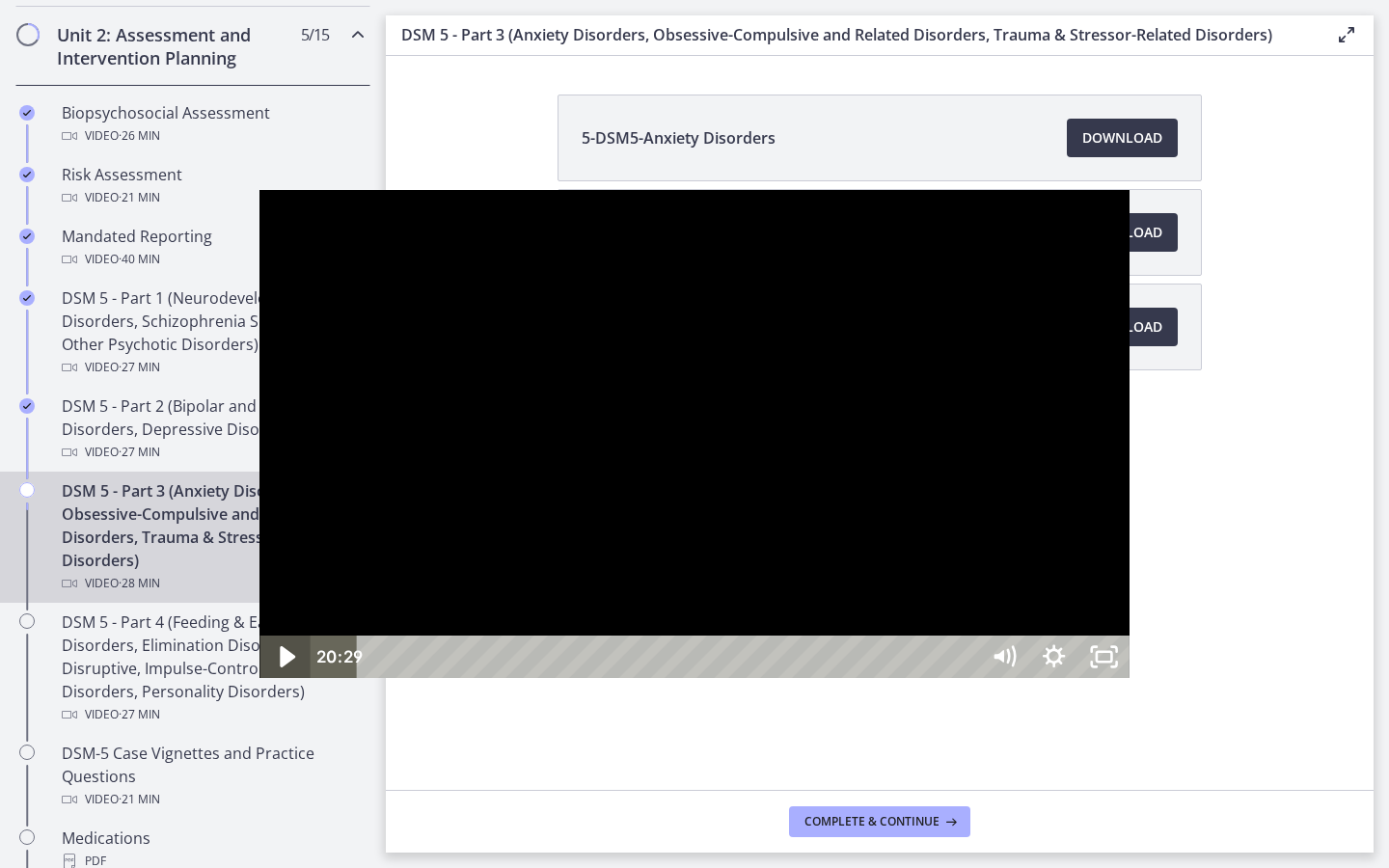 click 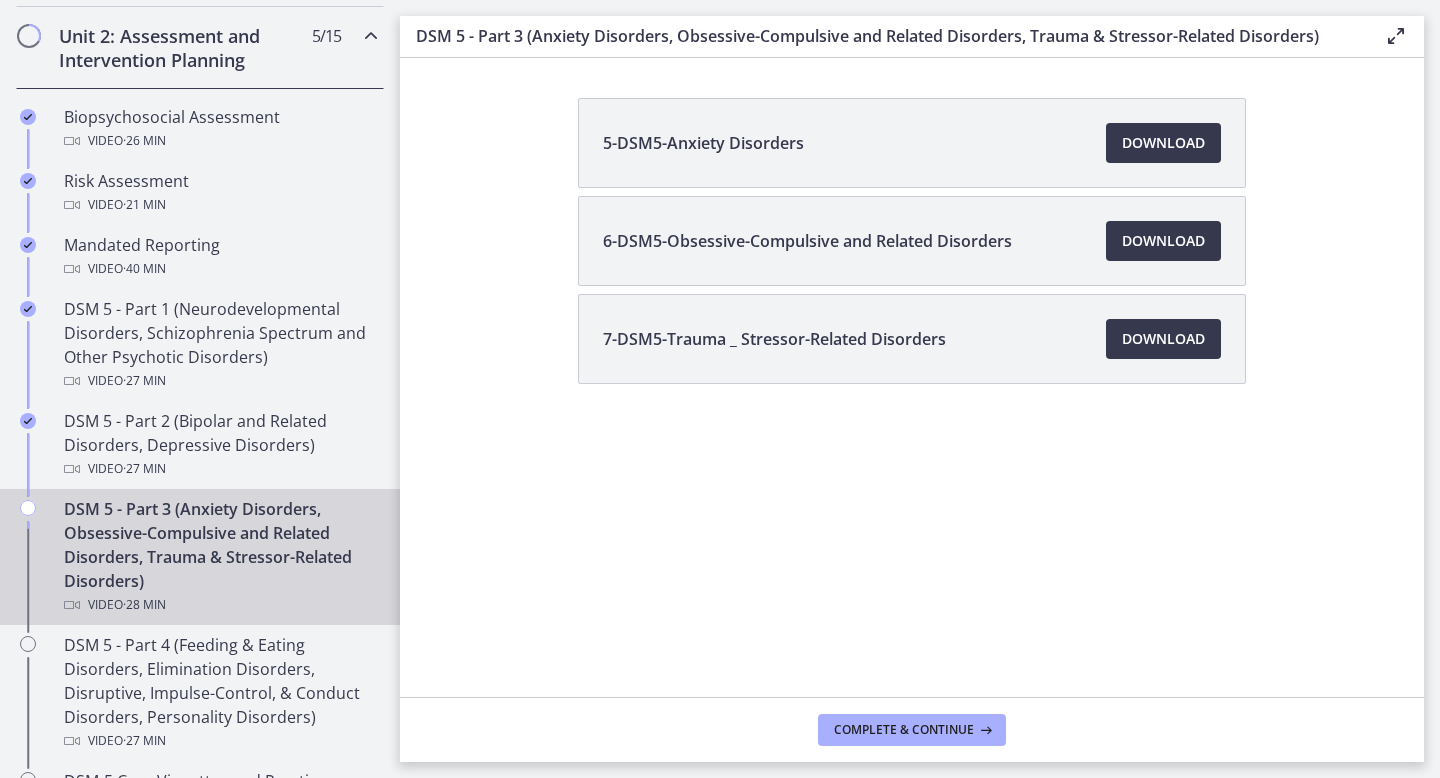 scroll, scrollTop: 296, scrollLeft: 0, axis: vertical 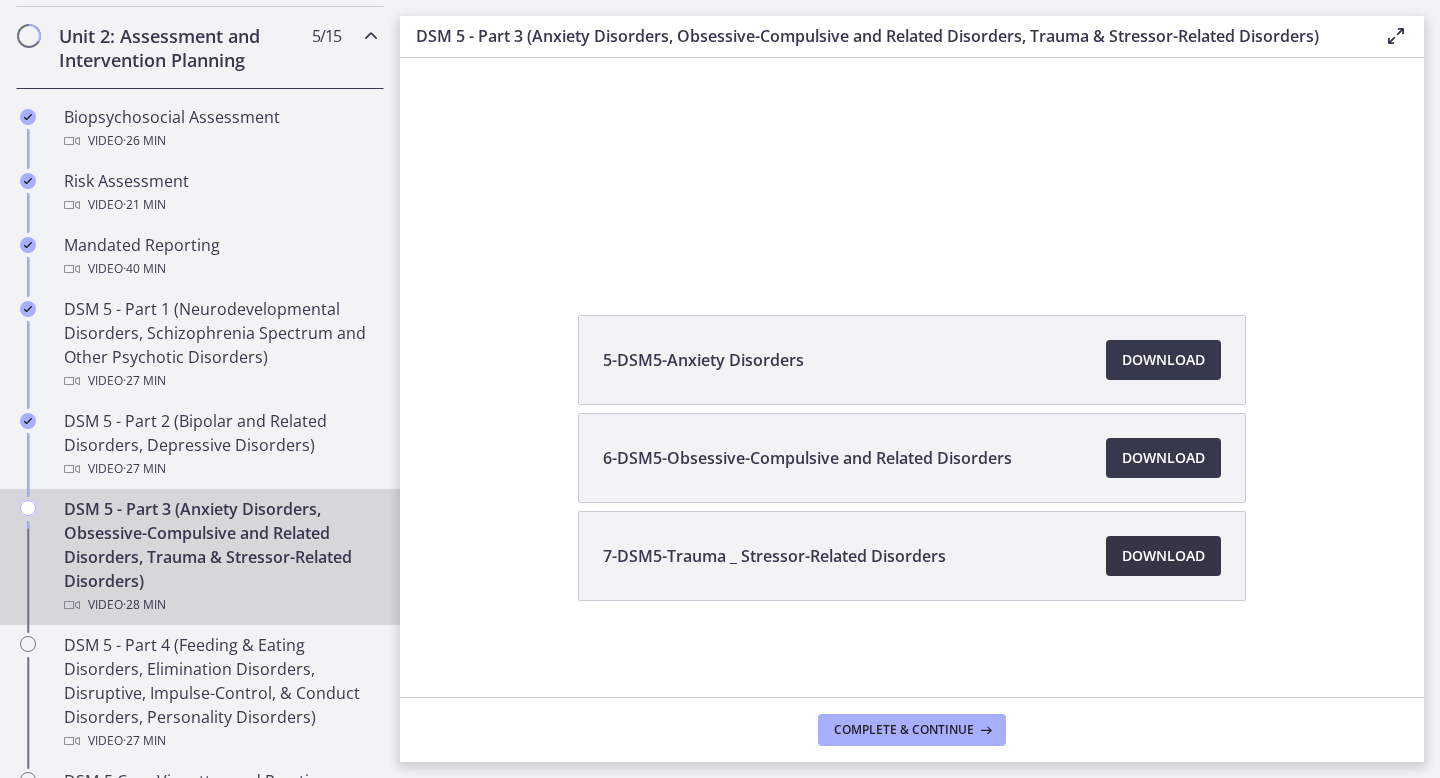 click on "Download
Opens in a new window" at bounding box center (1163, 556) 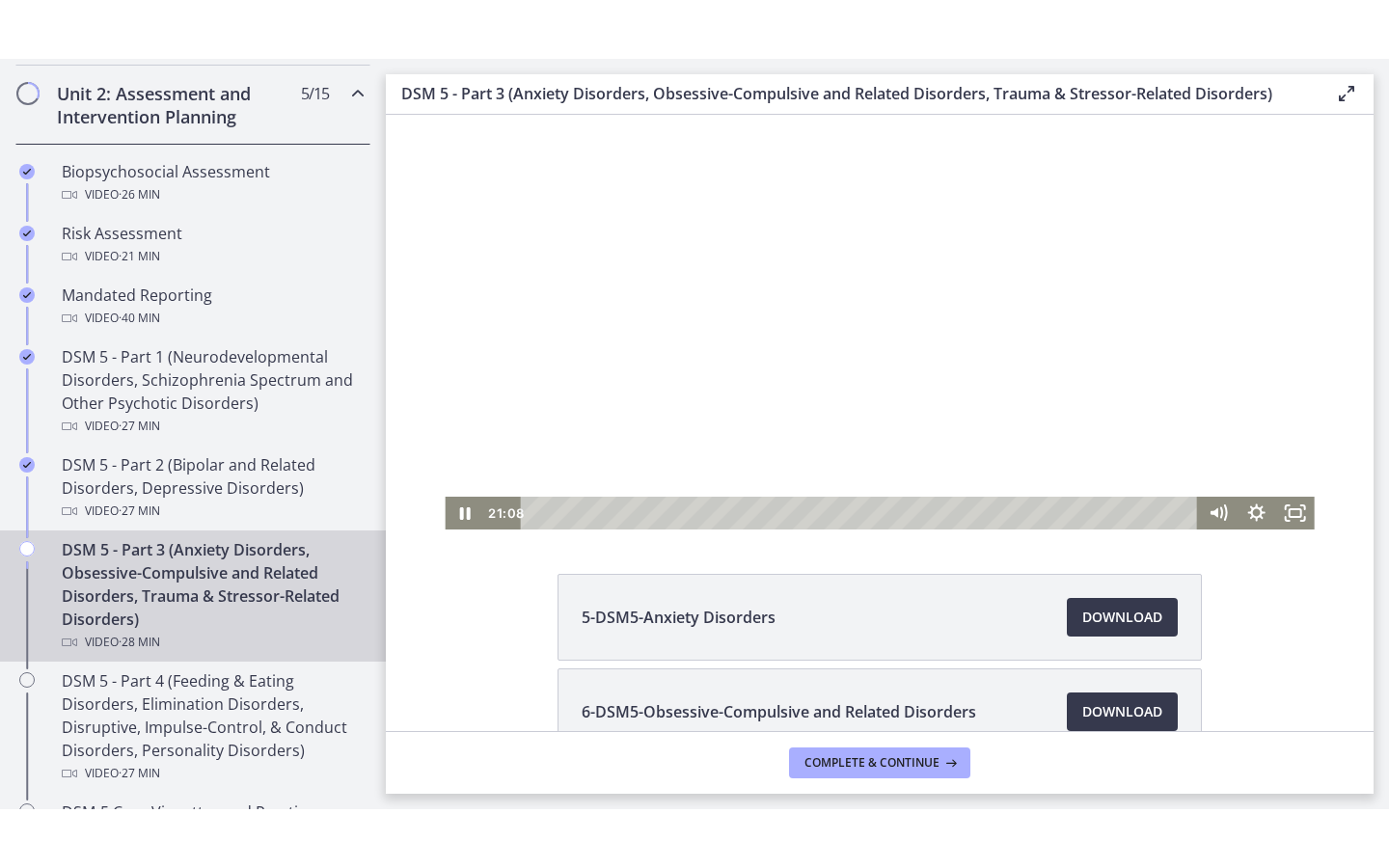 scroll, scrollTop: 0, scrollLeft: 0, axis: both 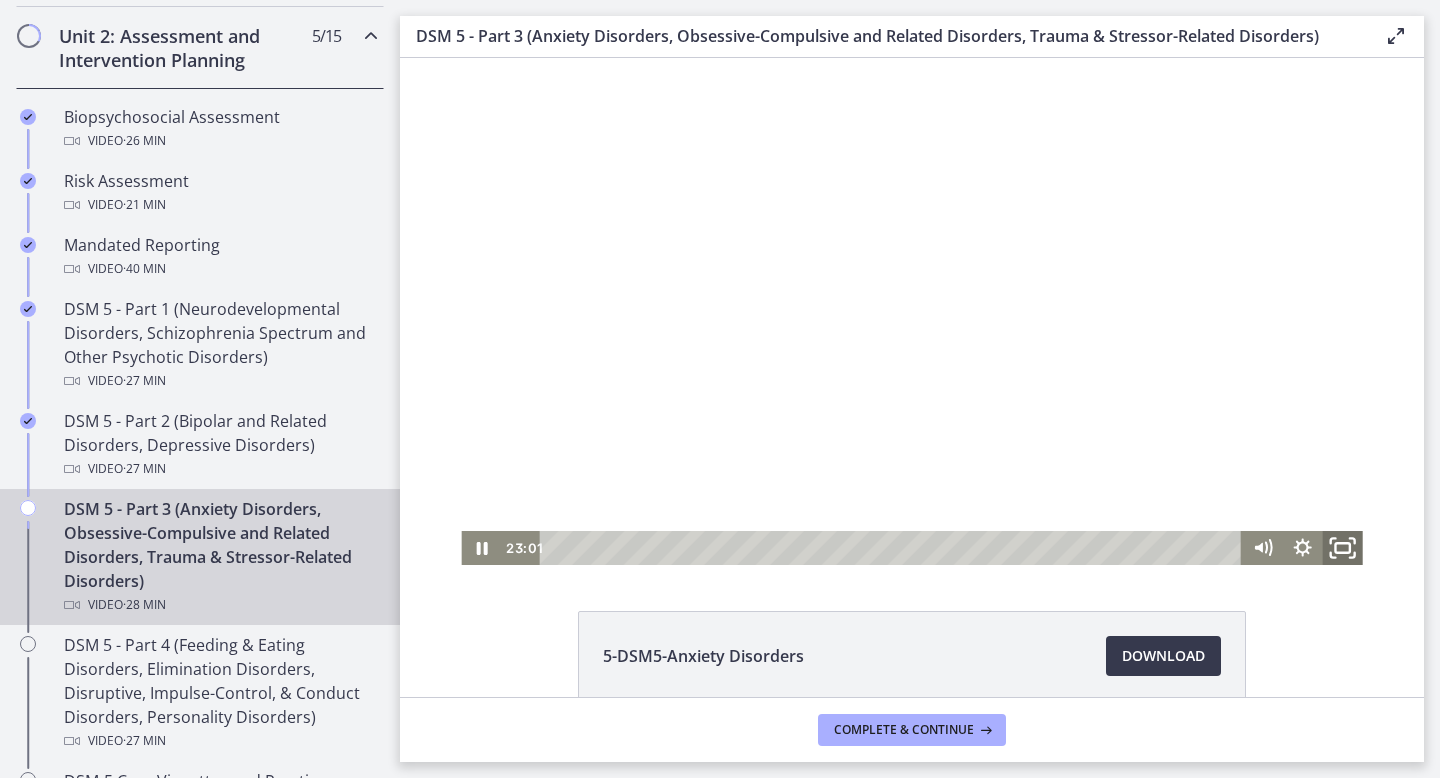 click 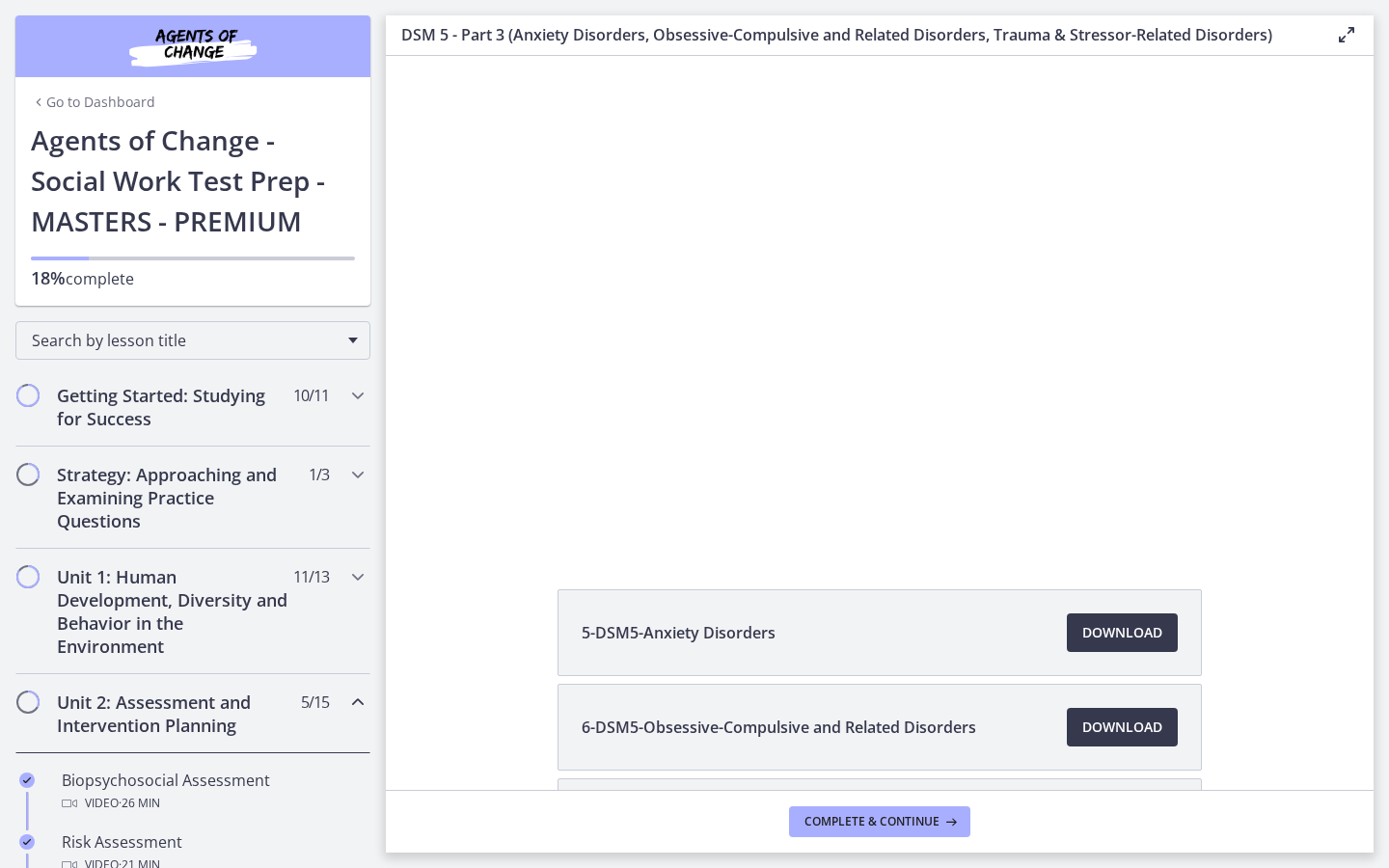 scroll, scrollTop: 0, scrollLeft: 0, axis: both 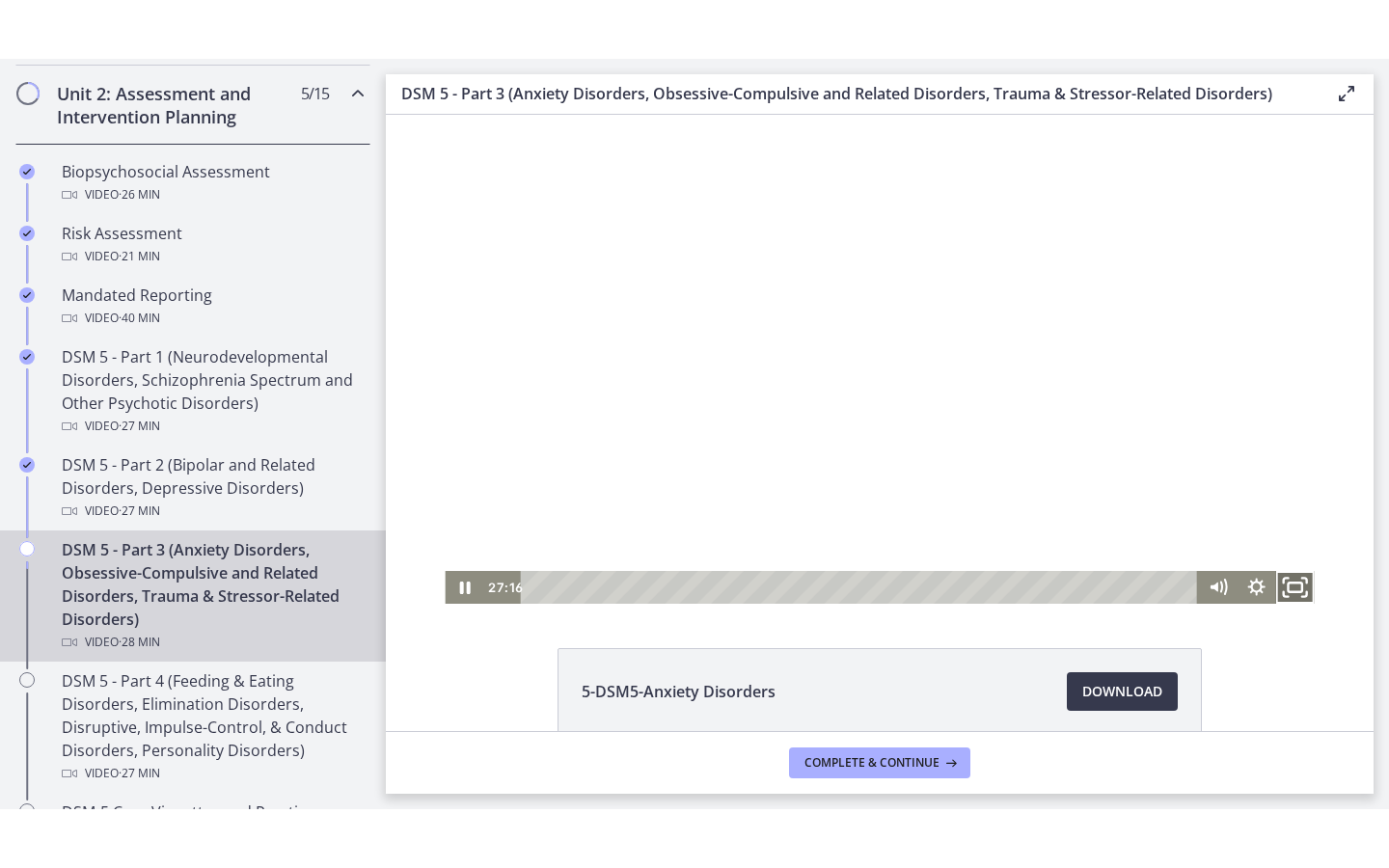 click 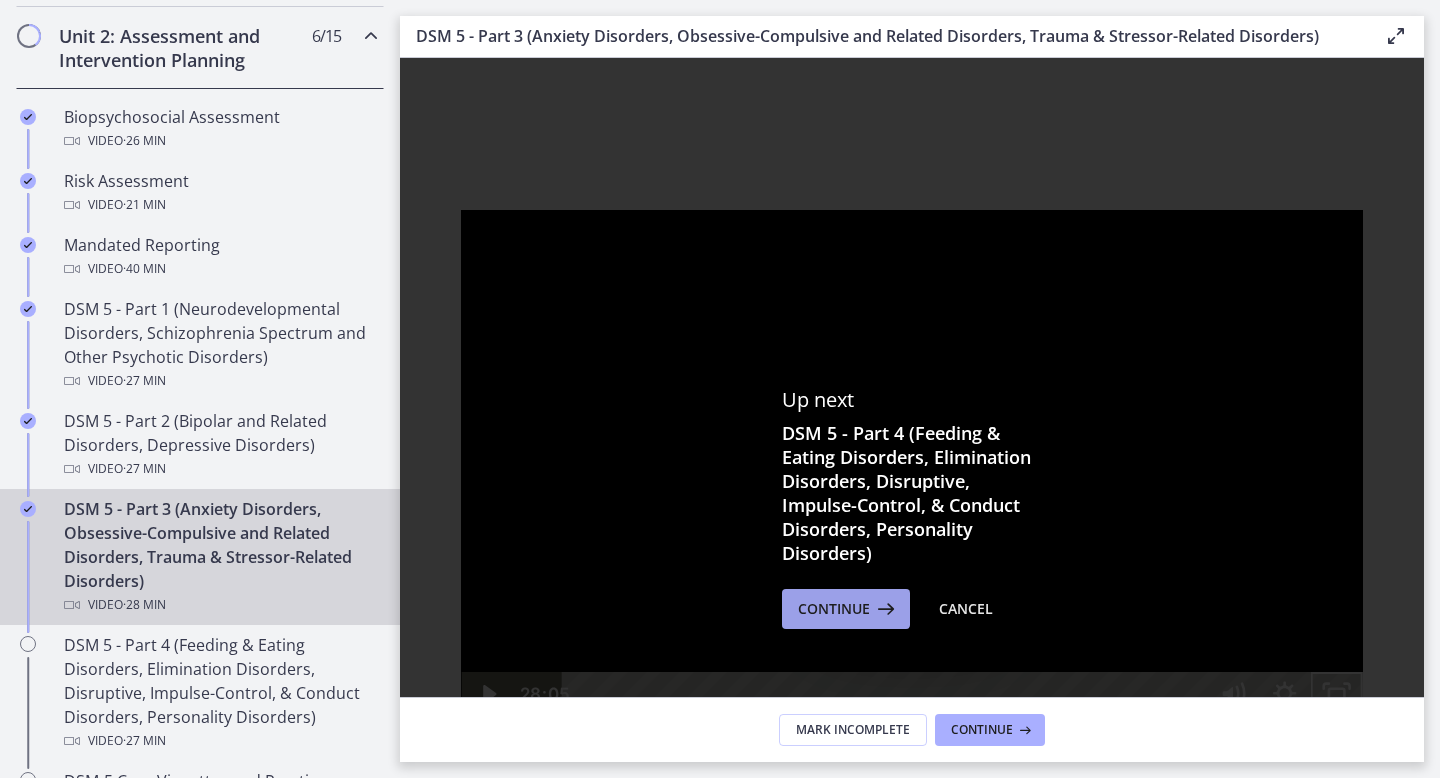 click at bounding box center [884, 609] 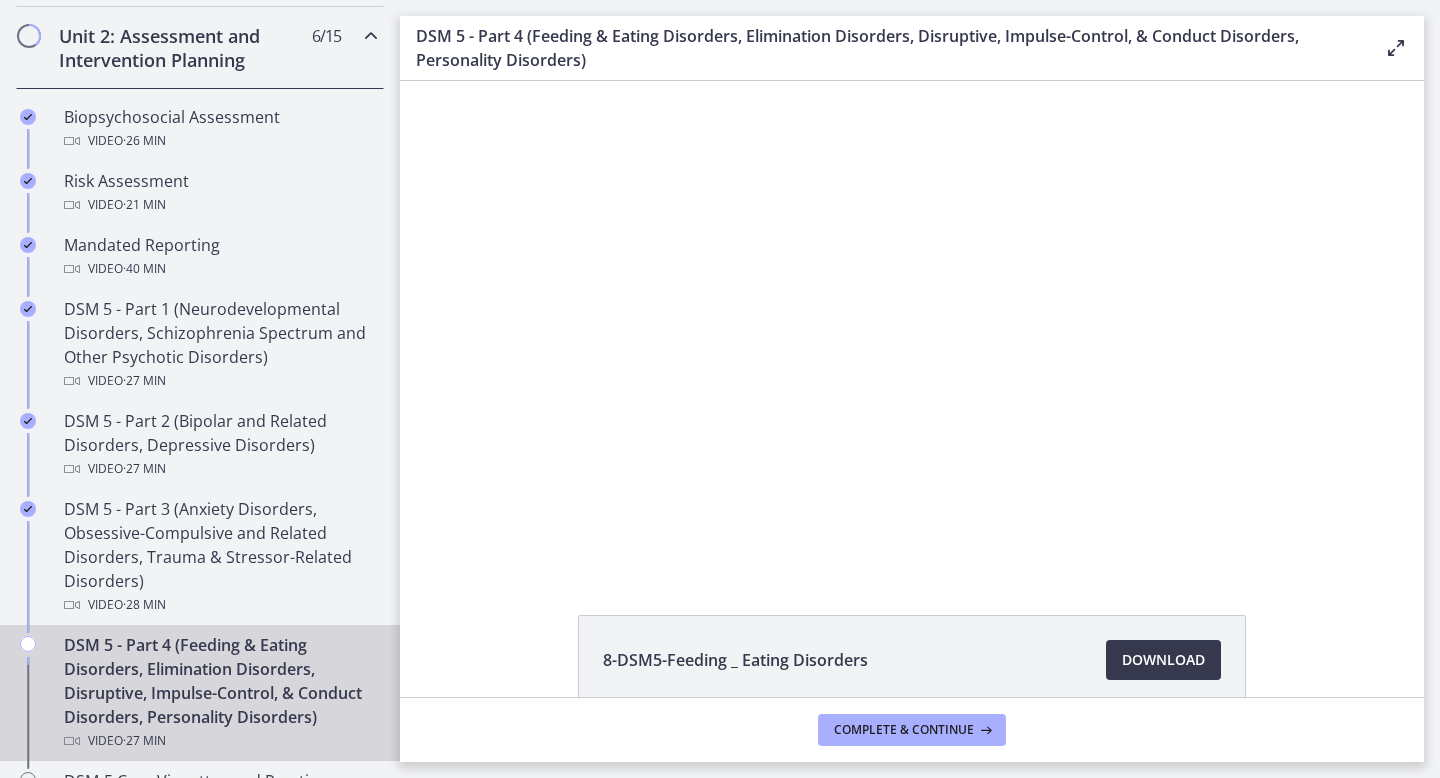 scroll, scrollTop: 0, scrollLeft: 0, axis: both 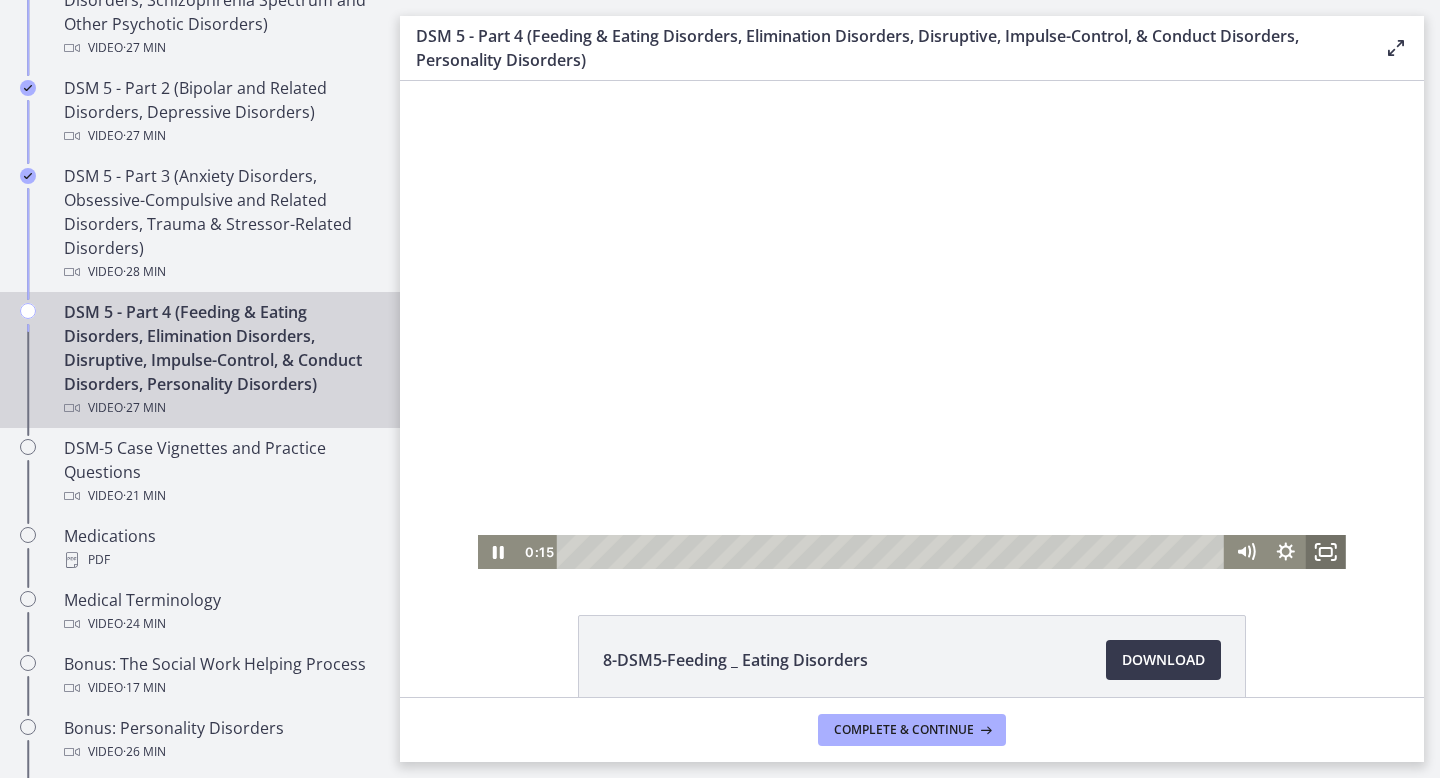 click 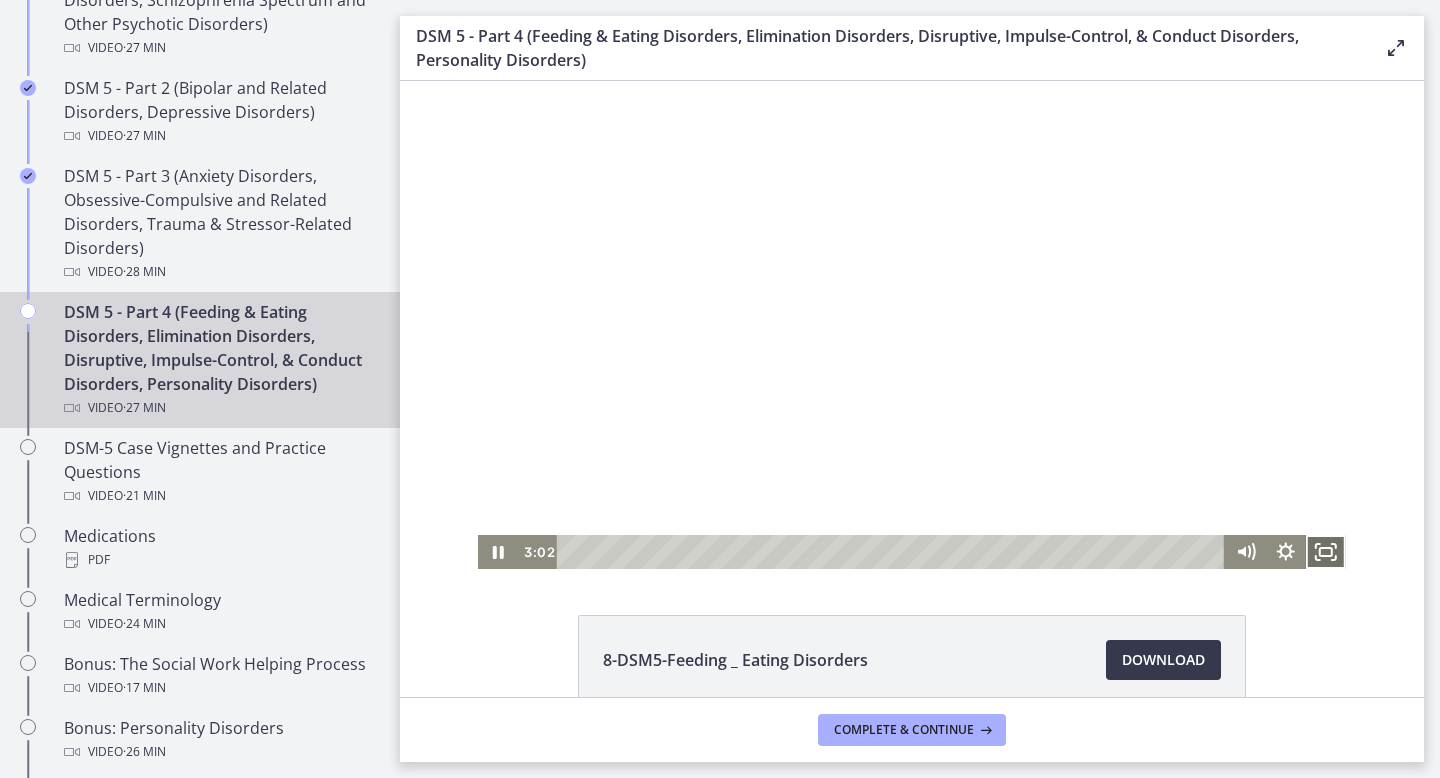 click 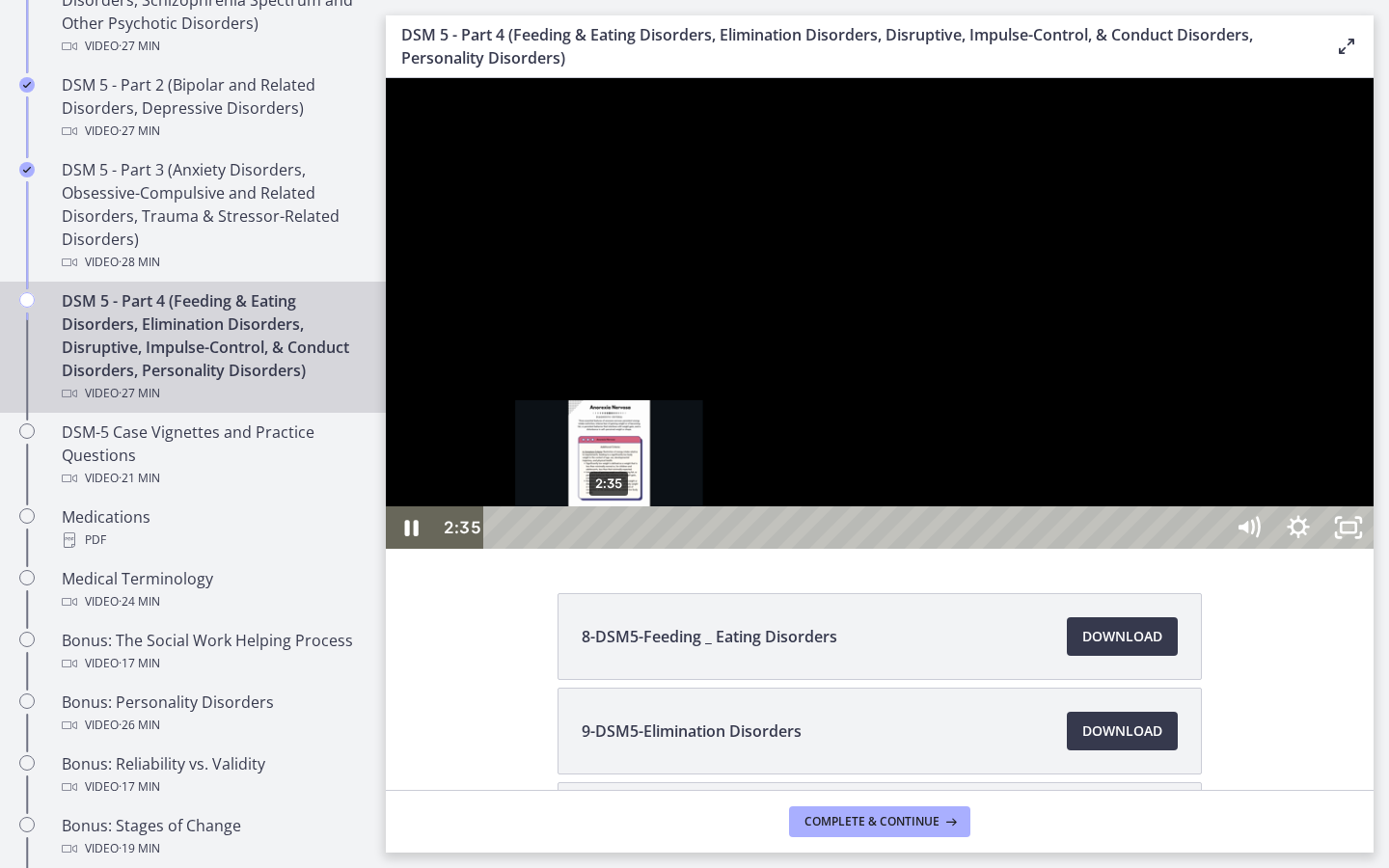 drag, startPoint x: 627, startPoint y: 927, endPoint x: 610, endPoint y: 927, distance: 17 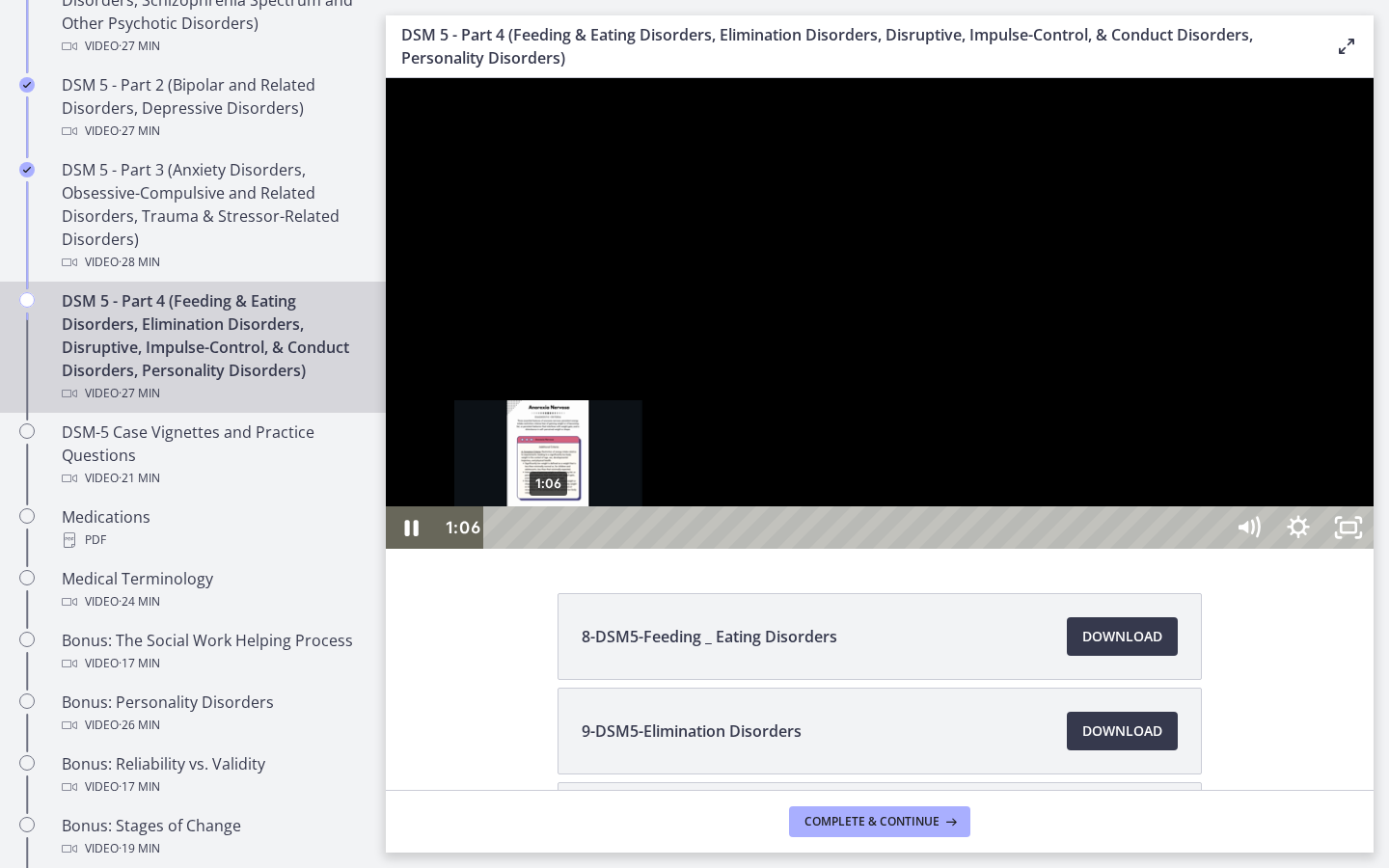 drag, startPoint x: 634, startPoint y: 926, endPoint x: 549, endPoint y: 922, distance: 85.09407 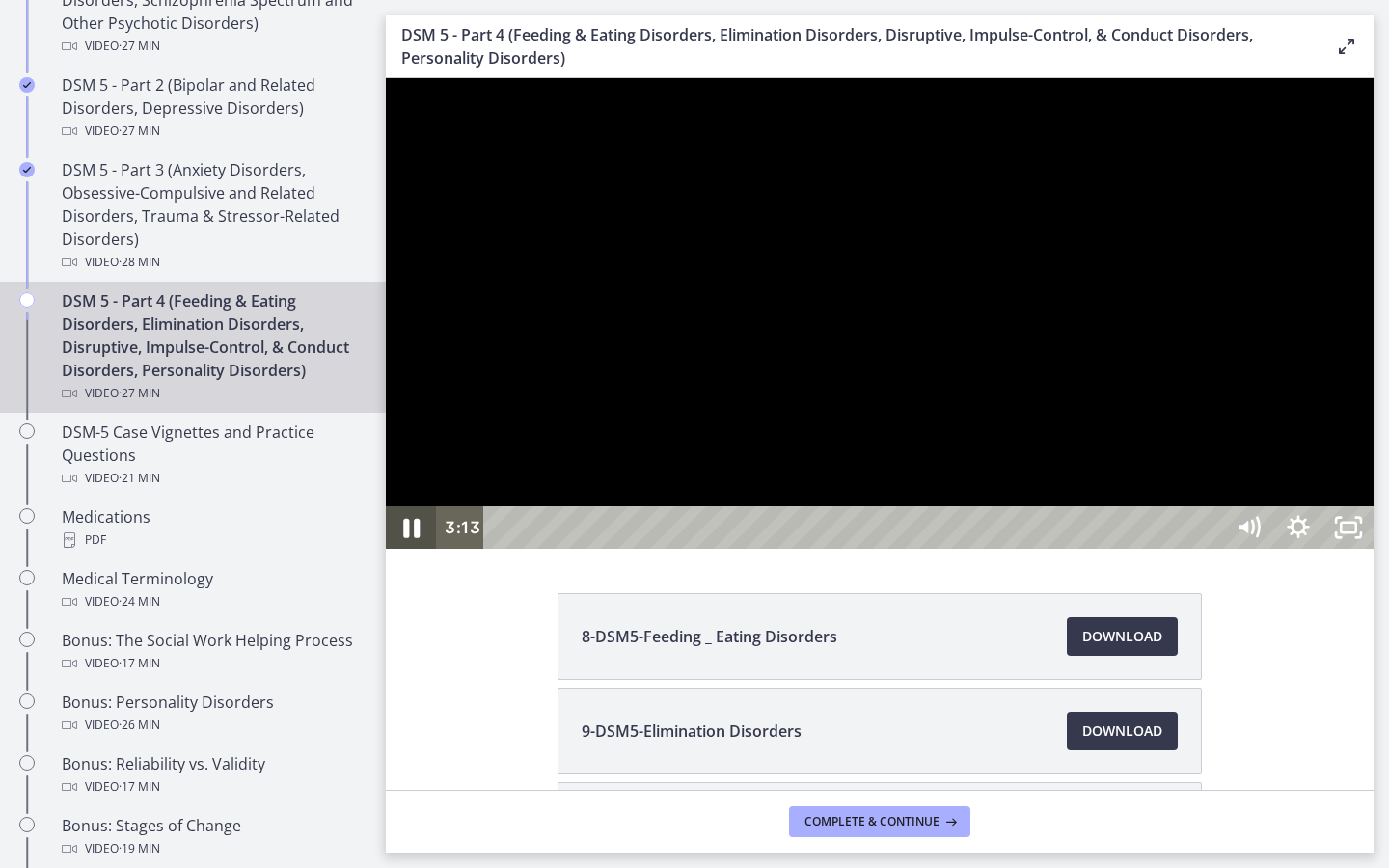 click 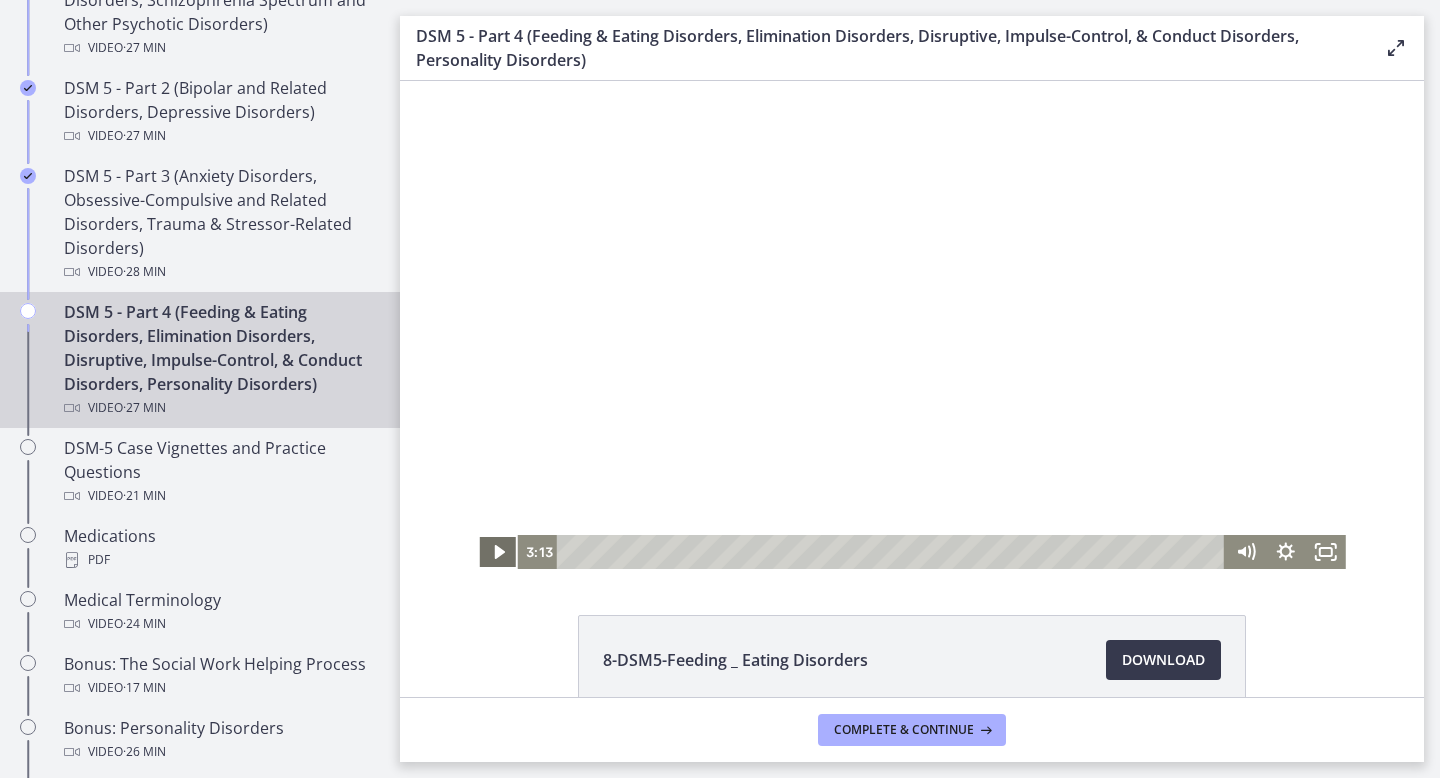 click 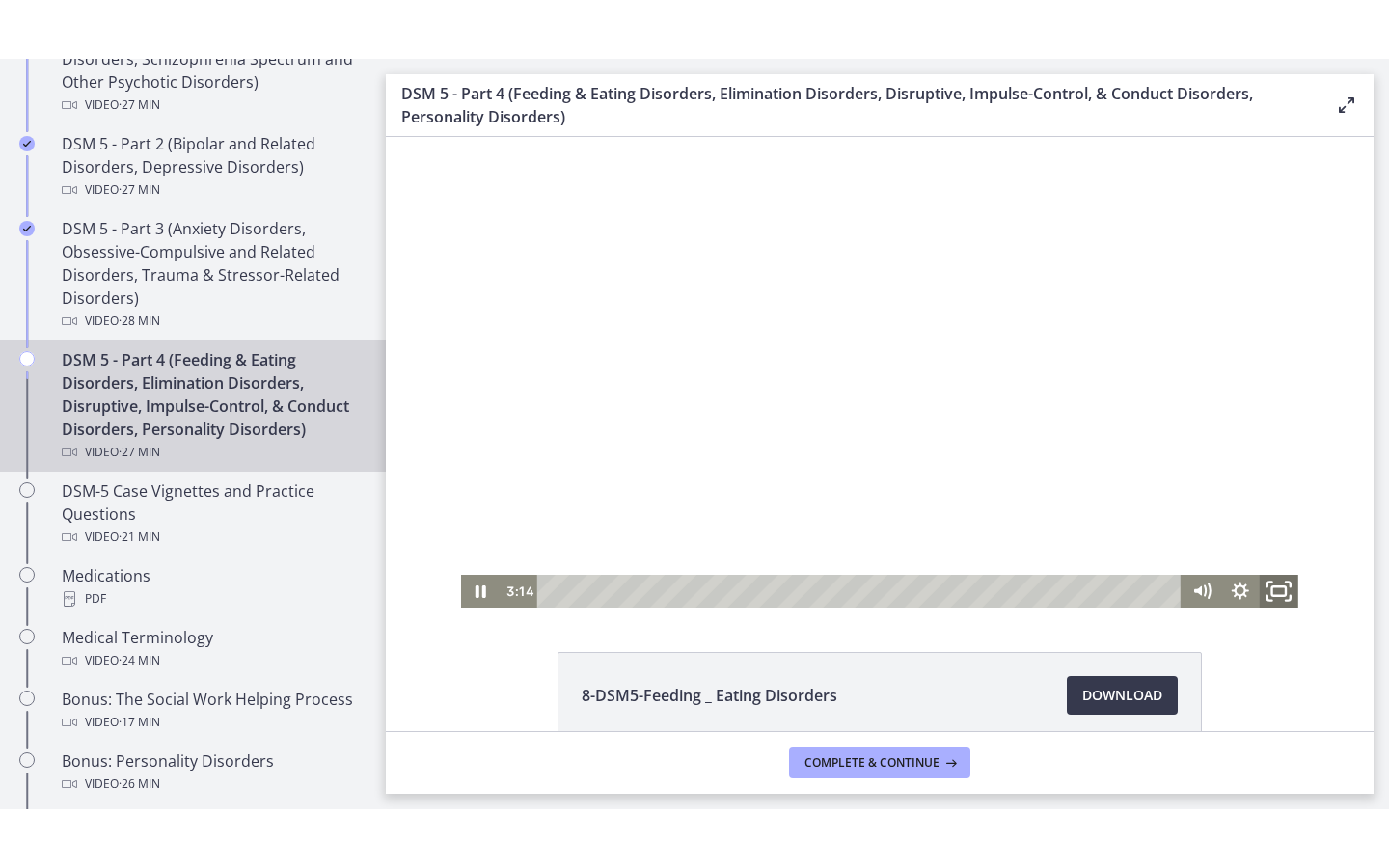 click 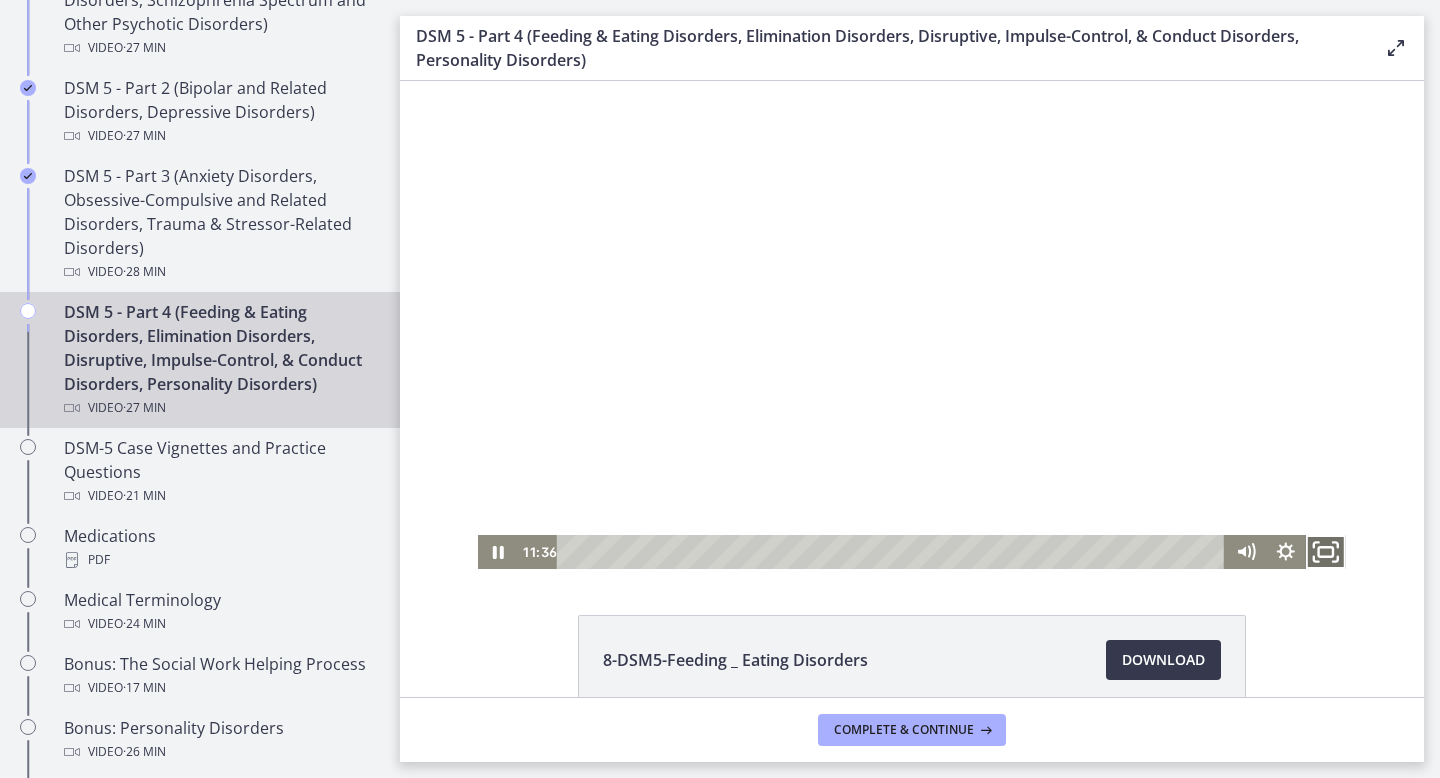 click 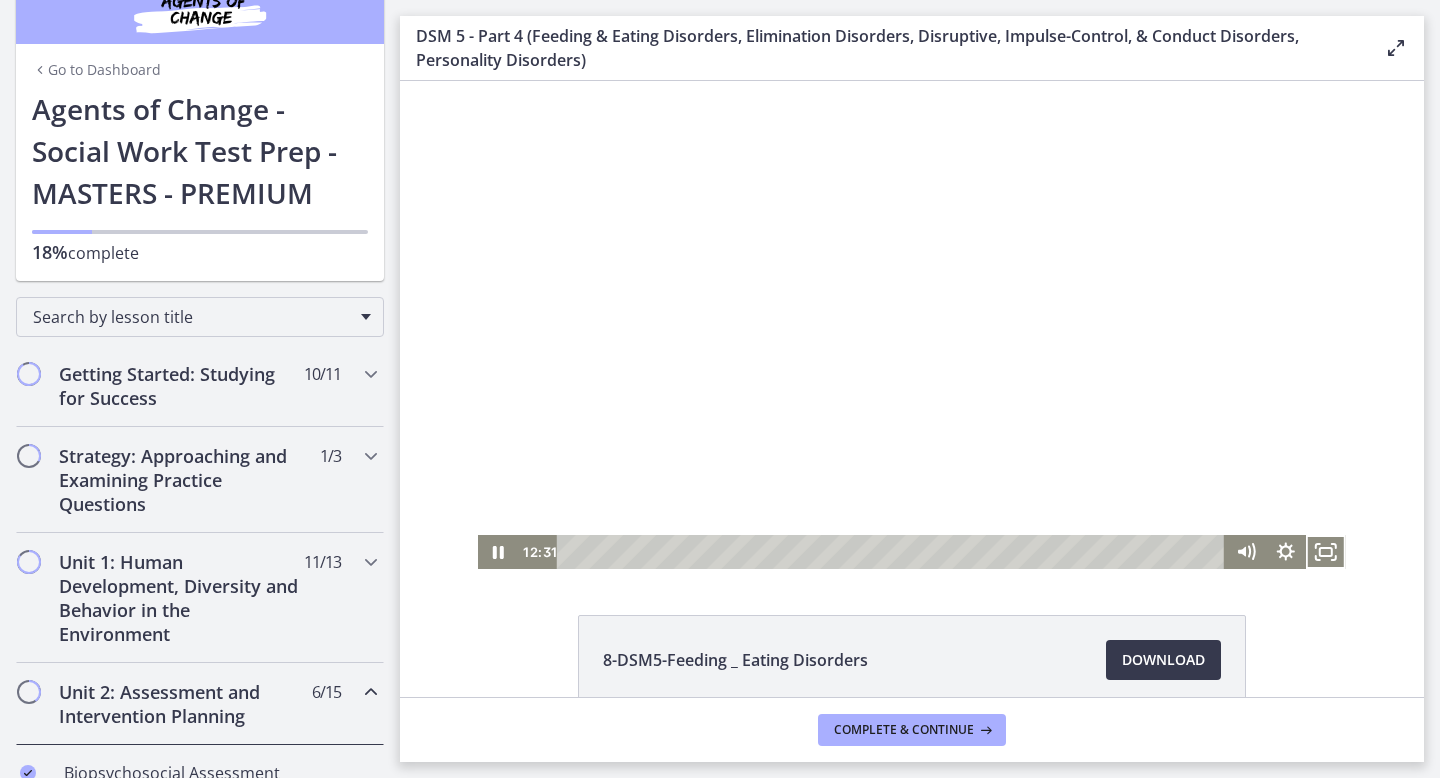 scroll, scrollTop: 35, scrollLeft: 0, axis: vertical 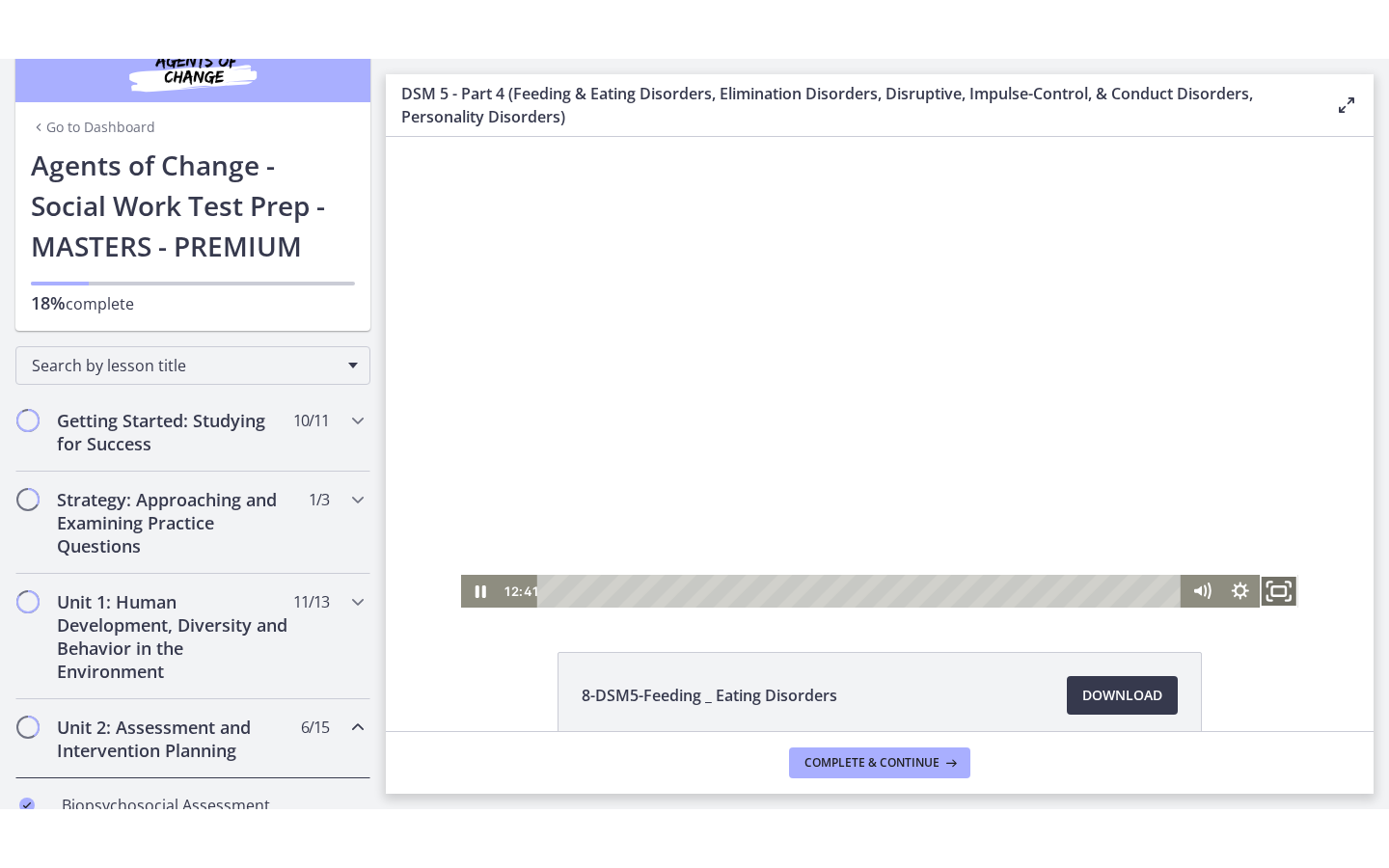 click 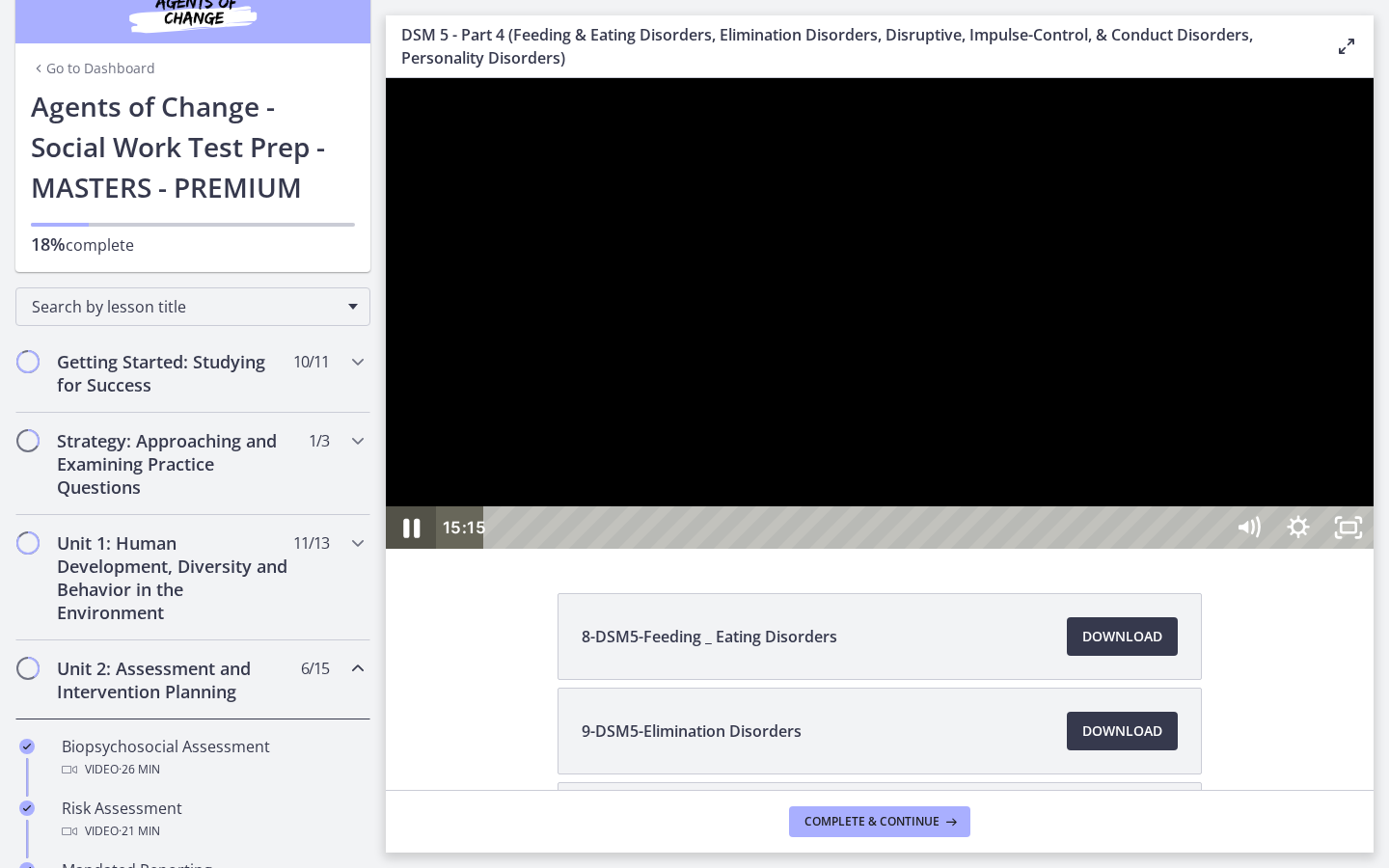 click 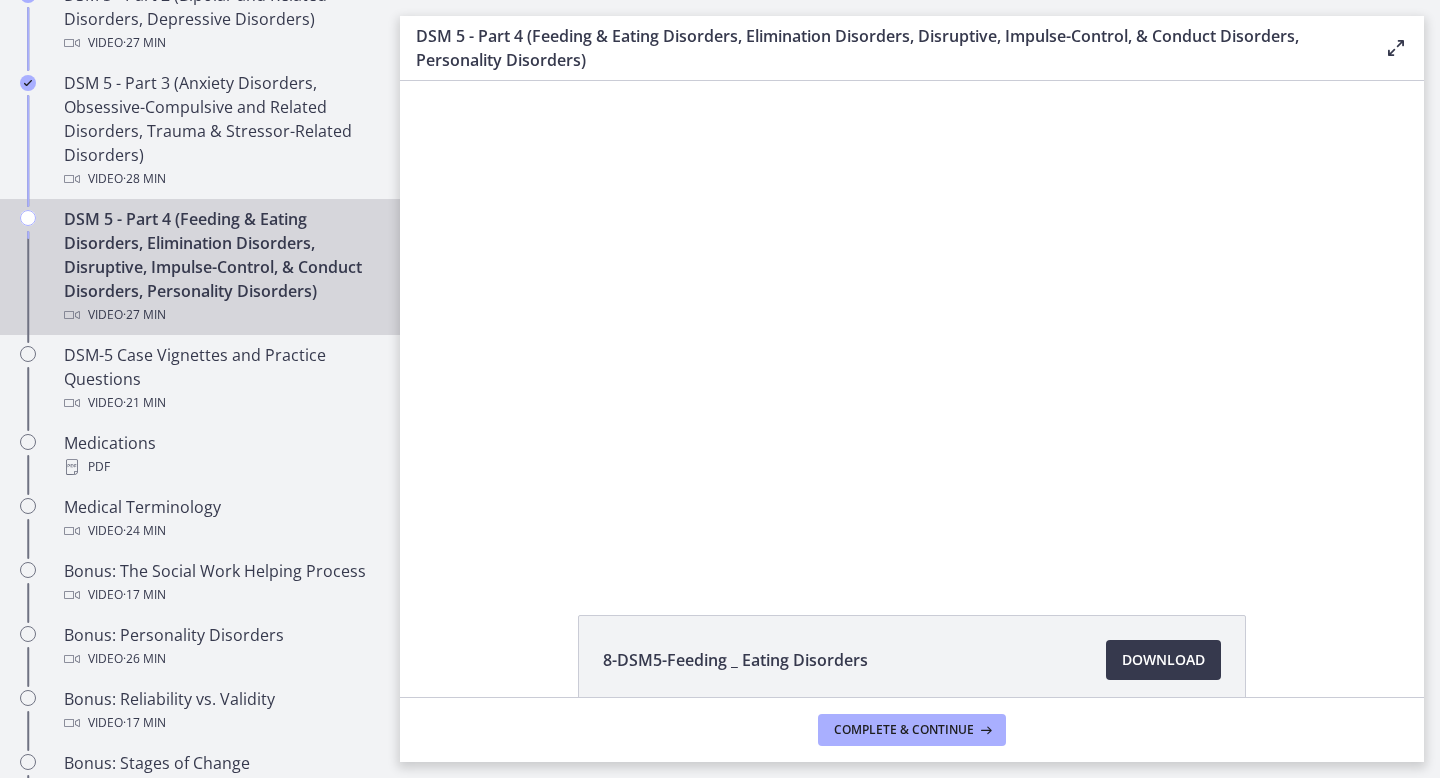scroll, scrollTop: 1128, scrollLeft: 0, axis: vertical 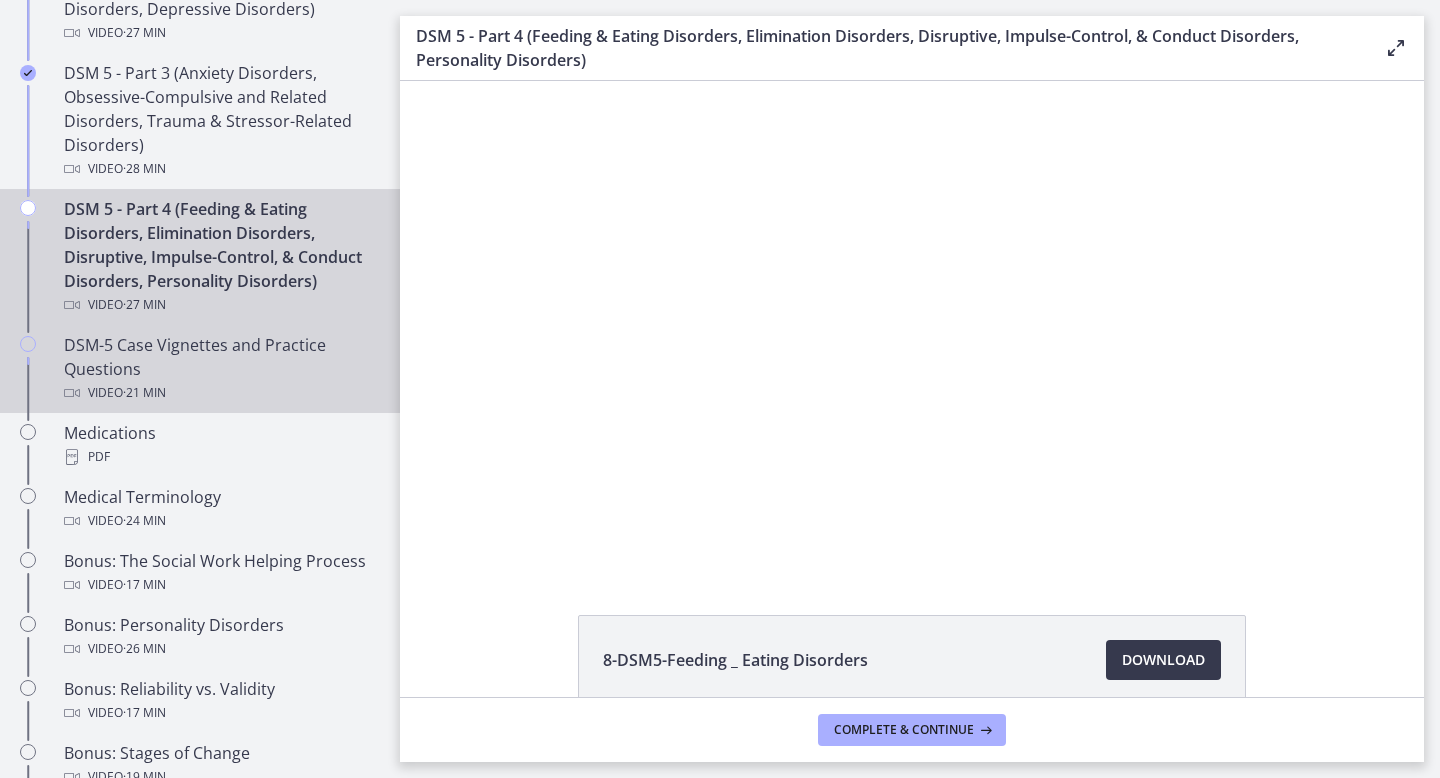 click on "Video
·  21 min" at bounding box center (220, 393) 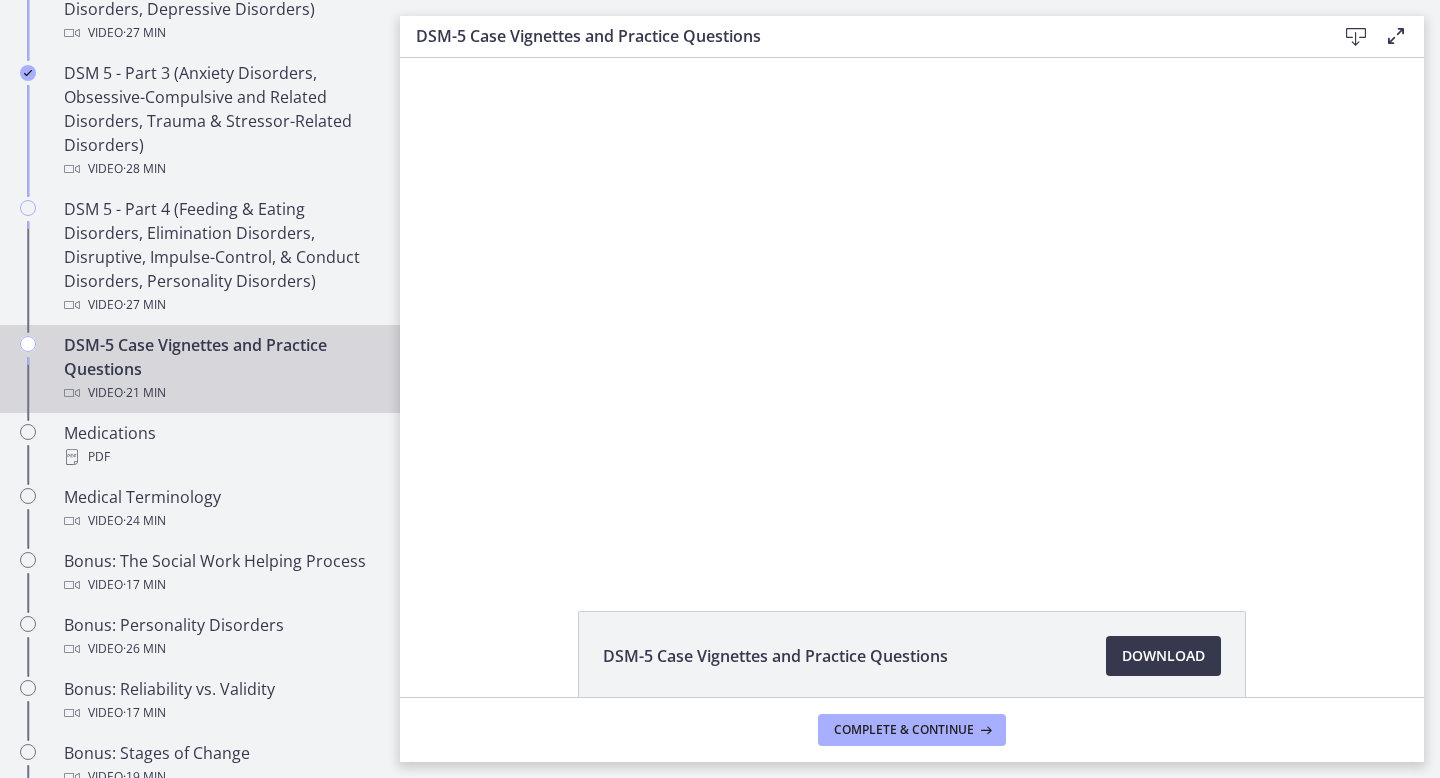 scroll, scrollTop: 0, scrollLeft: 0, axis: both 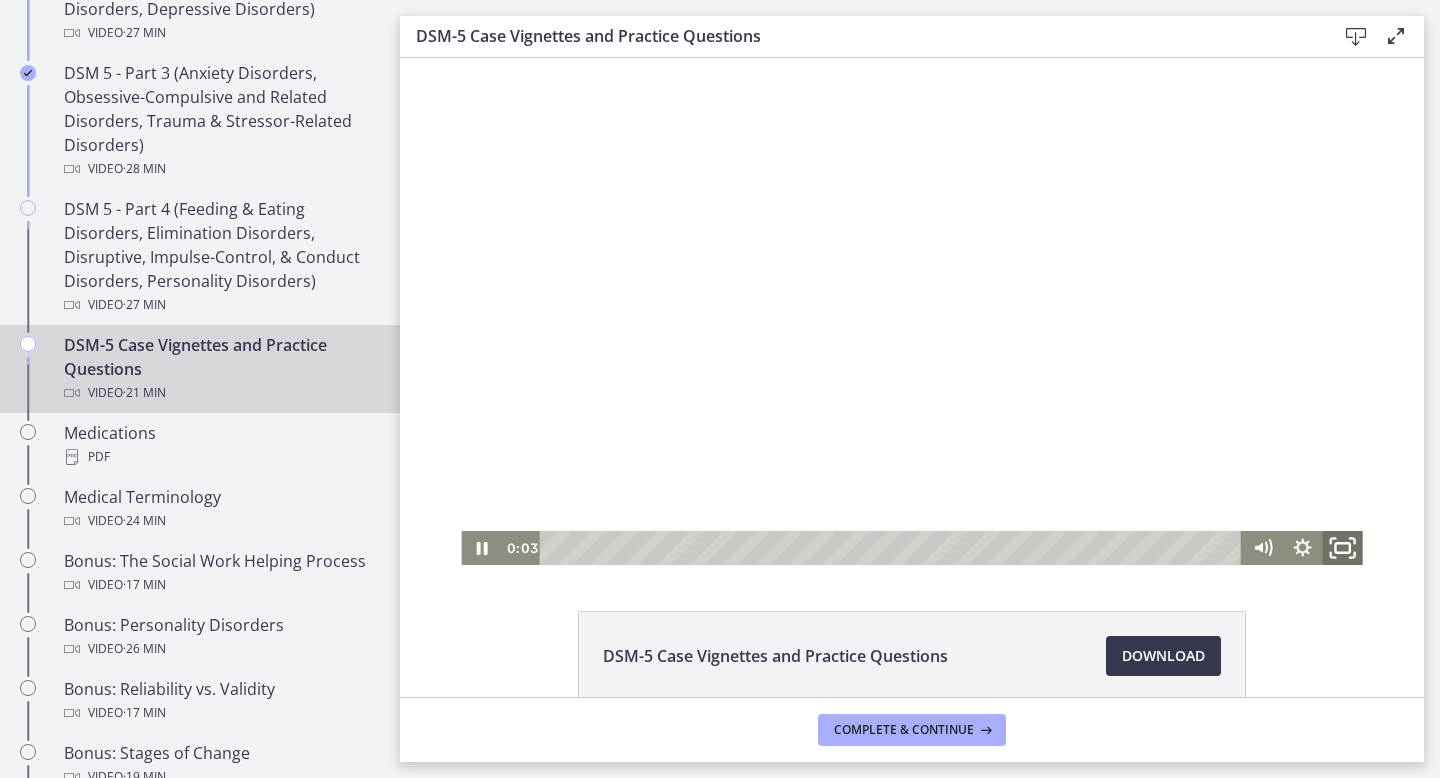 click 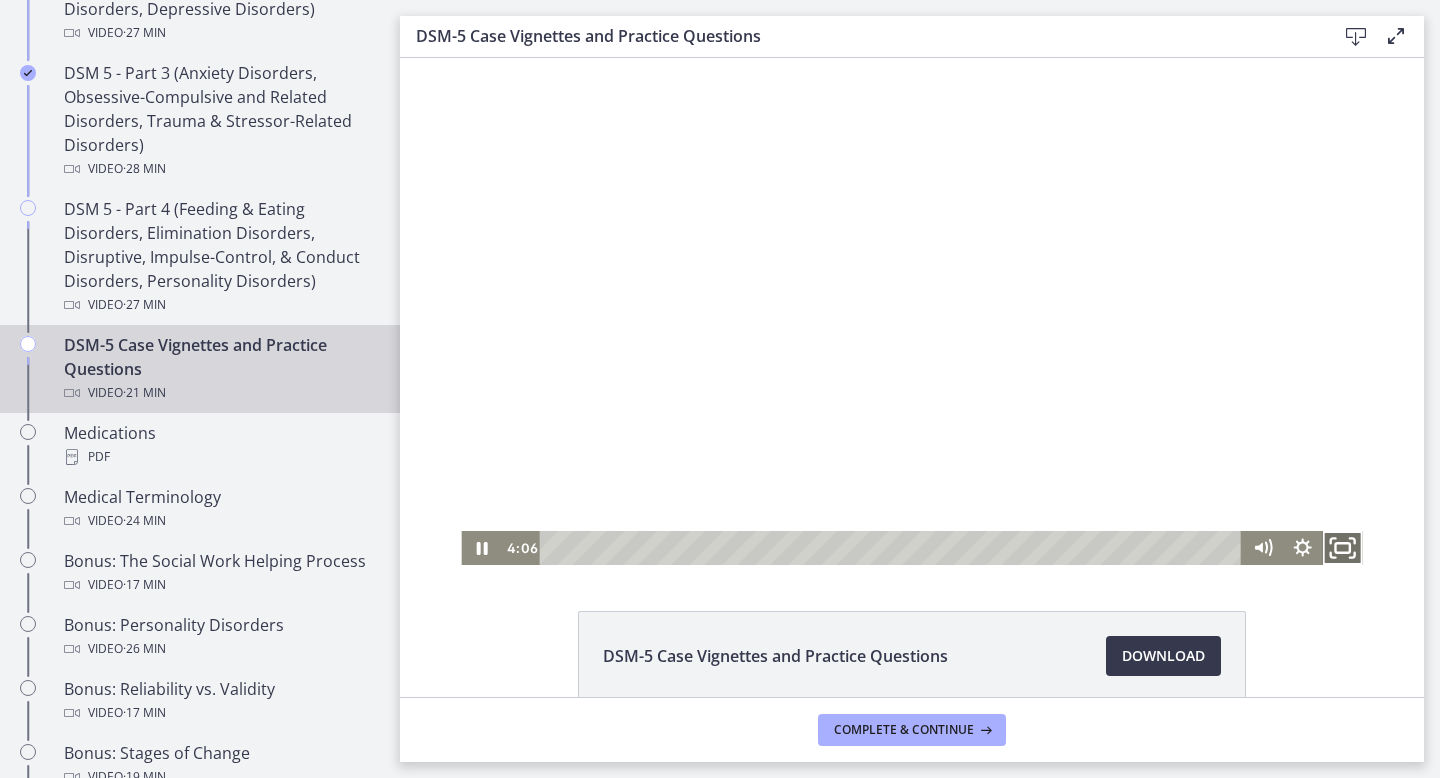 click 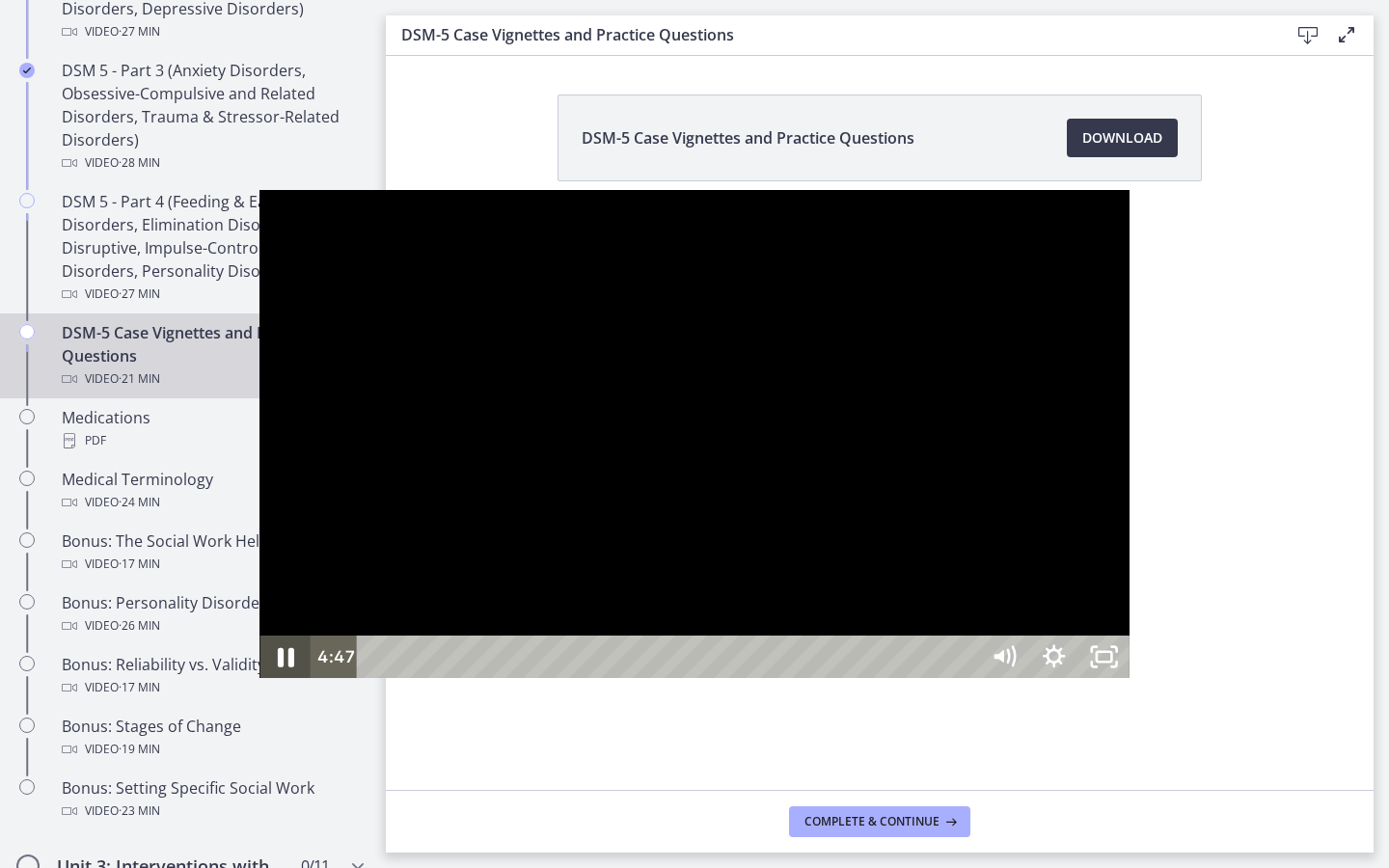 click 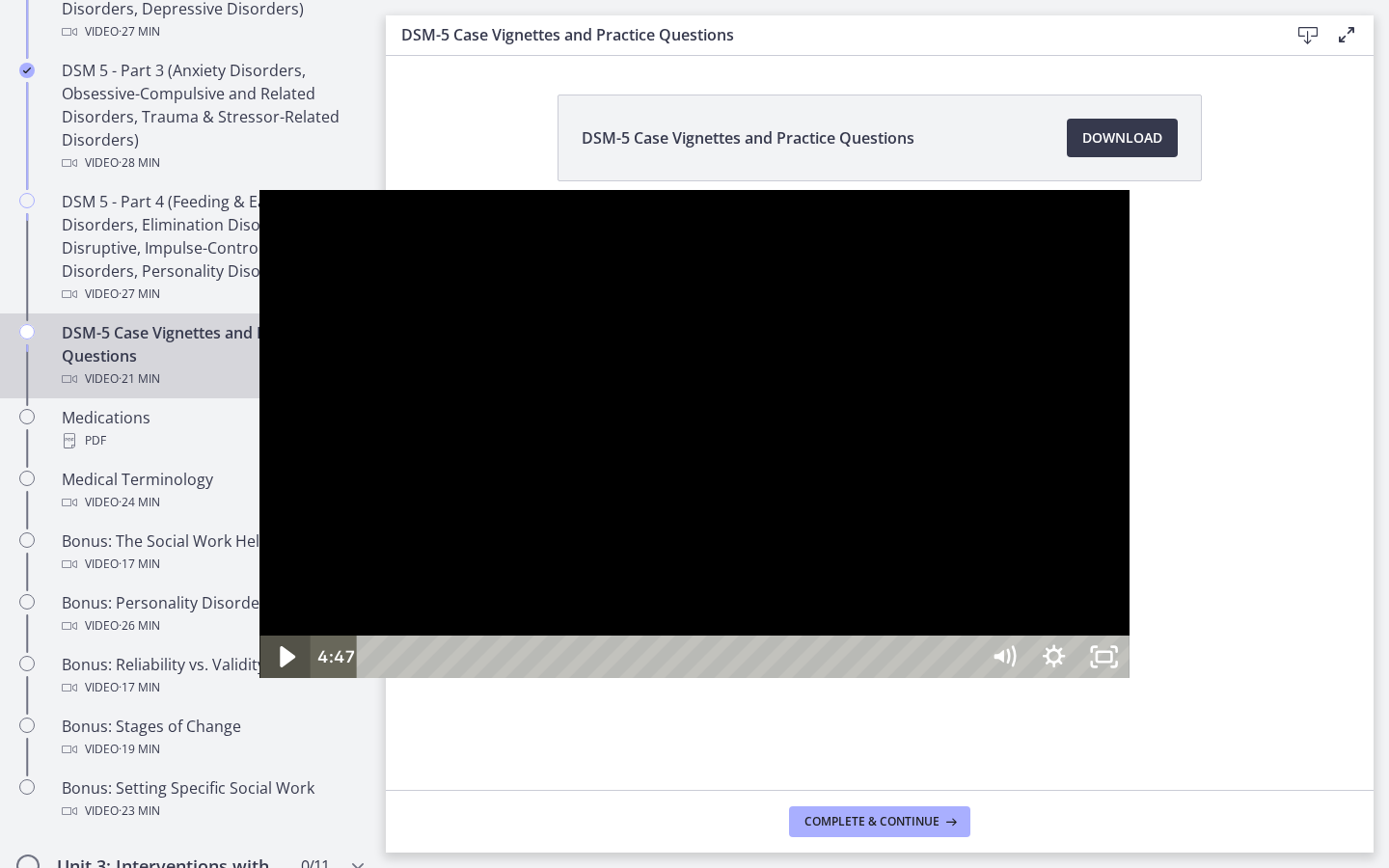 click 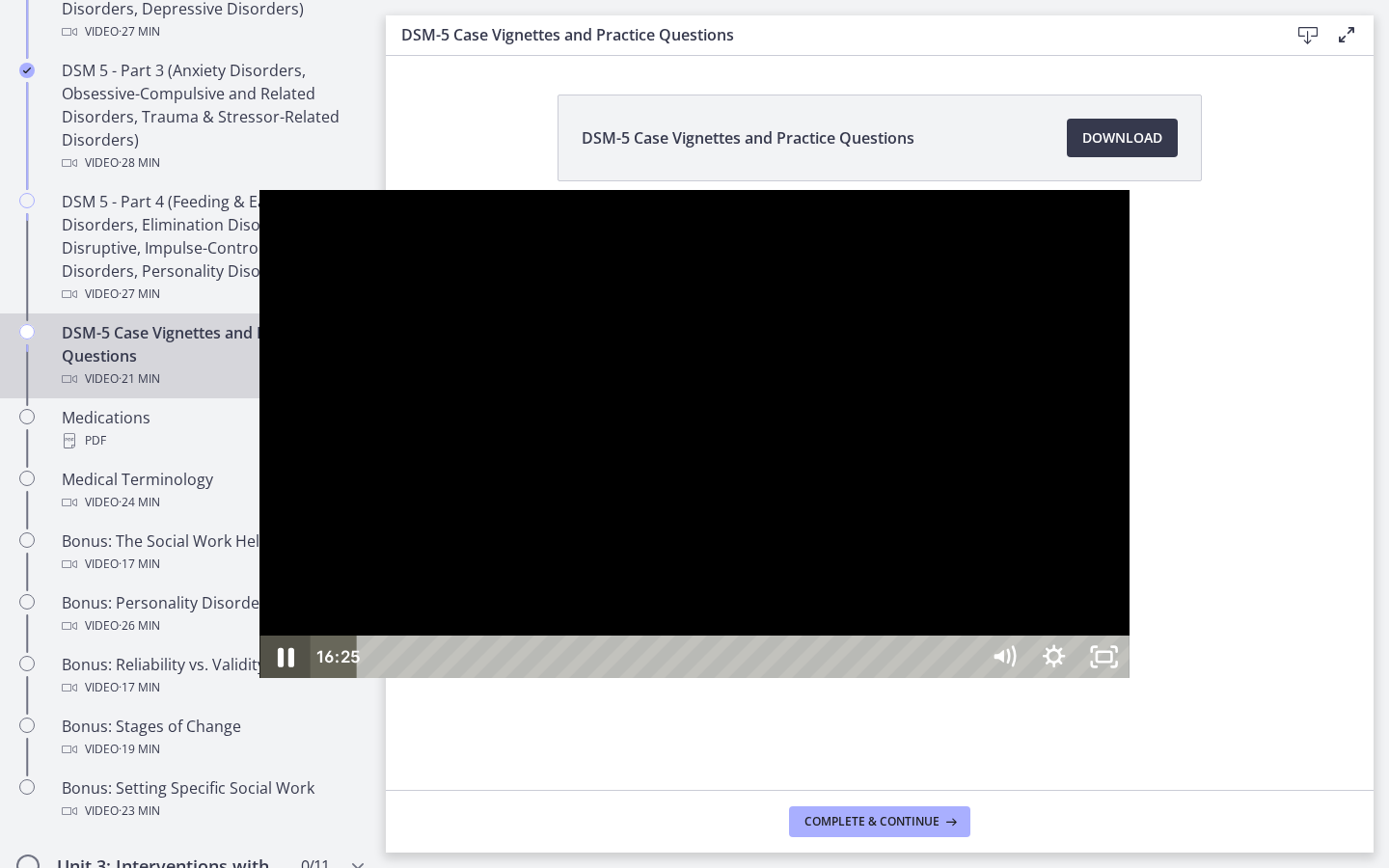 click 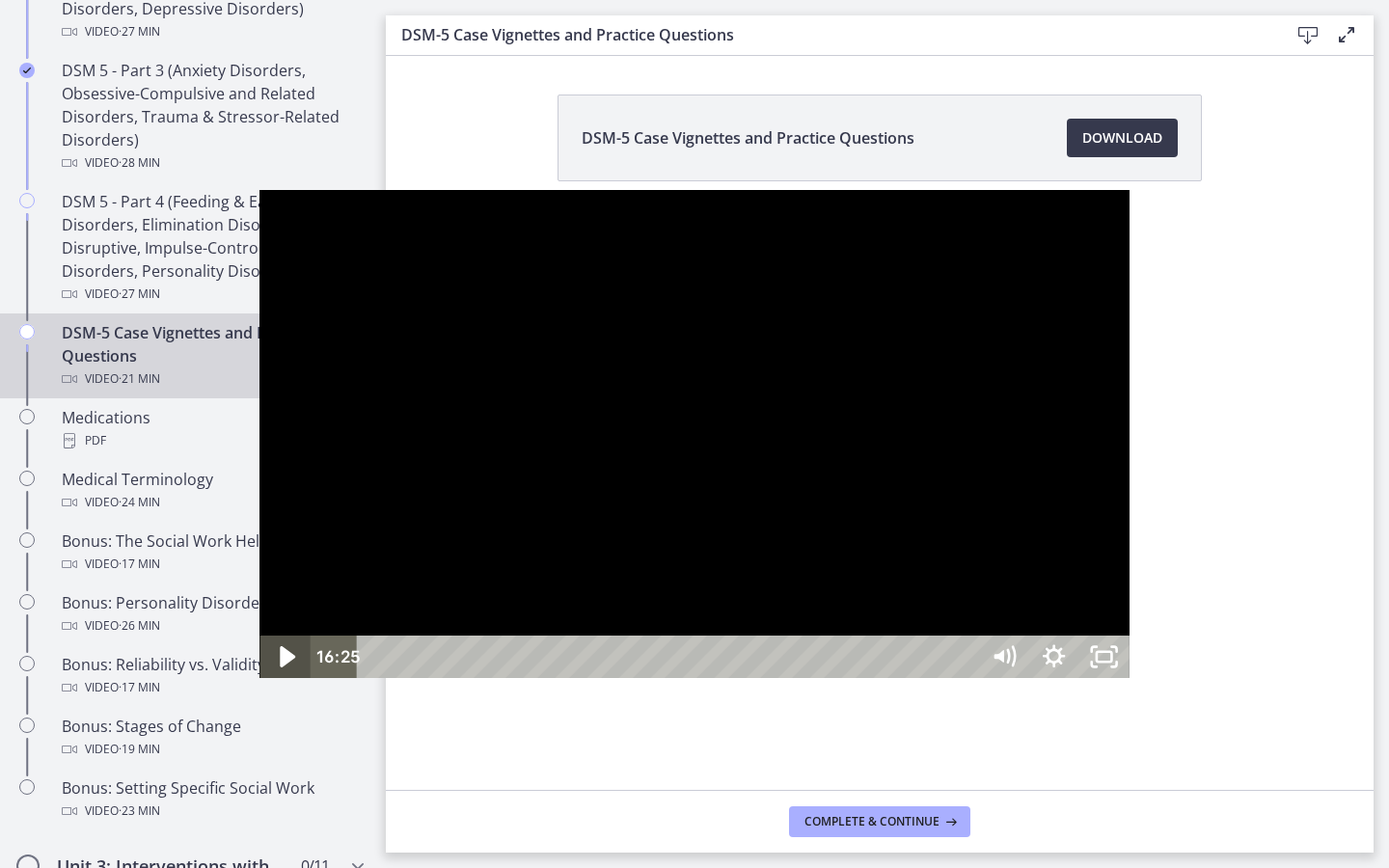 click 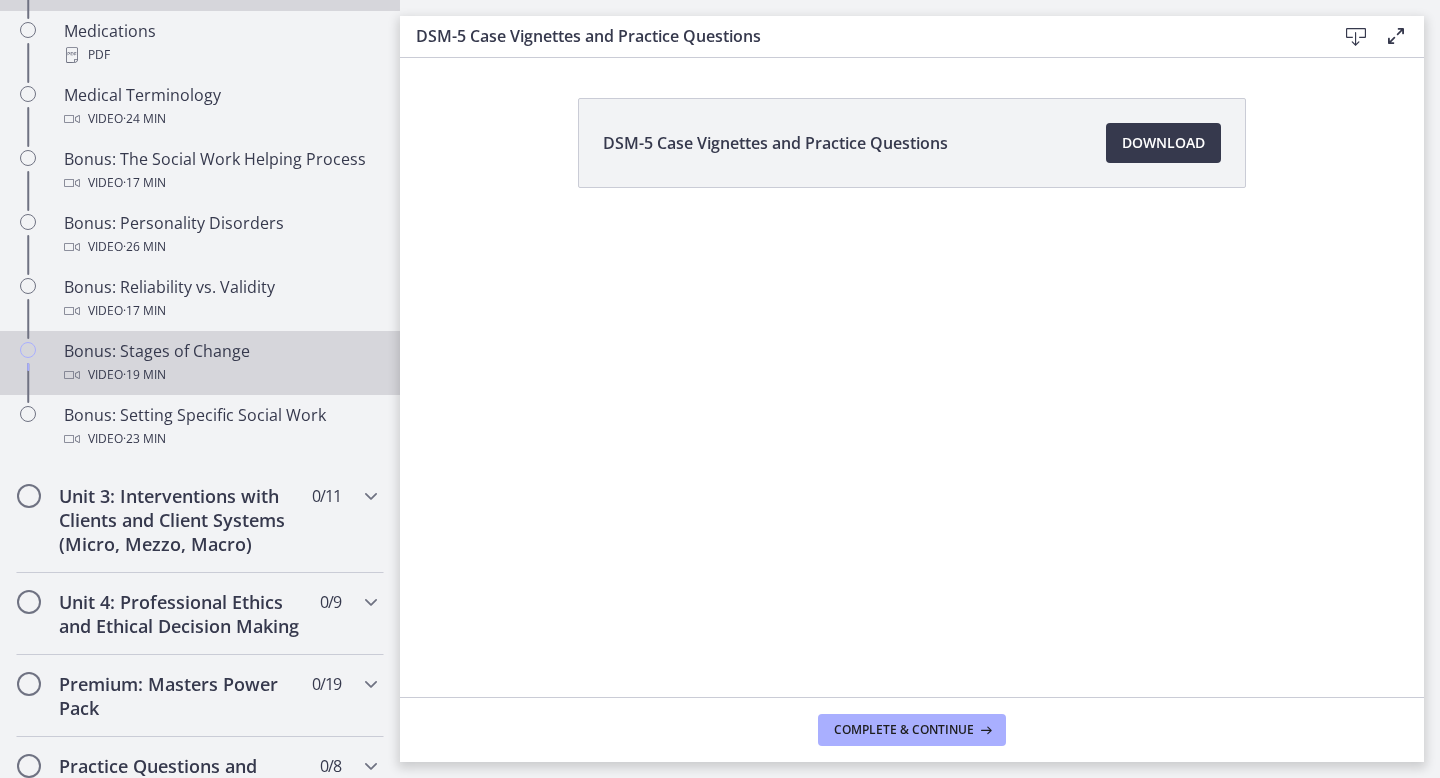 scroll, scrollTop: 1532, scrollLeft: 0, axis: vertical 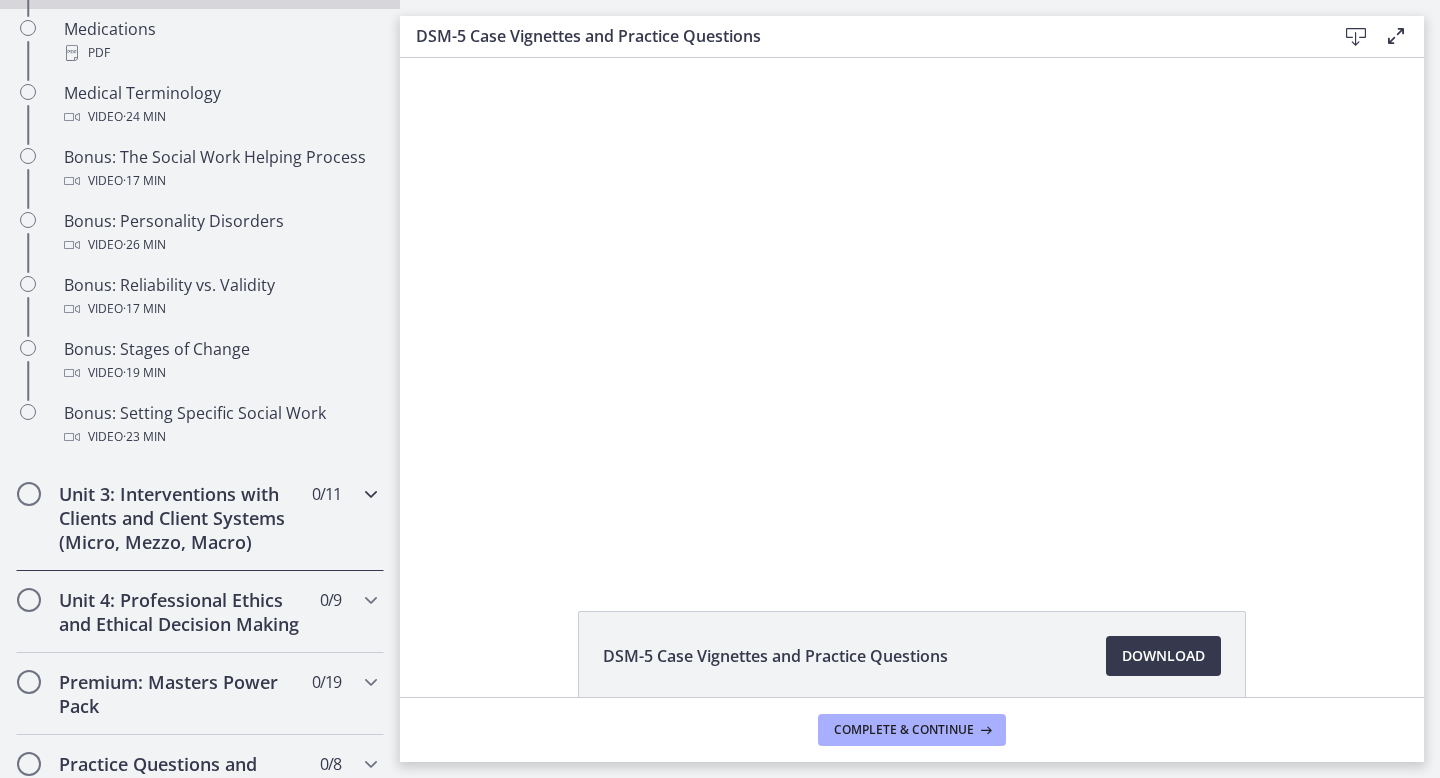 click on "Unit 3: Interventions with Clients and Client Systems (Micro, Mezzo, Macro)" at bounding box center (181, 518) 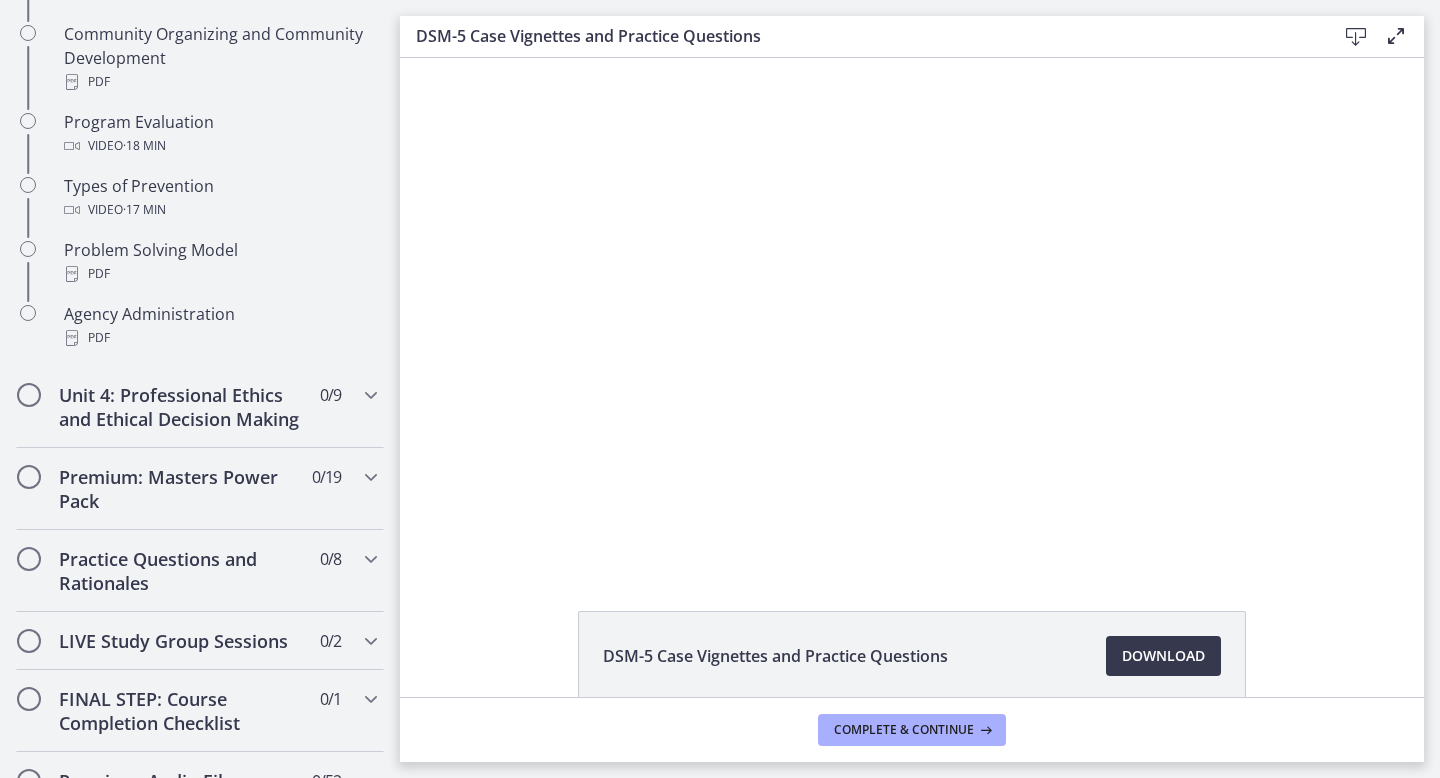 scroll, scrollTop: 1287, scrollLeft: 0, axis: vertical 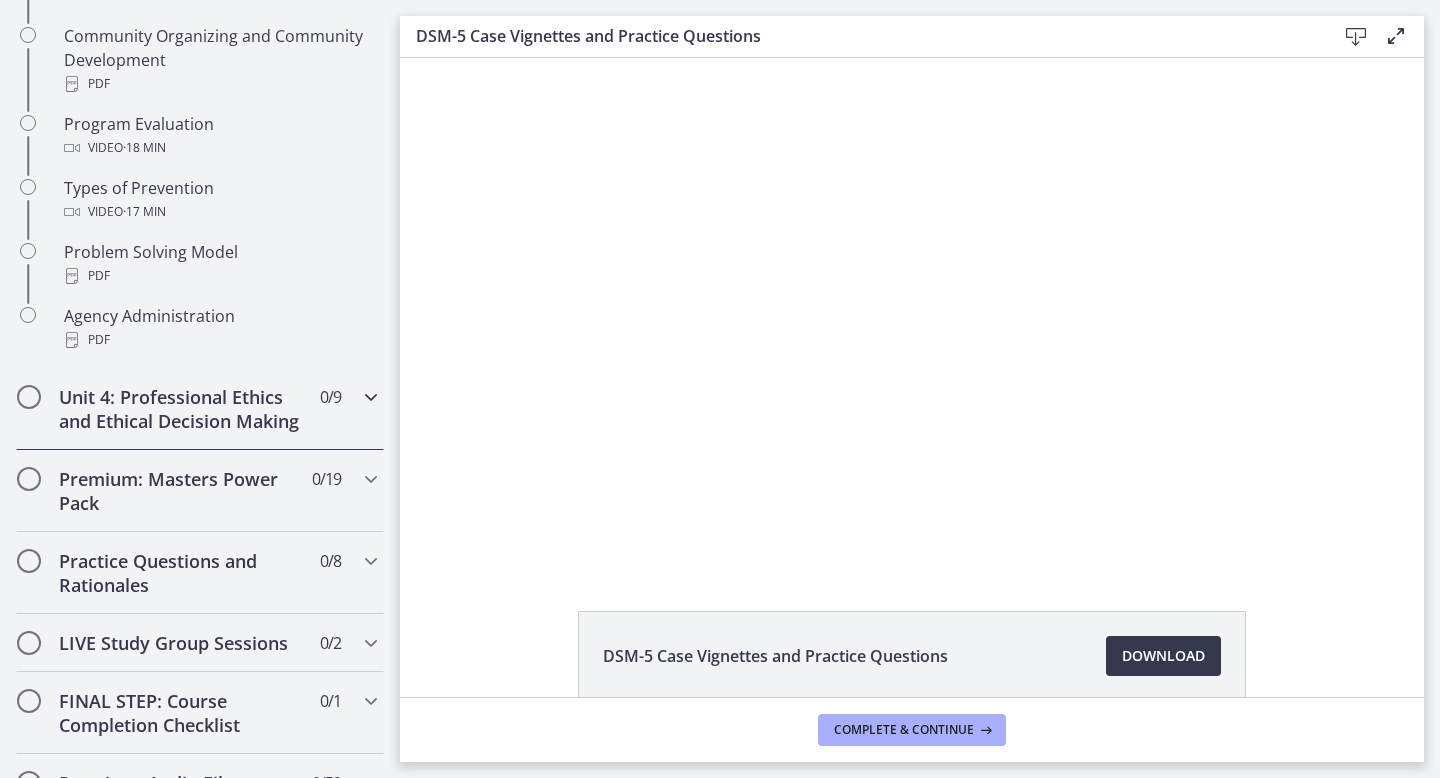 click at bounding box center (371, 397) 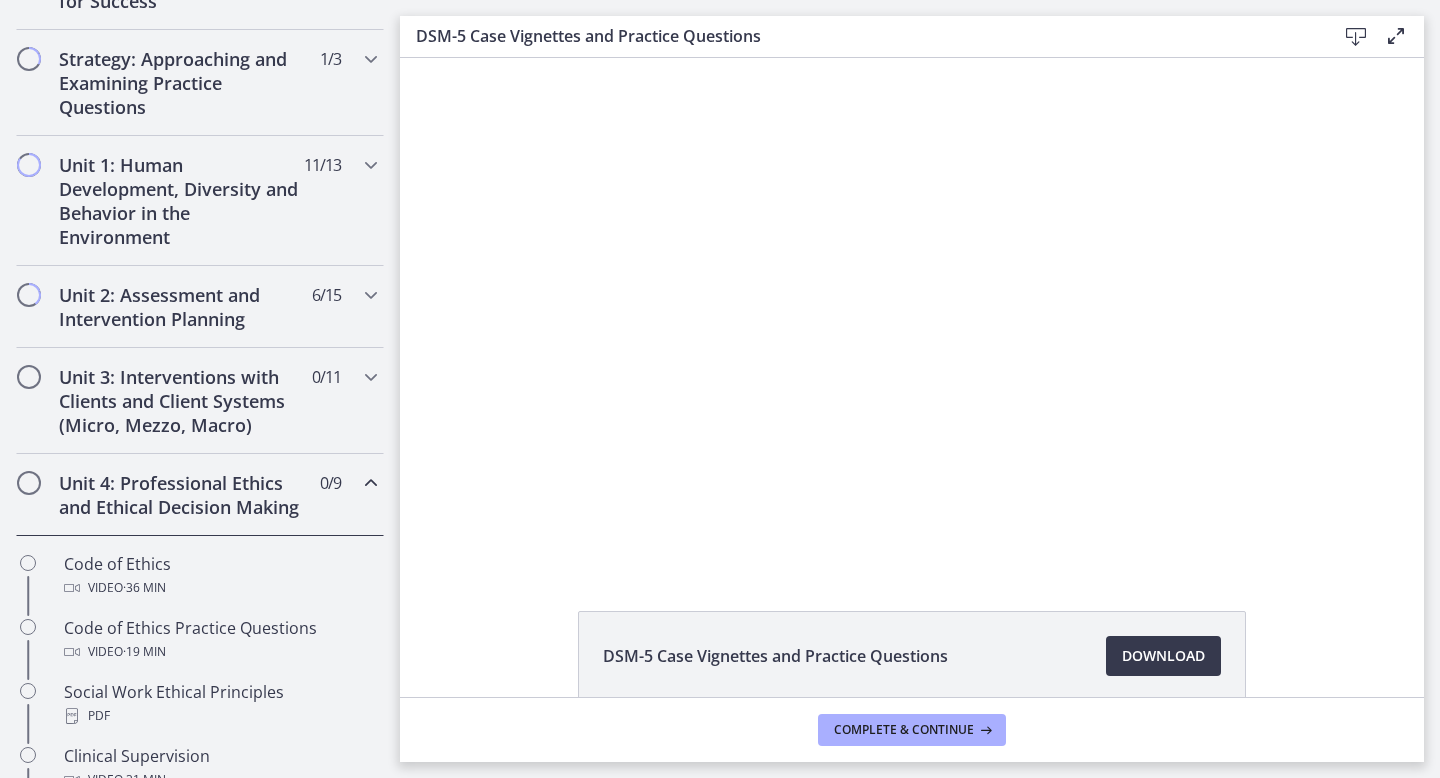 scroll, scrollTop: 431, scrollLeft: 0, axis: vertical 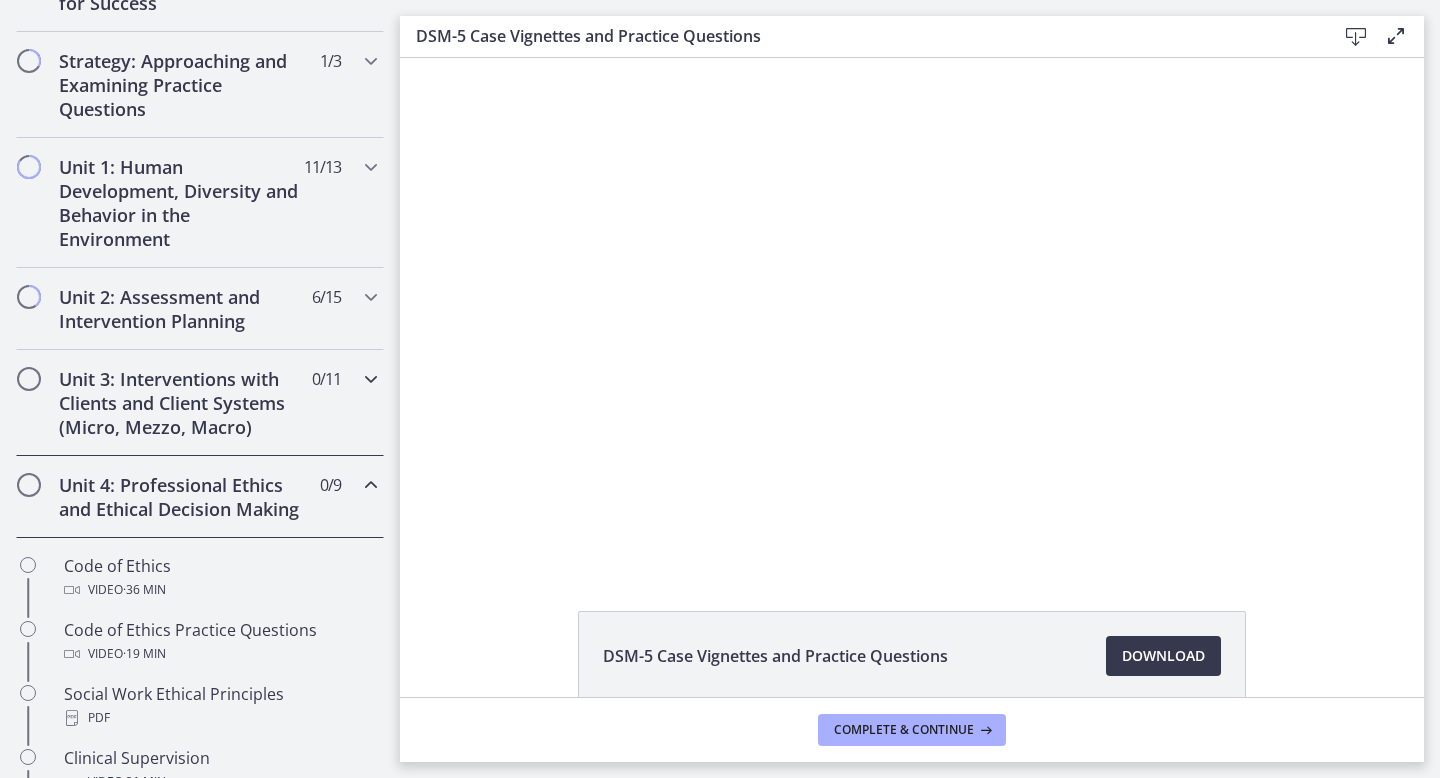 click on "Unit 3: Interventions with Clients and Client Systems (Micro, Mezzo, Macro)" at bounding box center (181, 403) 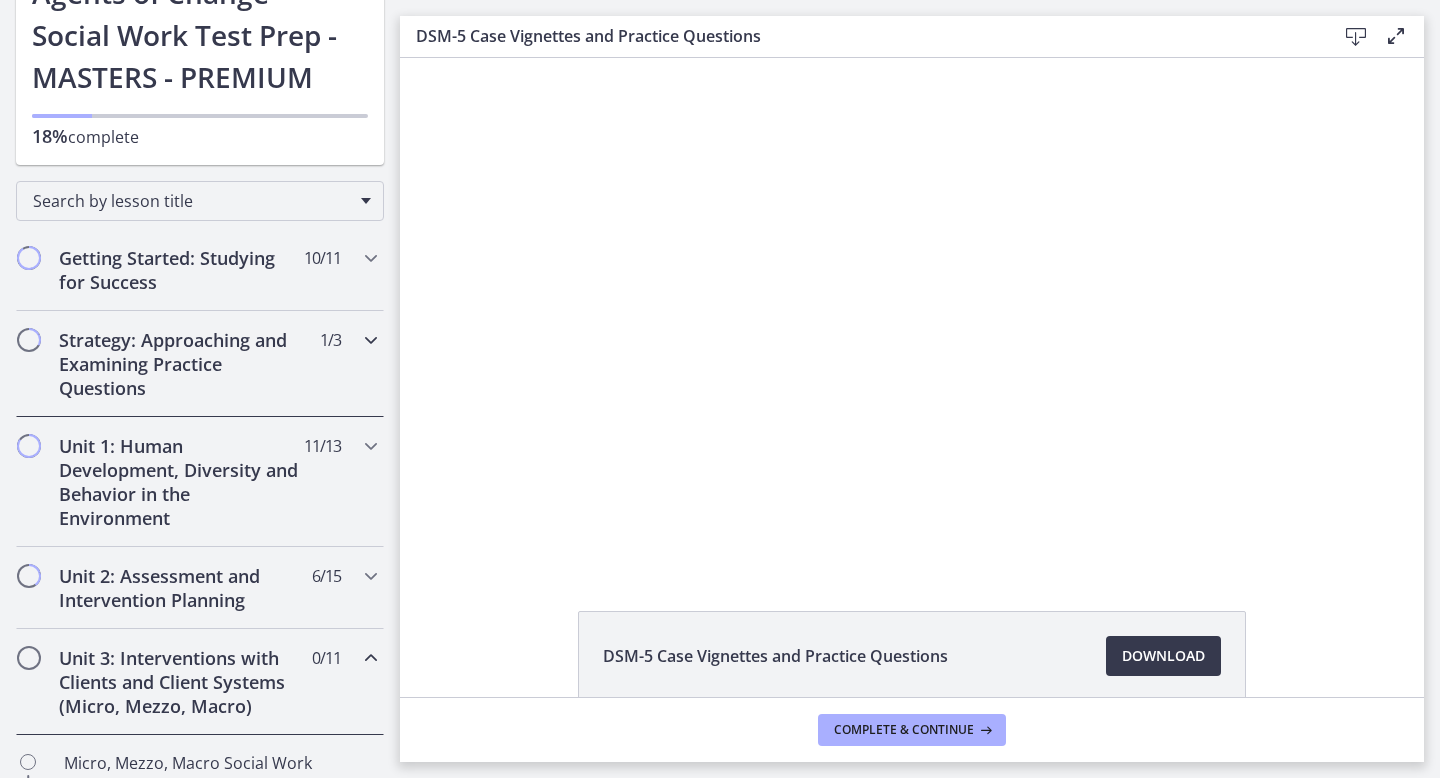 scroll, scrollTop: 166, scrollLeft: 0, axis: vertical 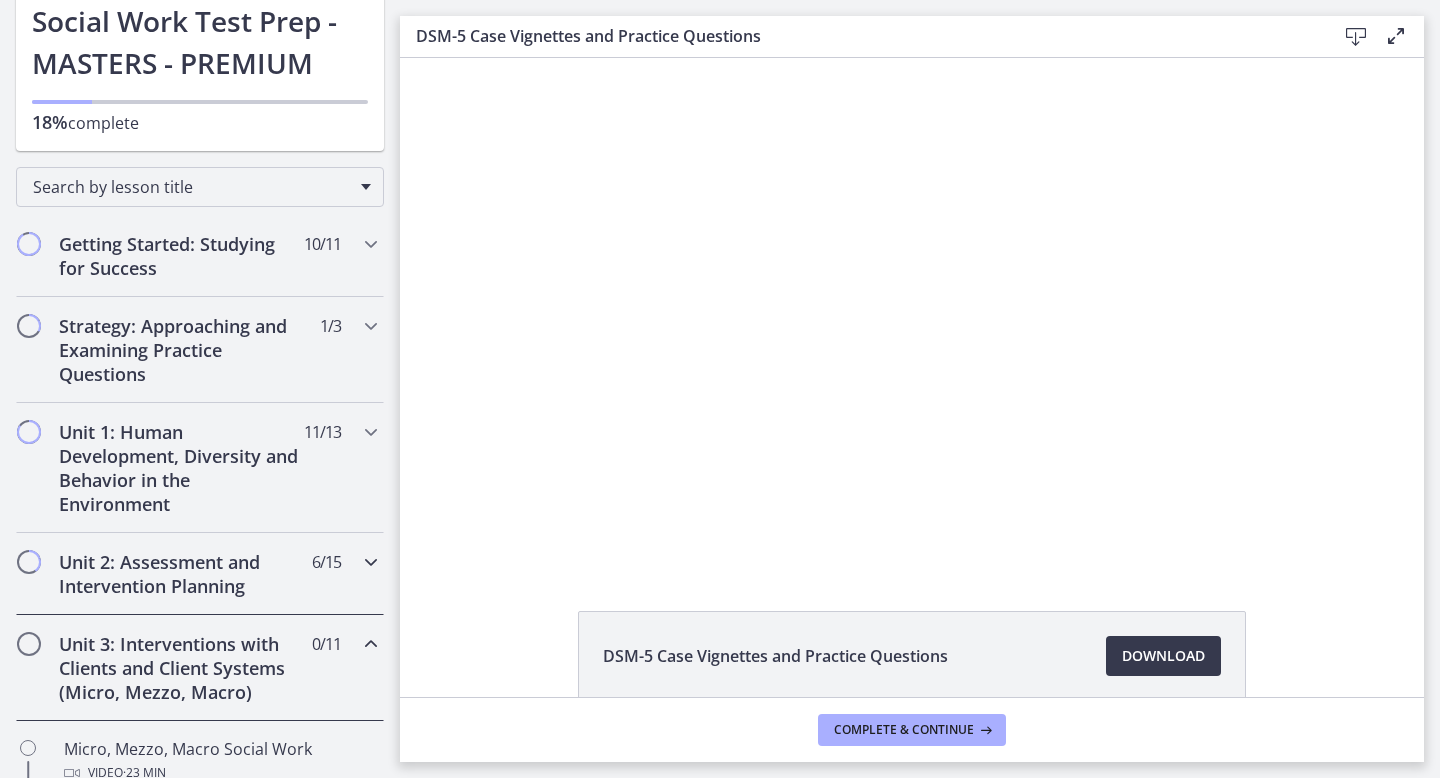 click on "Unit 2: Assessment and Intervention Planning" at bounding box center [181, 574] 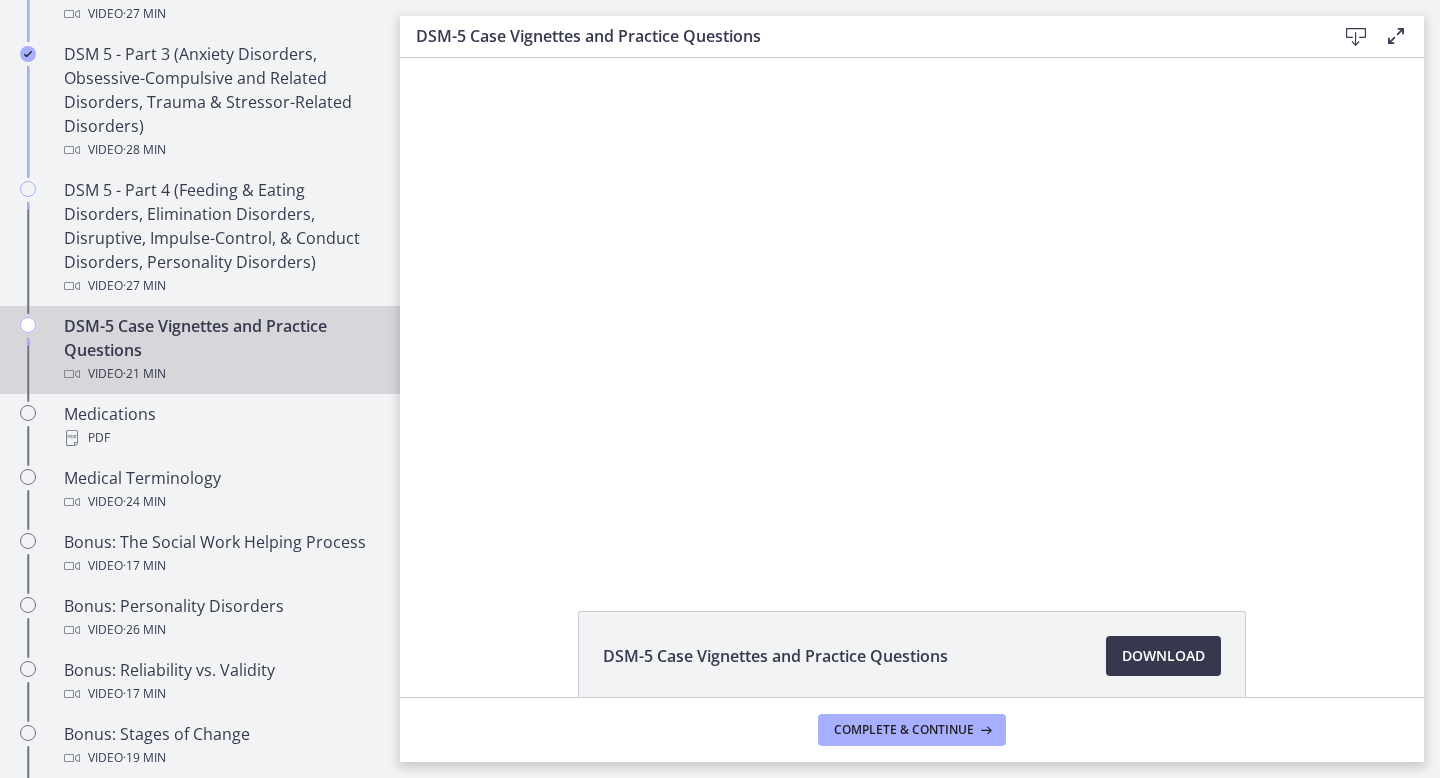 scroll, scrollTop: 1156, scrollLeft: 0, axis: vertical 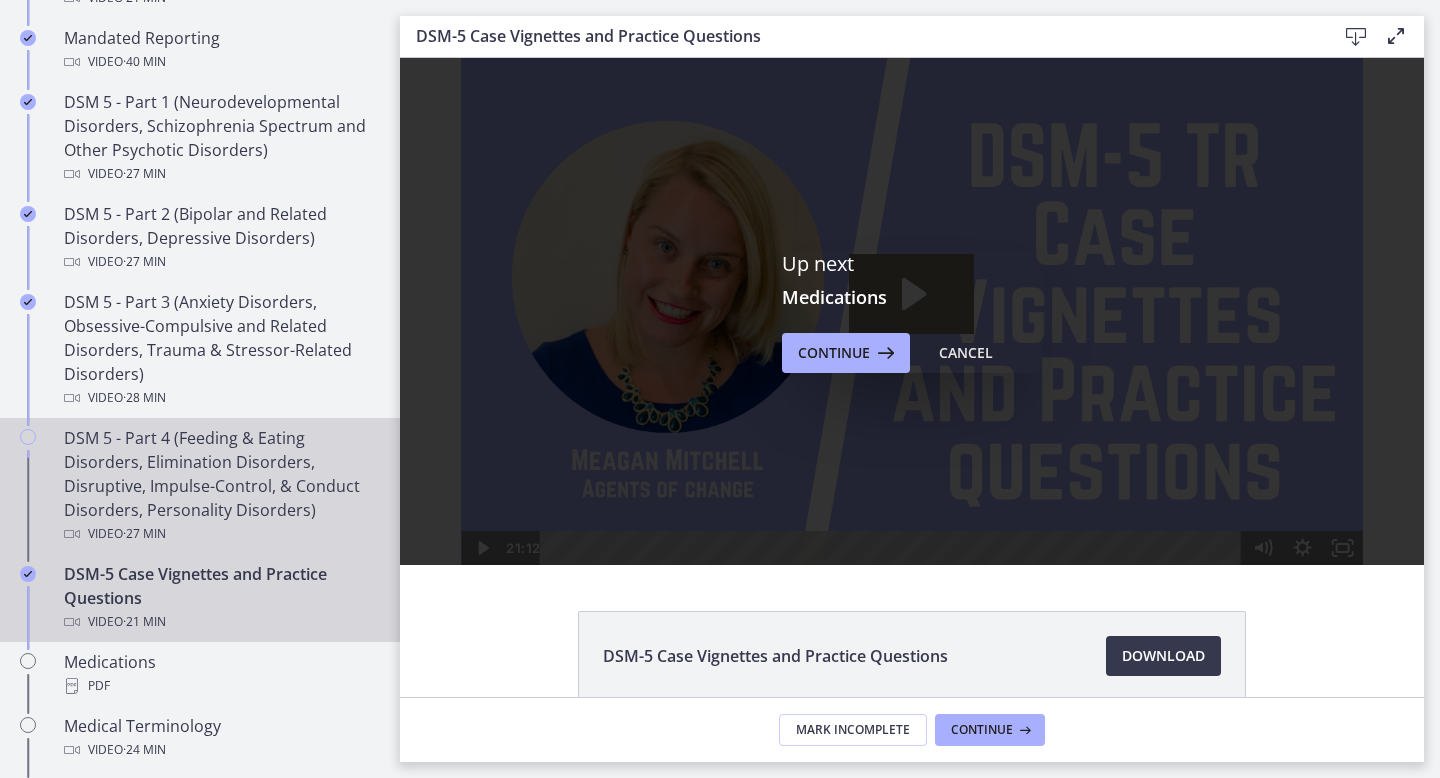 click on "DSM 5 - Part 4 (Feeding & Eating Disorders, Elimination Disorders, Disruptive, Impulse-Control, & Conduct Disorders, Personality Disorders)
Video
·  27 min" at bounding box center [220, 486] 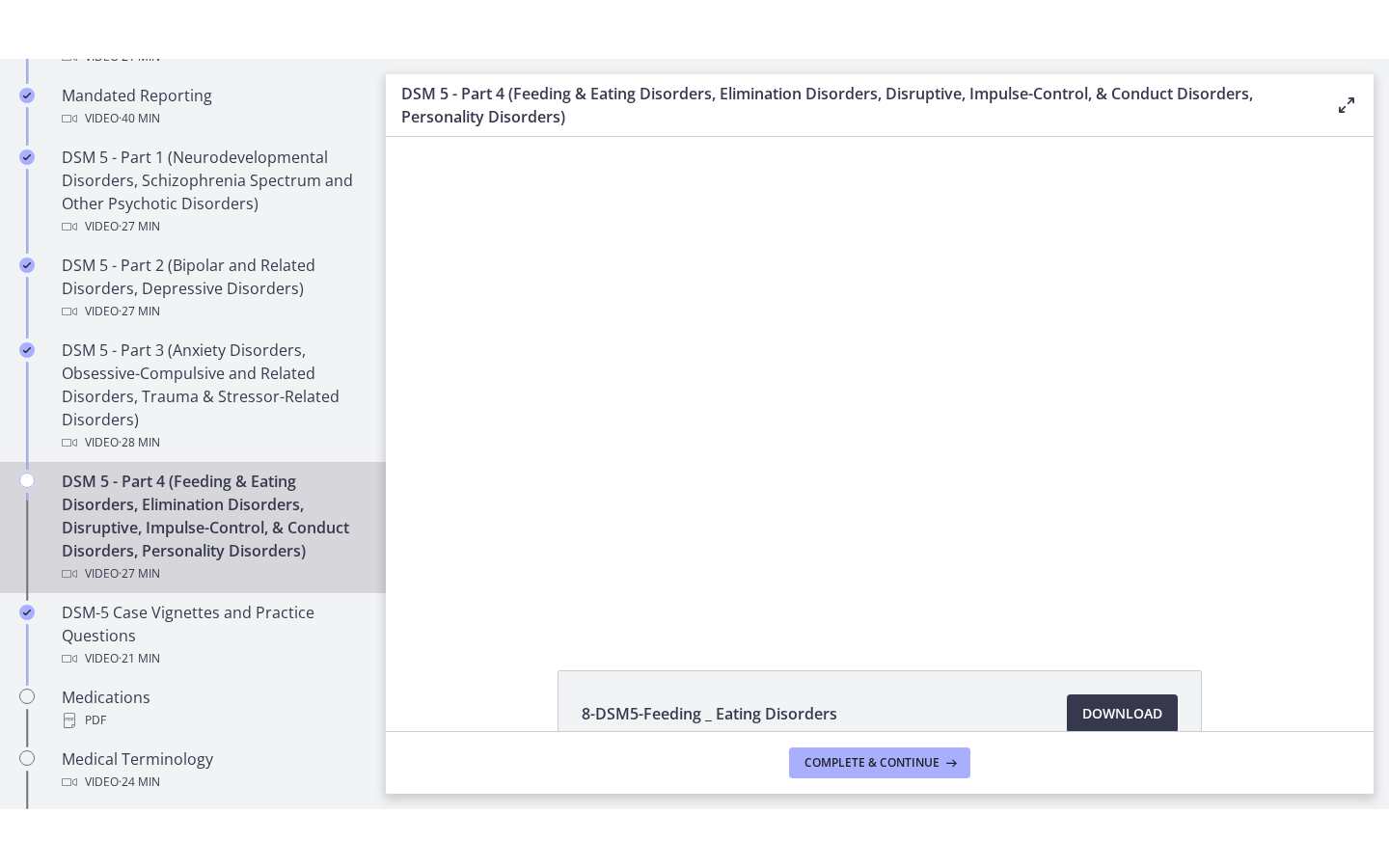 scroll, scrollTop: 0, scrollLeft: 0, axis: both 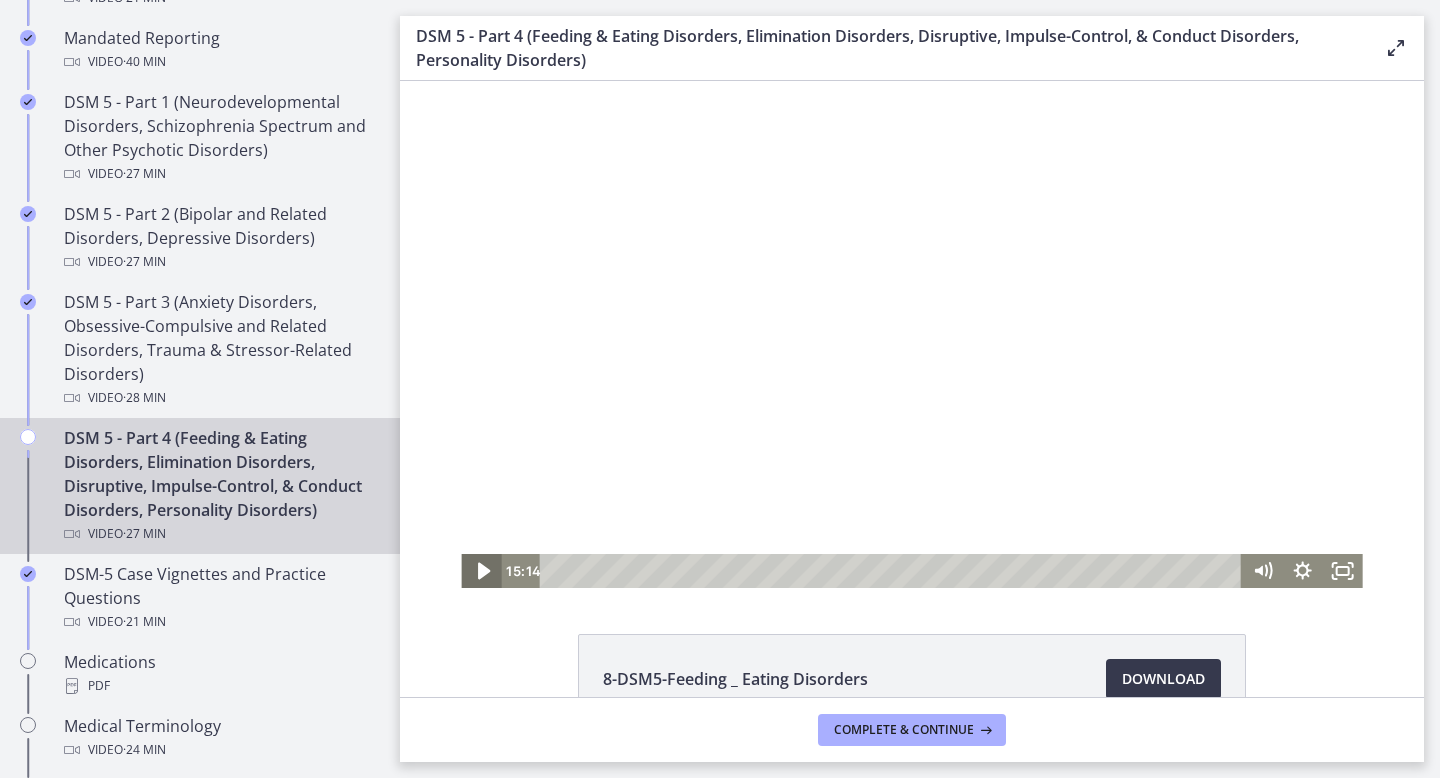 click 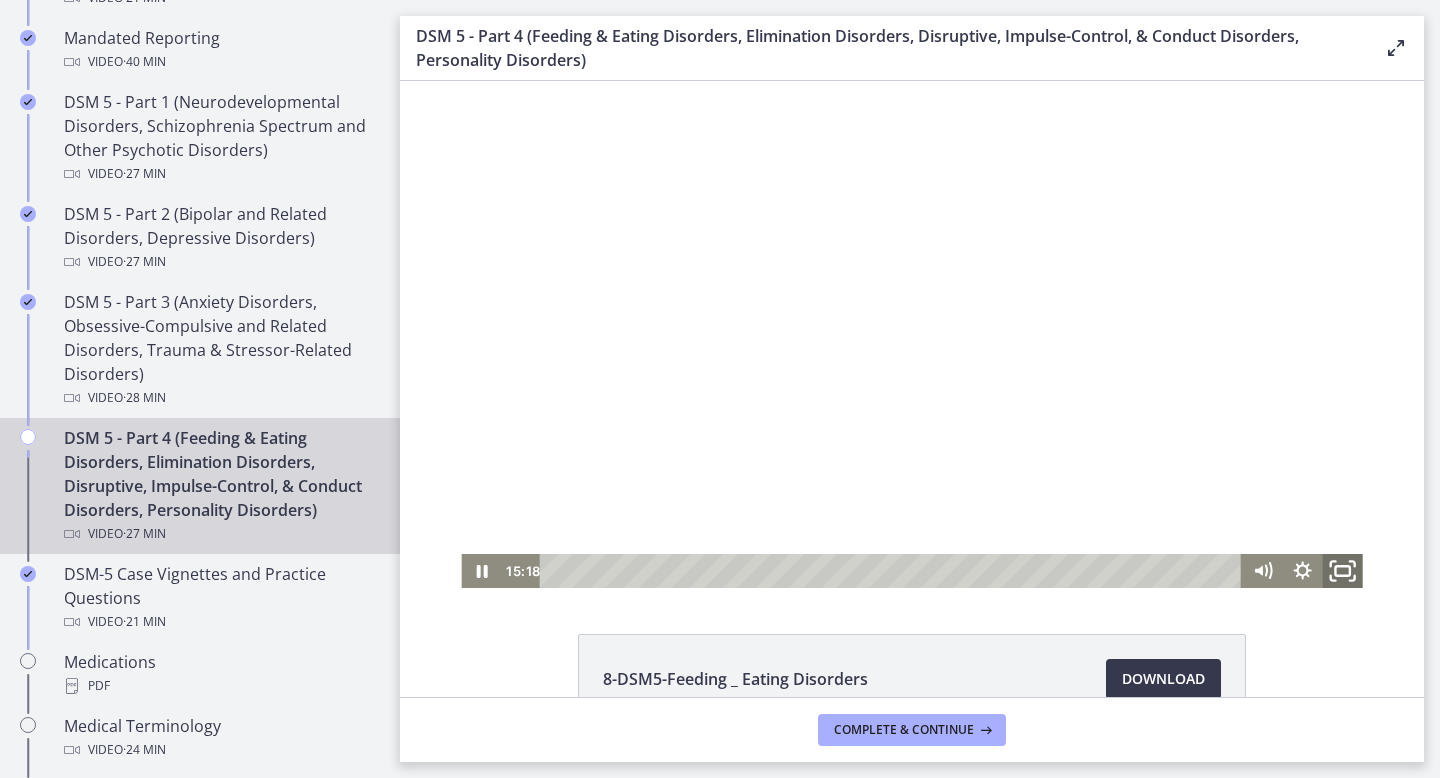click 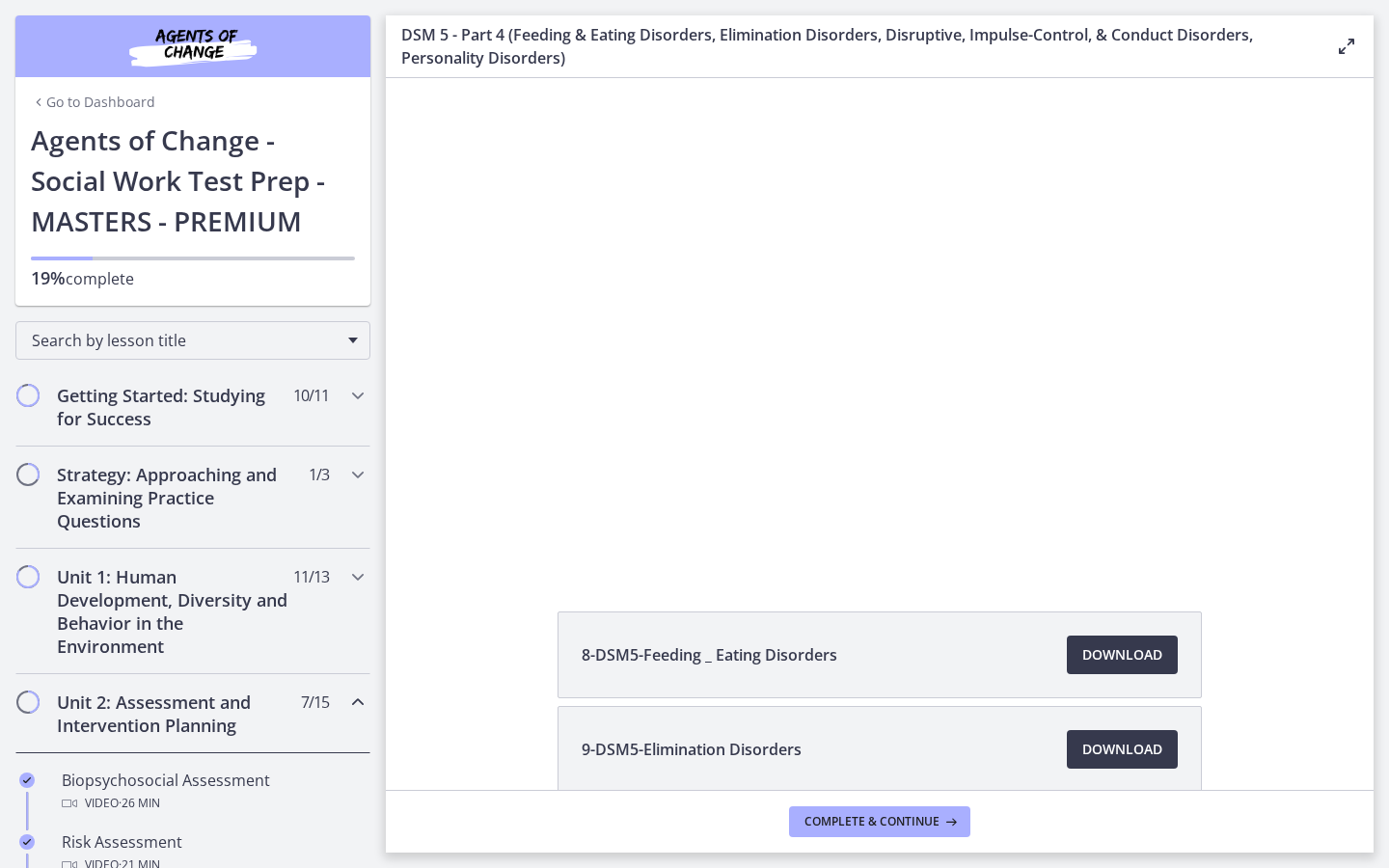 scroll, scrollTop: 0, scrollLeft: 0, axis: both 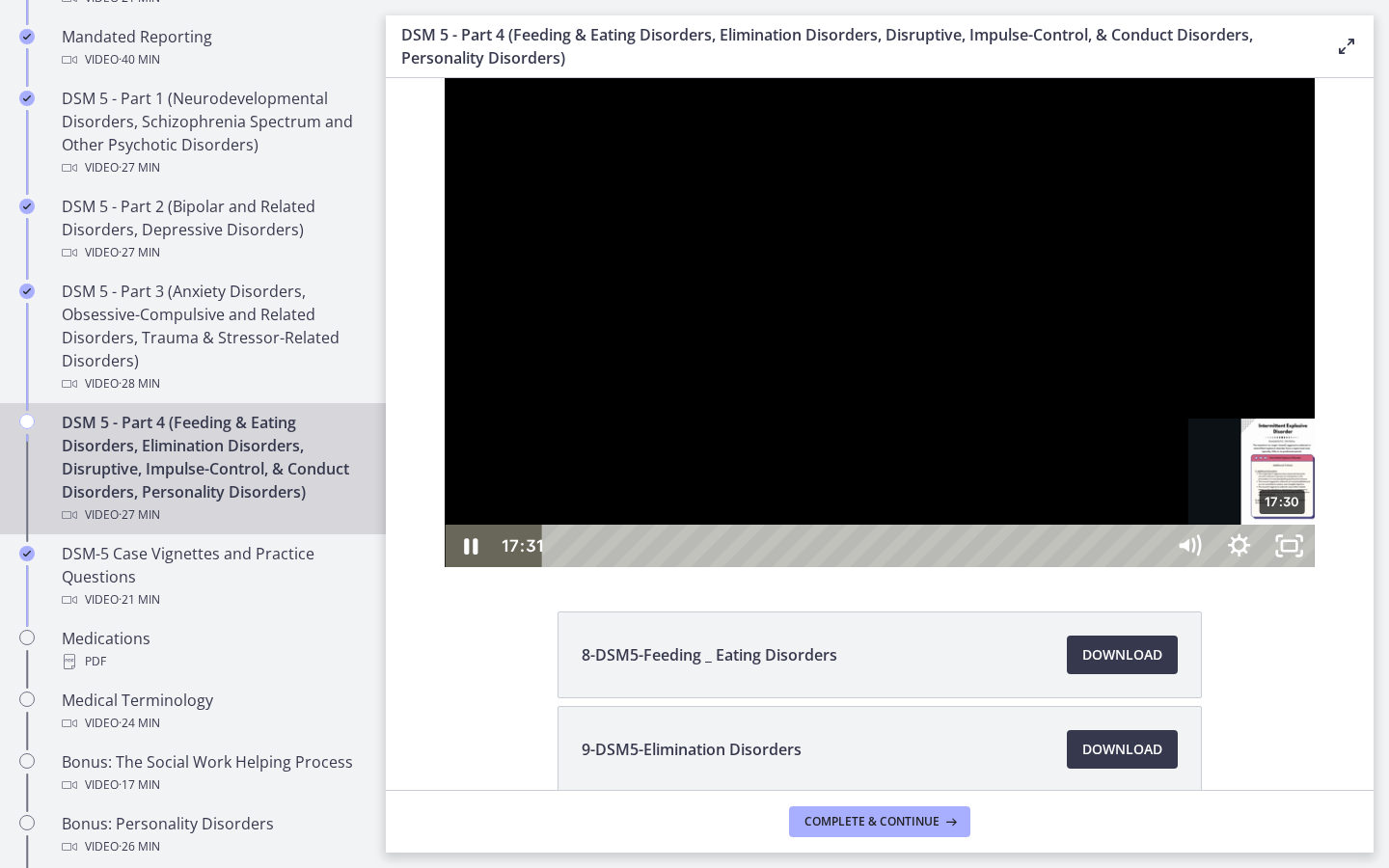click on "17:30" at bounding box center [857, 546] 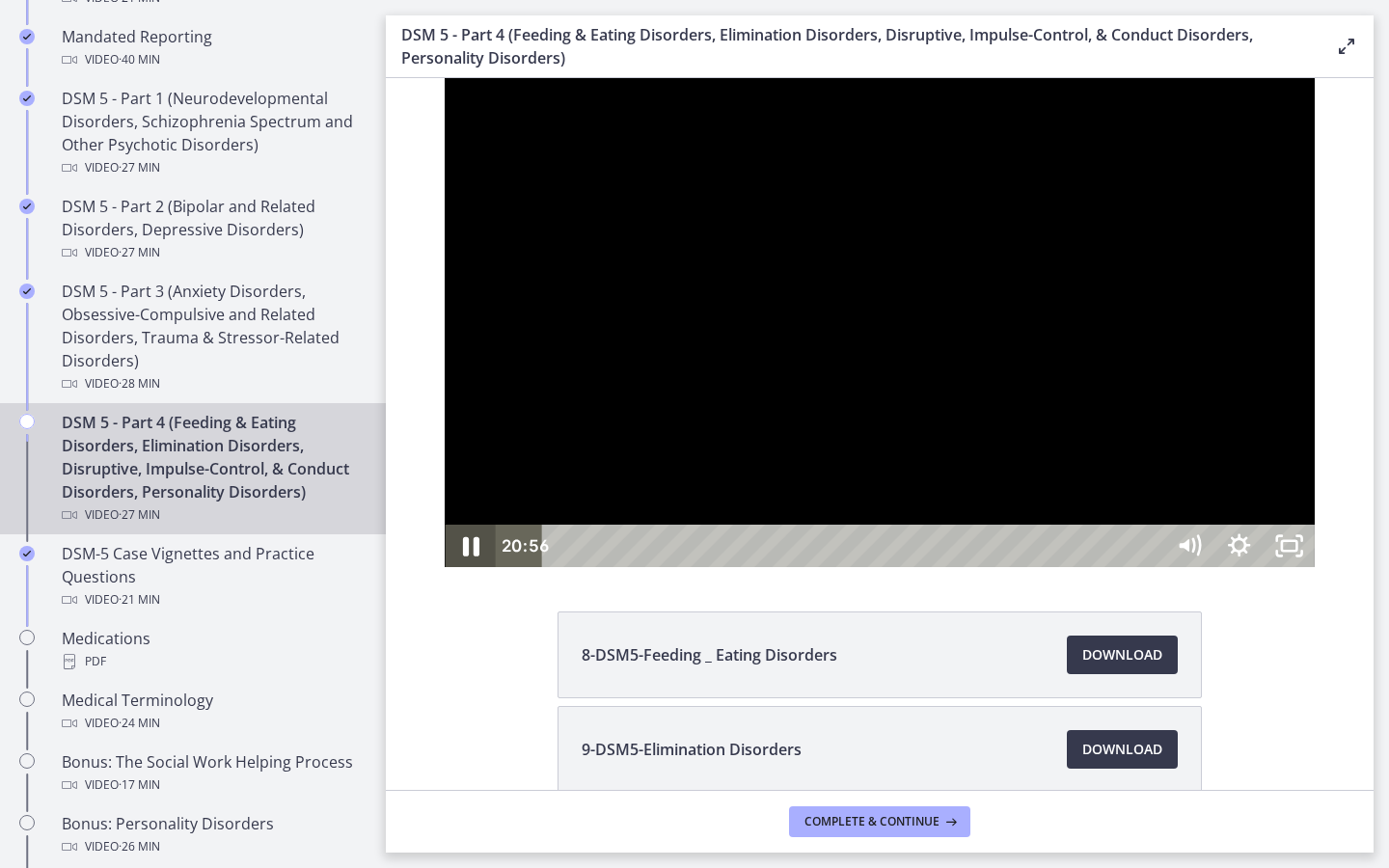 click 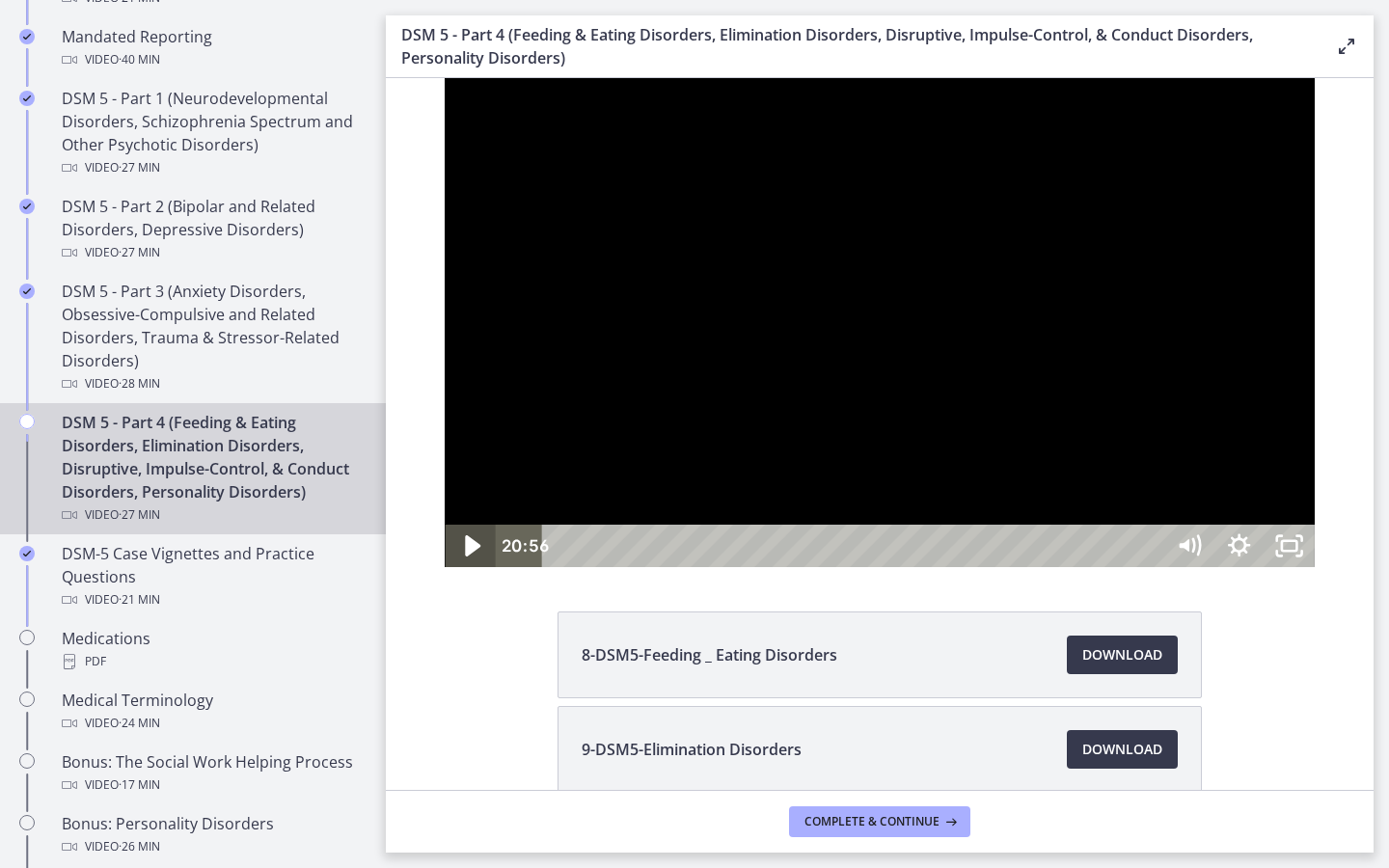 click 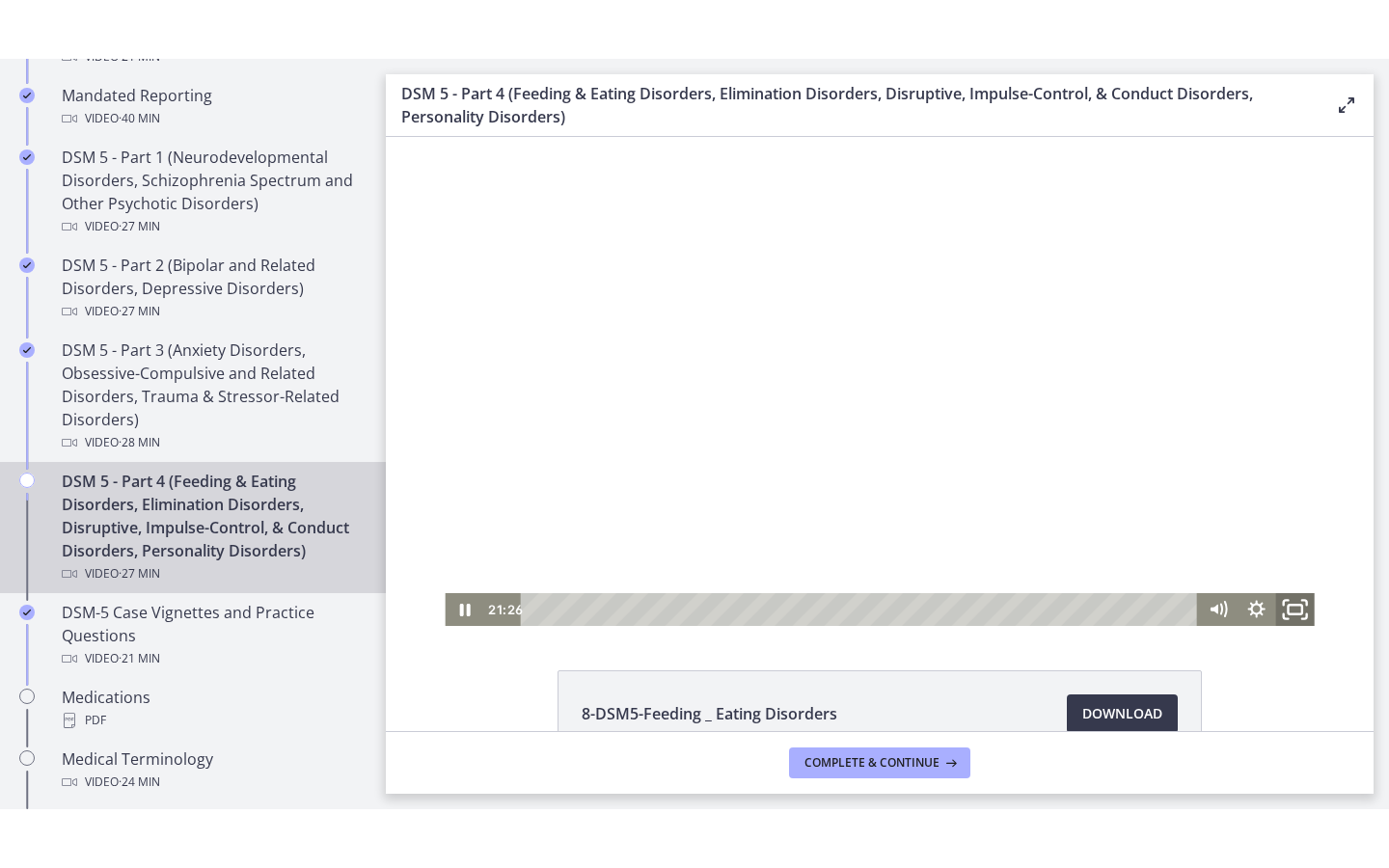 click 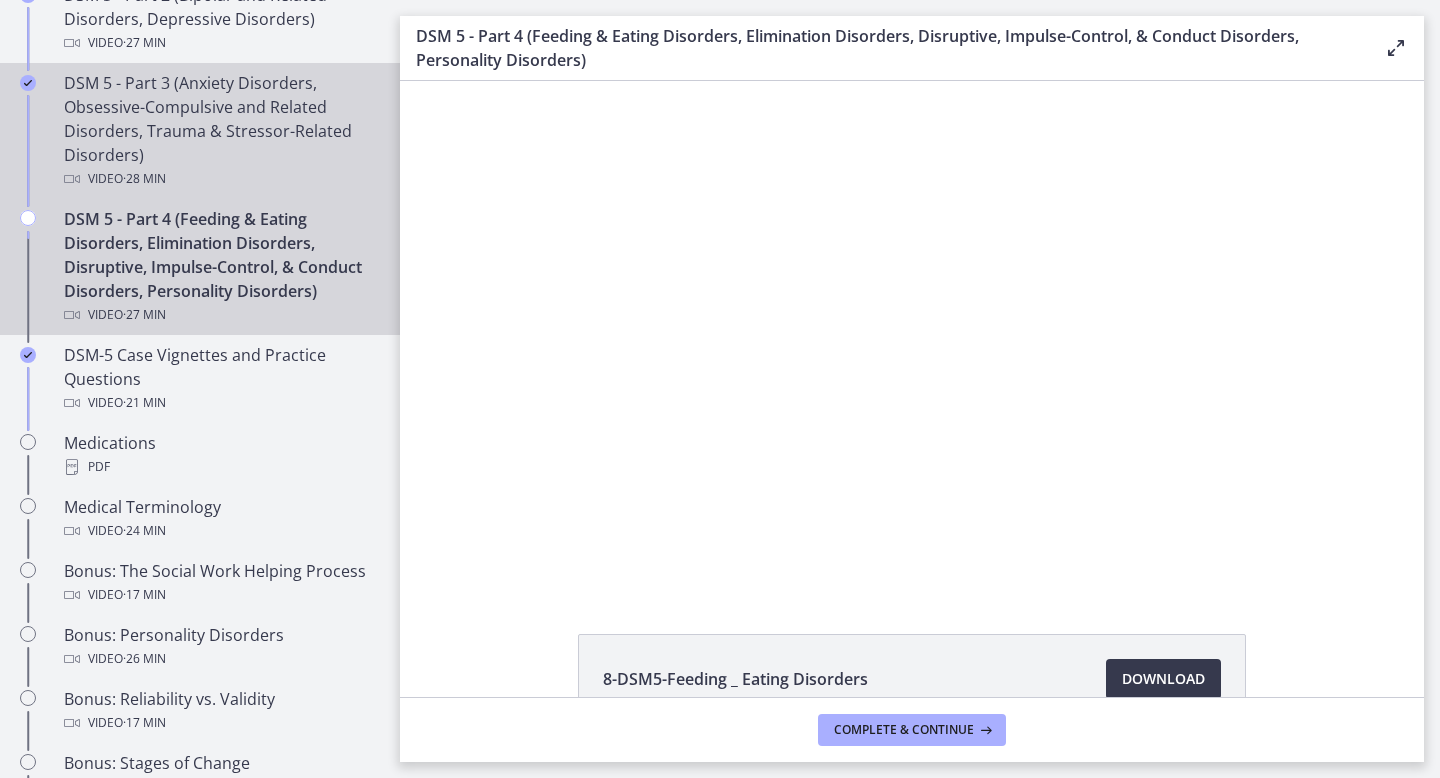 scroll, scrollTop: 1108, scrollLeft: 0, axis: vertical 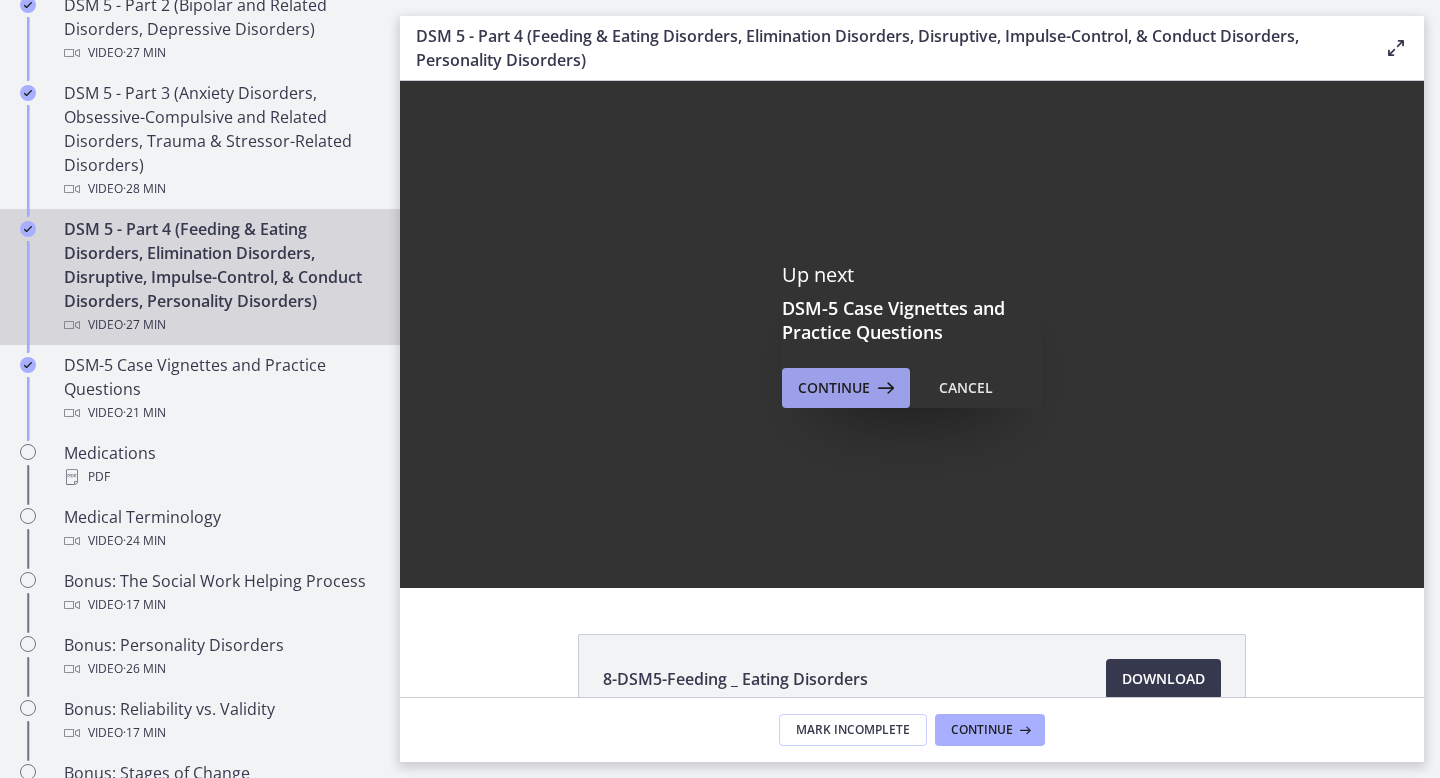 click at bounding box center [884, 388] 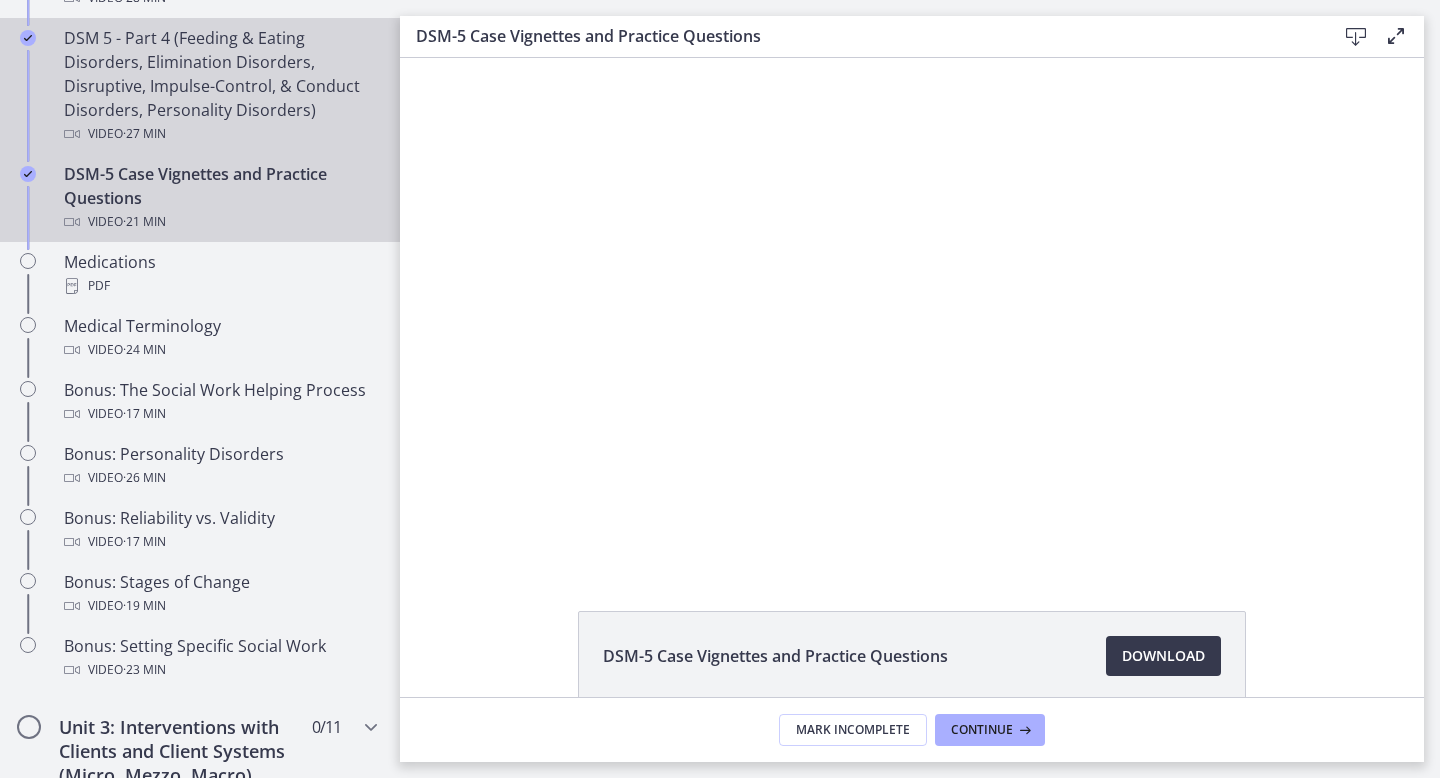 scroll, scrollTop: 1315, scrollLeft: 0, axis: vertical 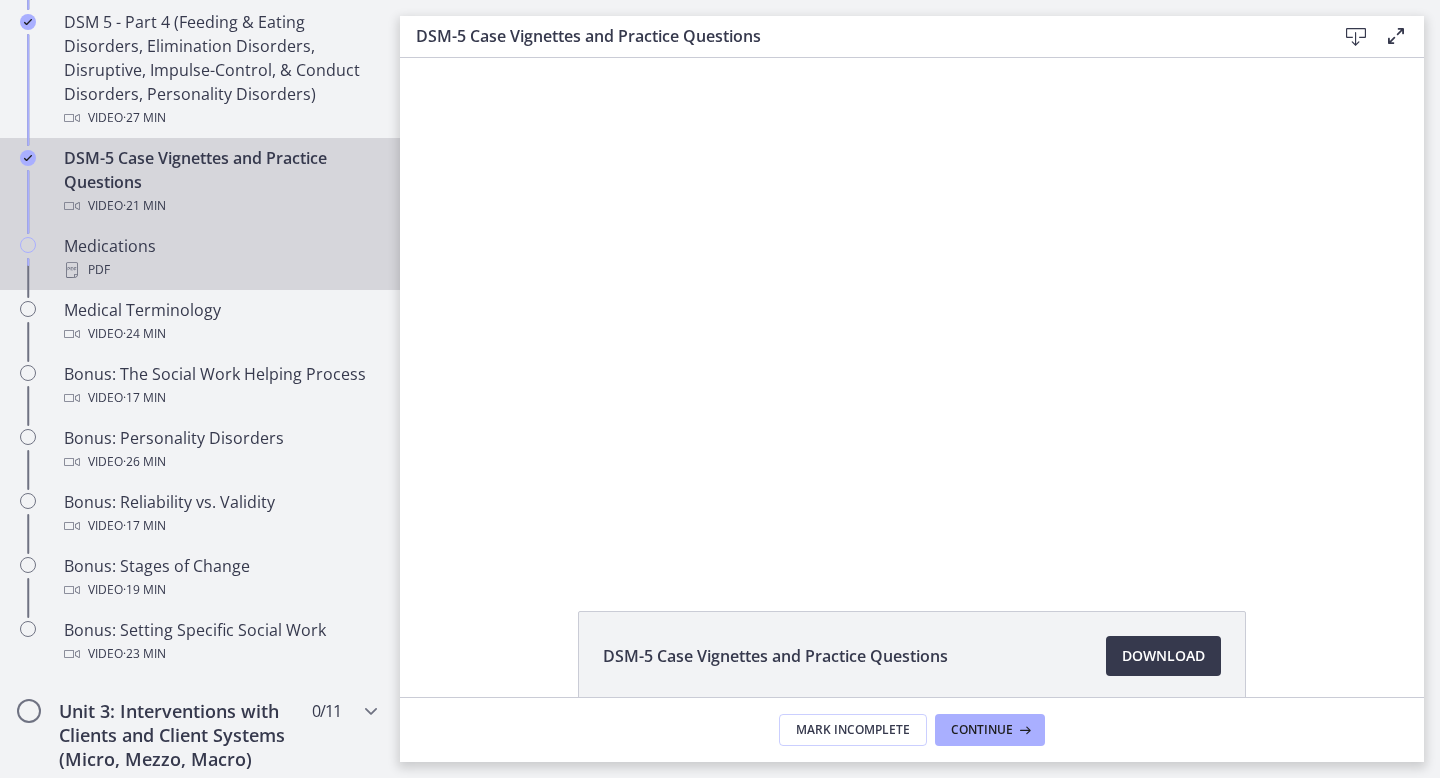 click on "PDF" at bounding box center [220, 270] 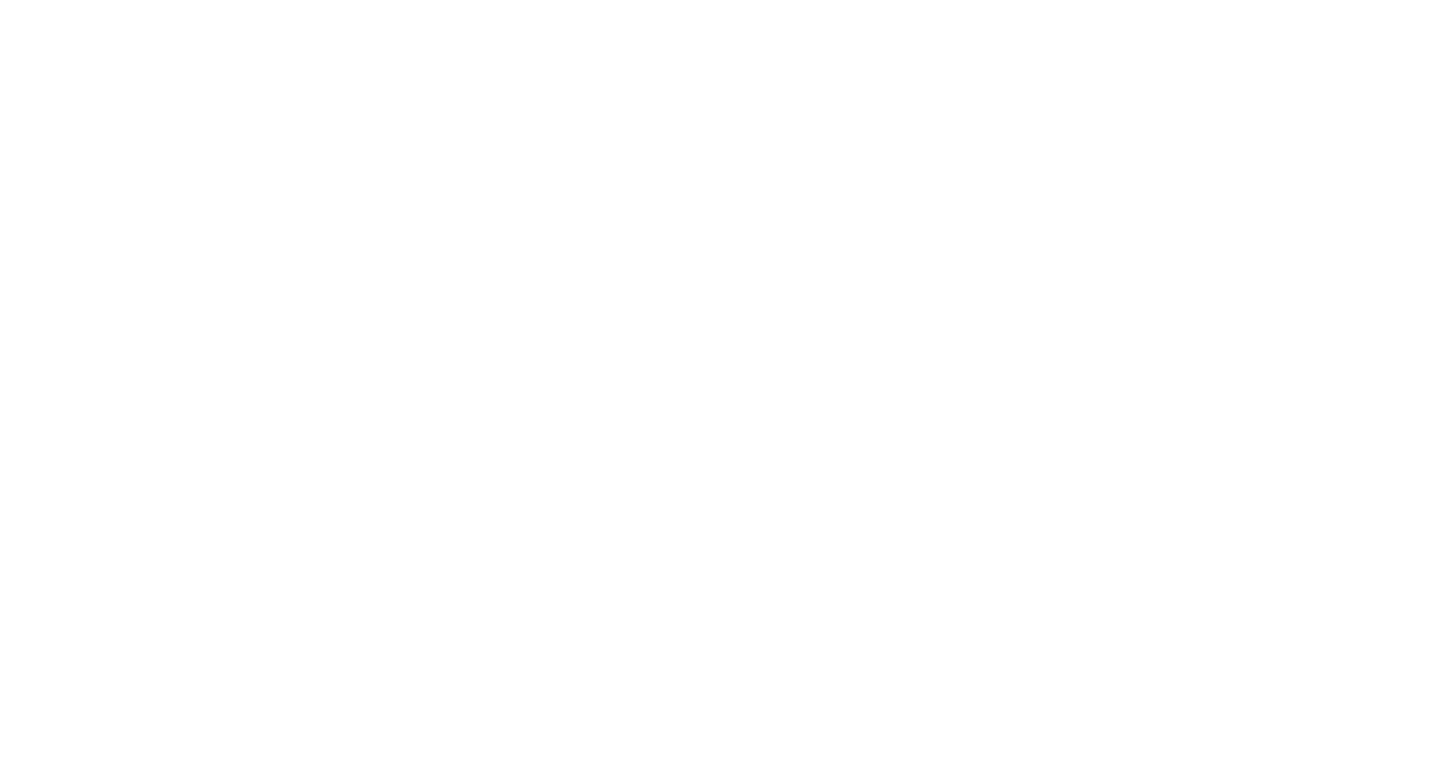 scroll, scrollTop: 0, scrollLeft: 0, axis: both 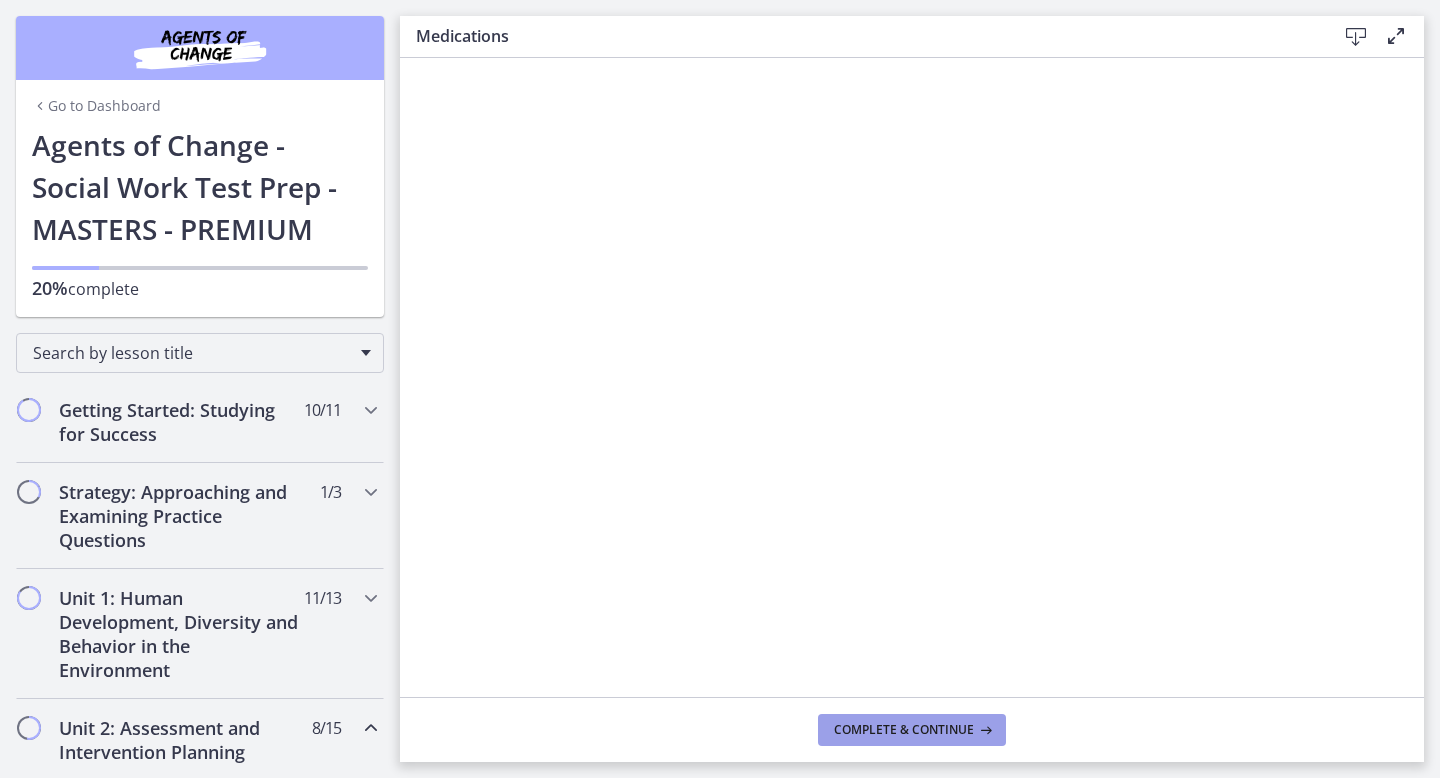 click on "Complete & continue" at bounding box center [904, 730] 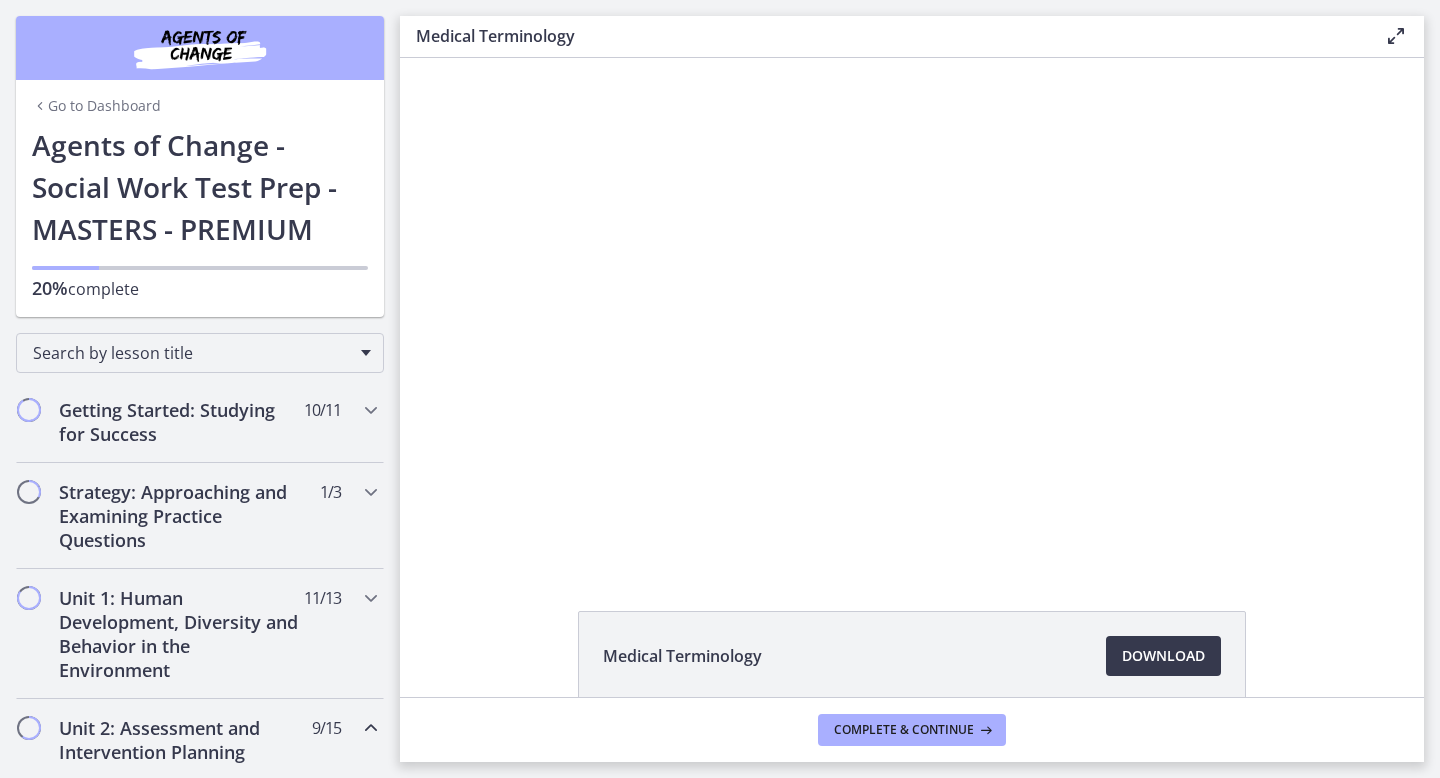 scroll, scrollTop: 0, scrollLeft: 0, axis: both 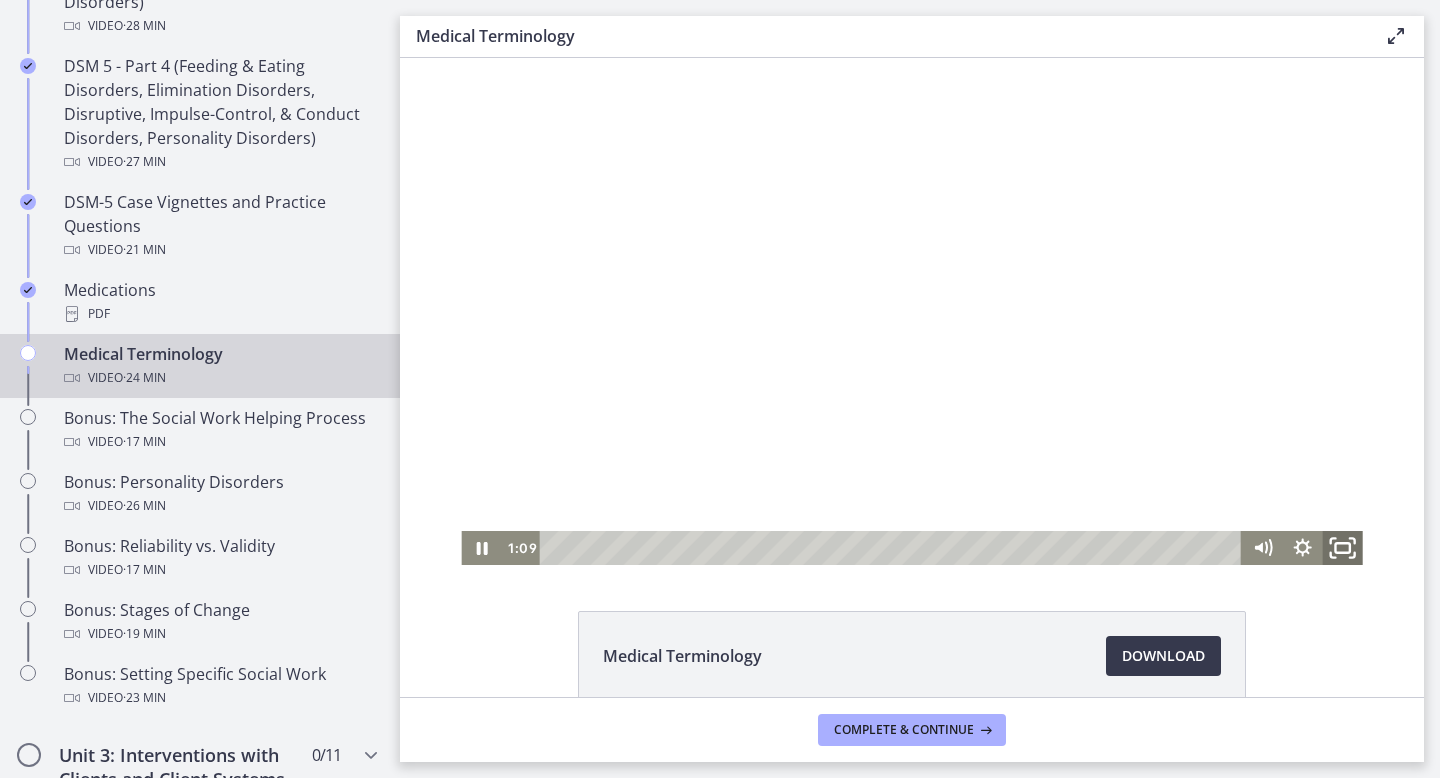 click 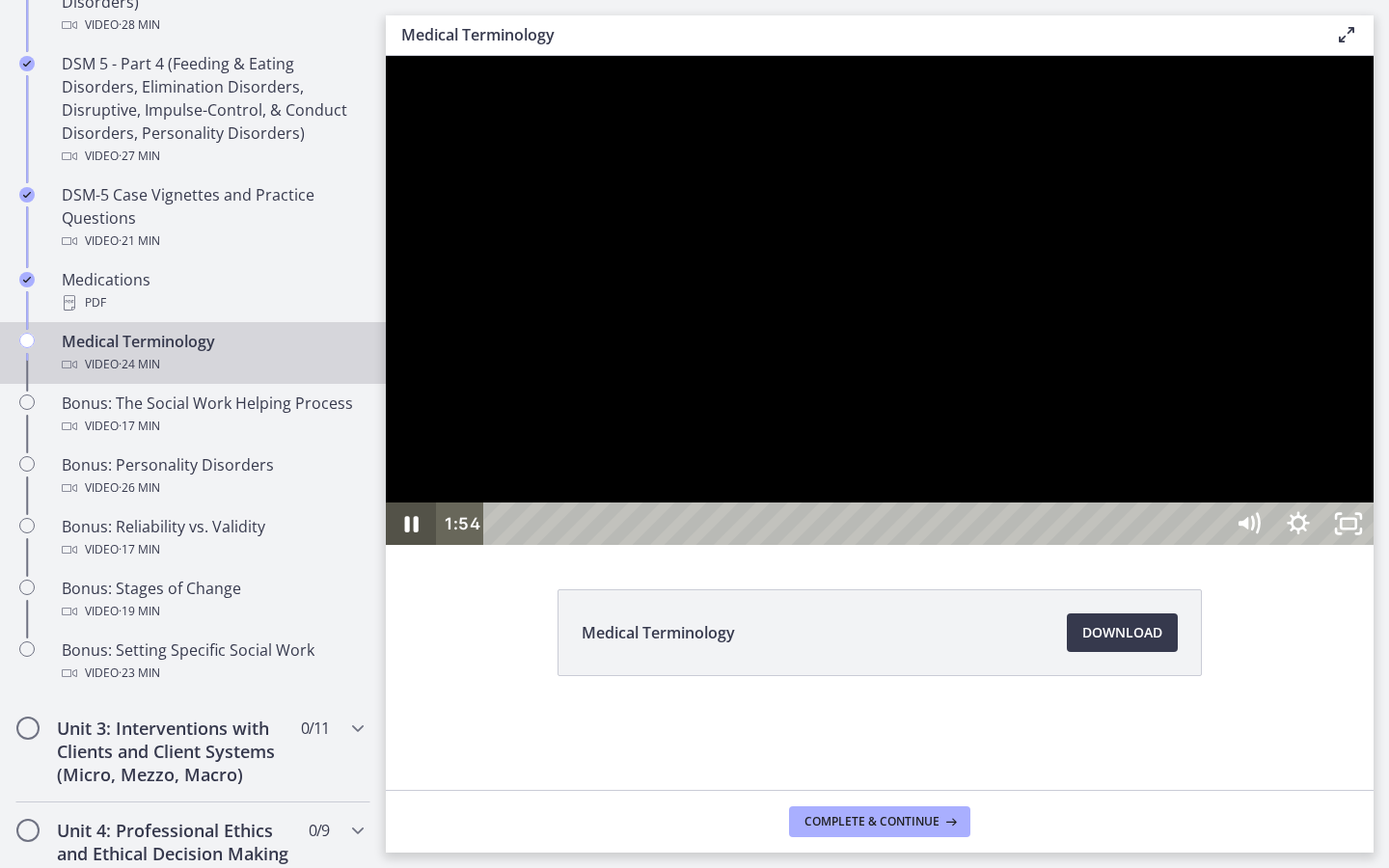 click 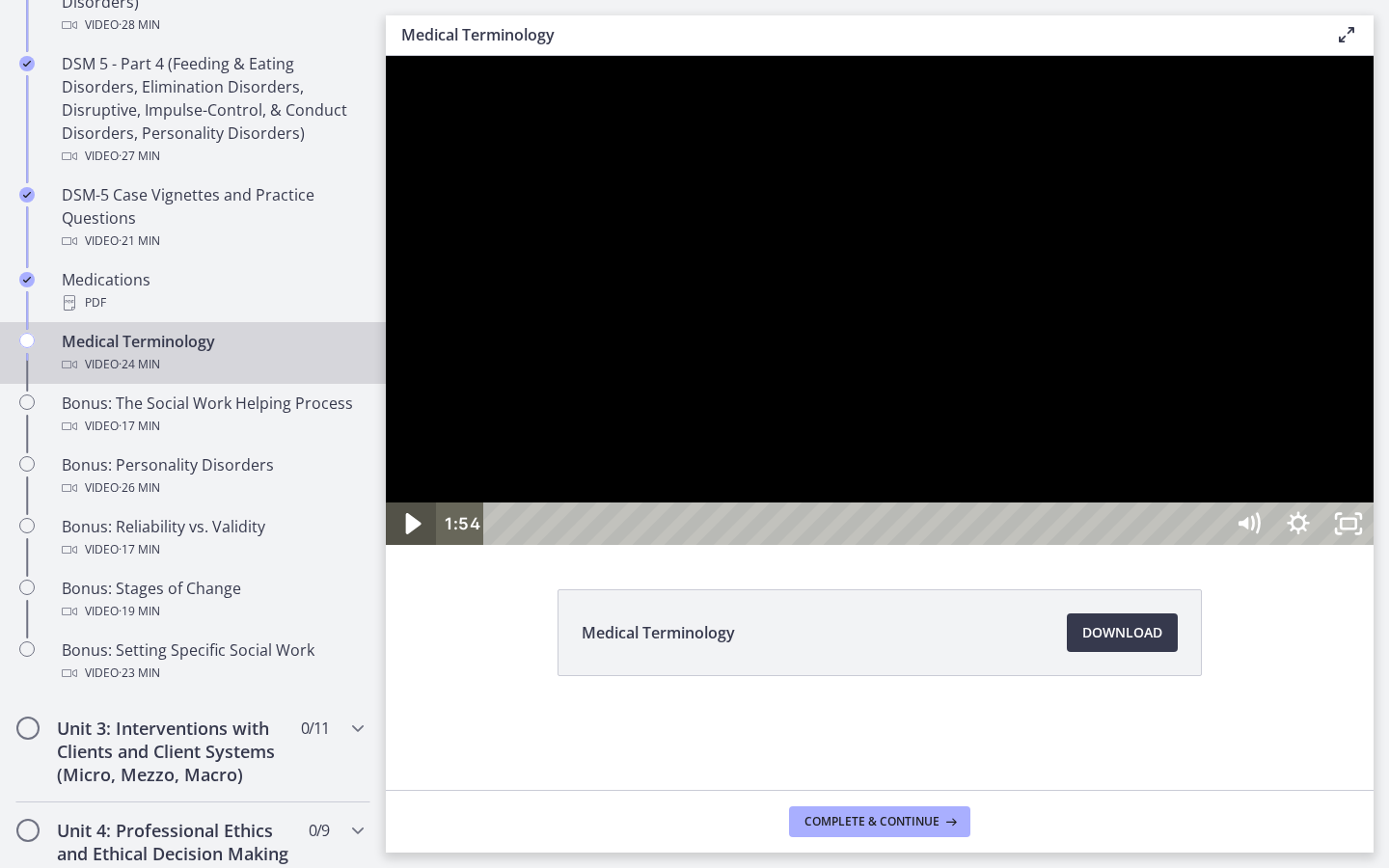 click 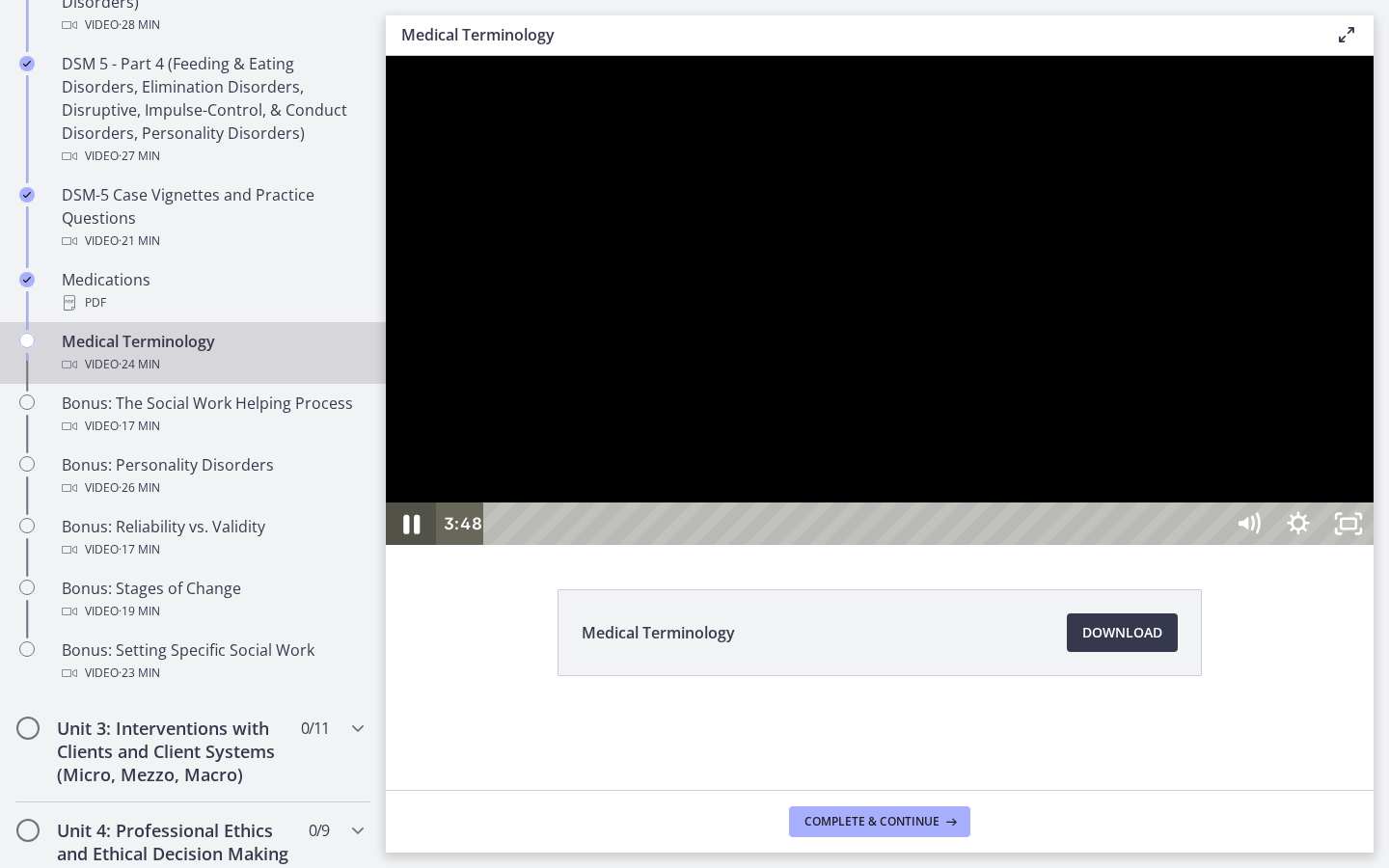 click 